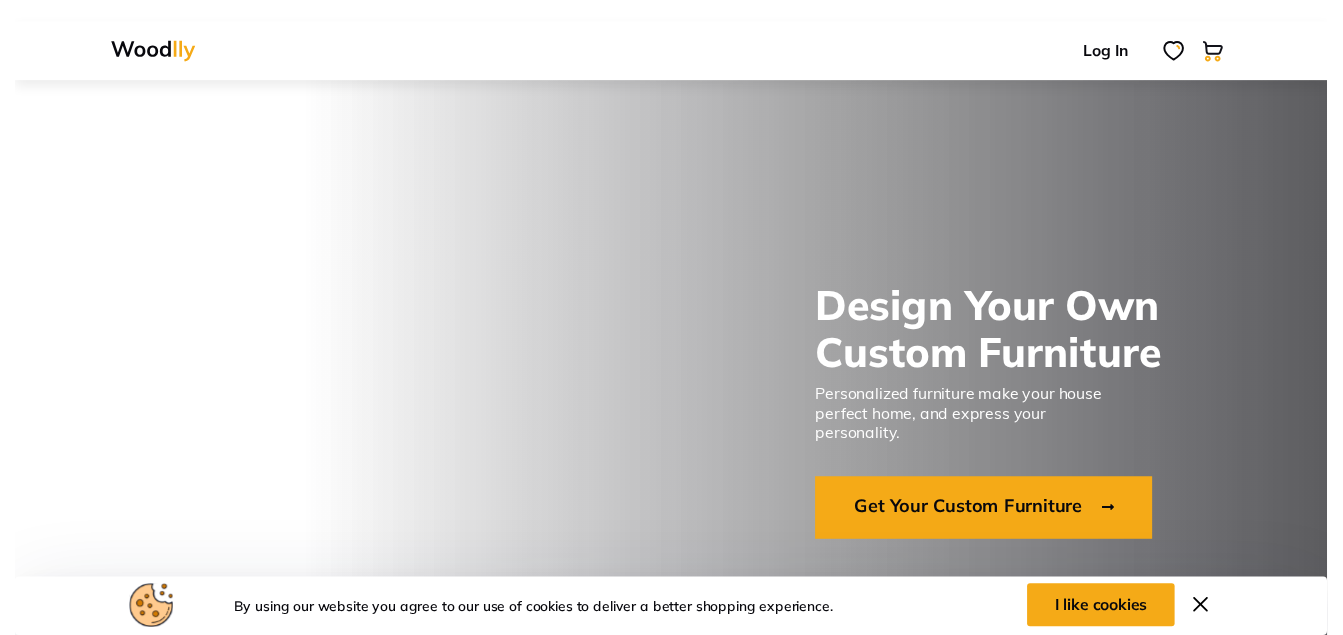 scroll, scrollTop: 0, scrollLeft: 0, axis: both 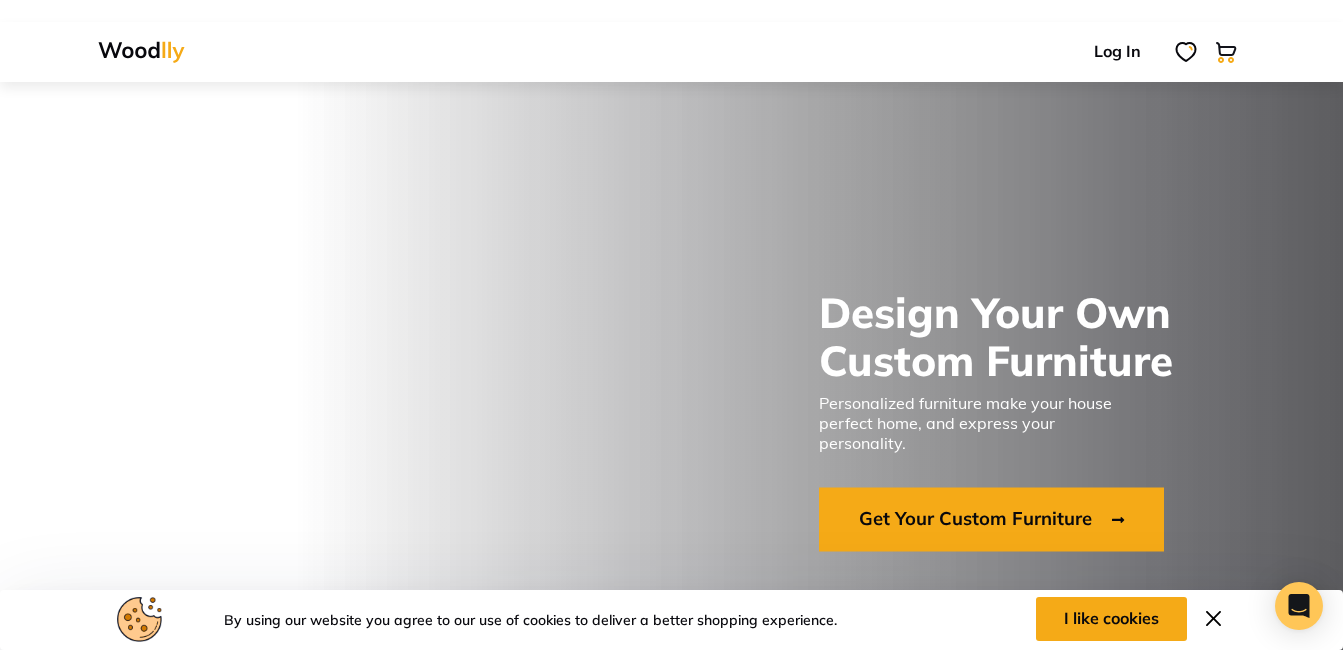 click at bounding box center (1213, 618) 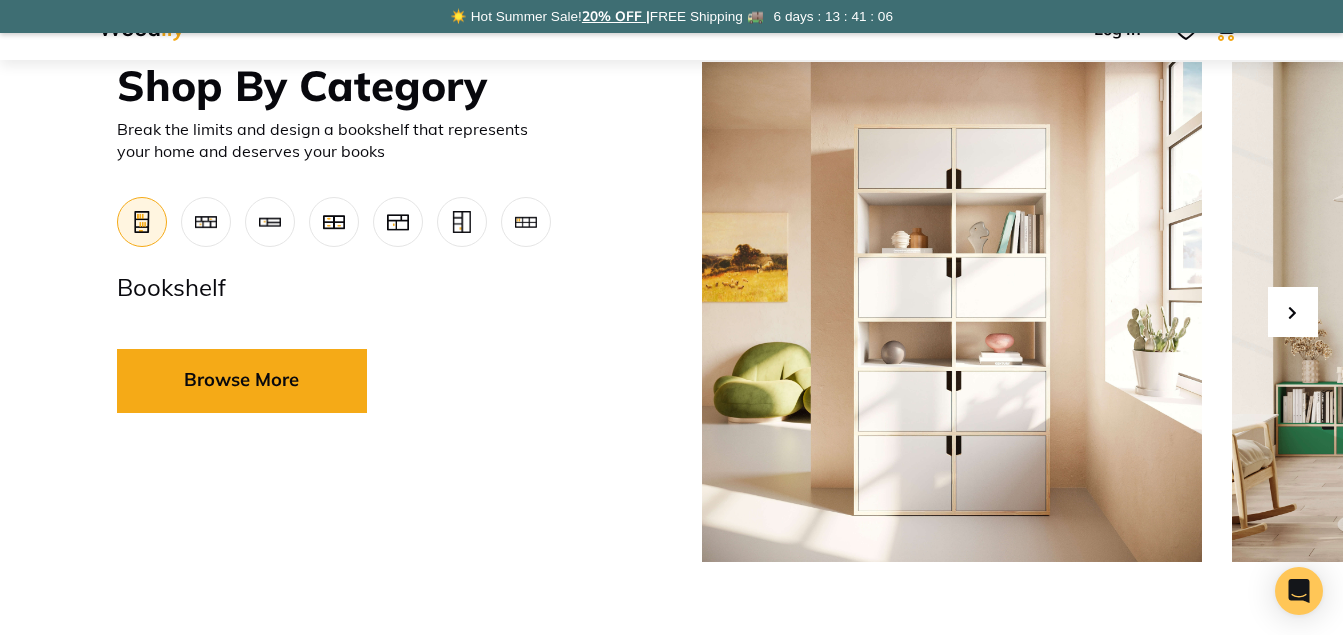 scroll, scrollTop: 841, scrollLeft: 0, axis: vertical 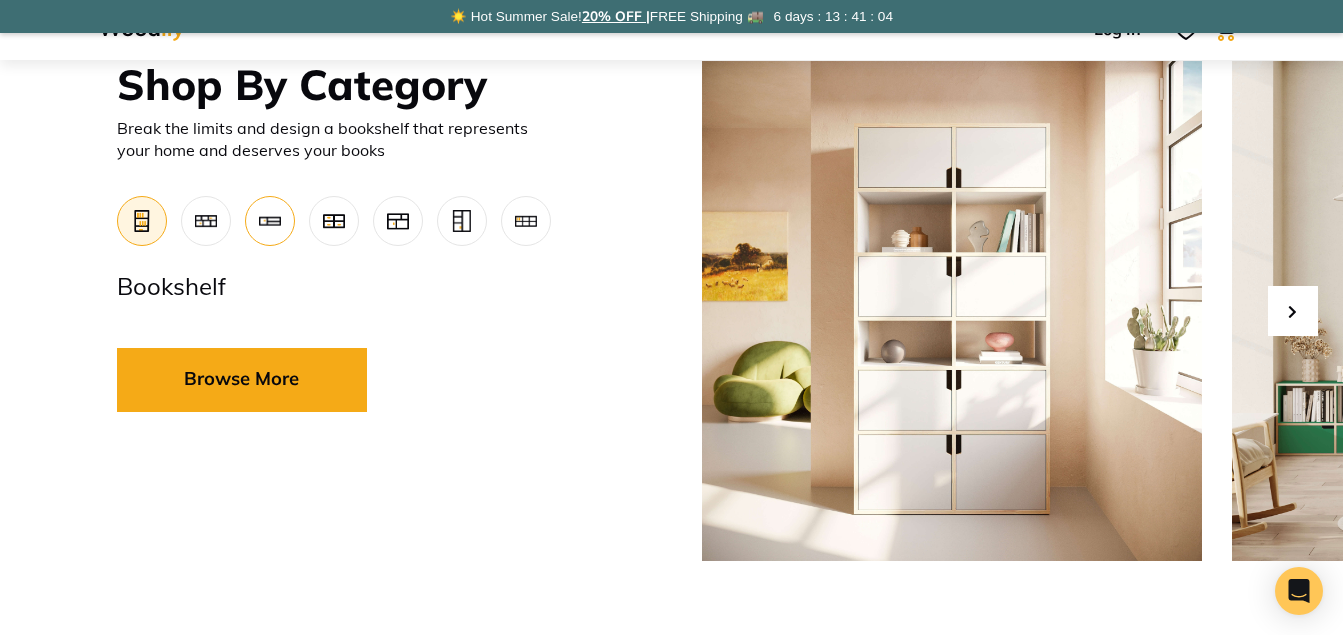 click at bounding box center (270, 221) 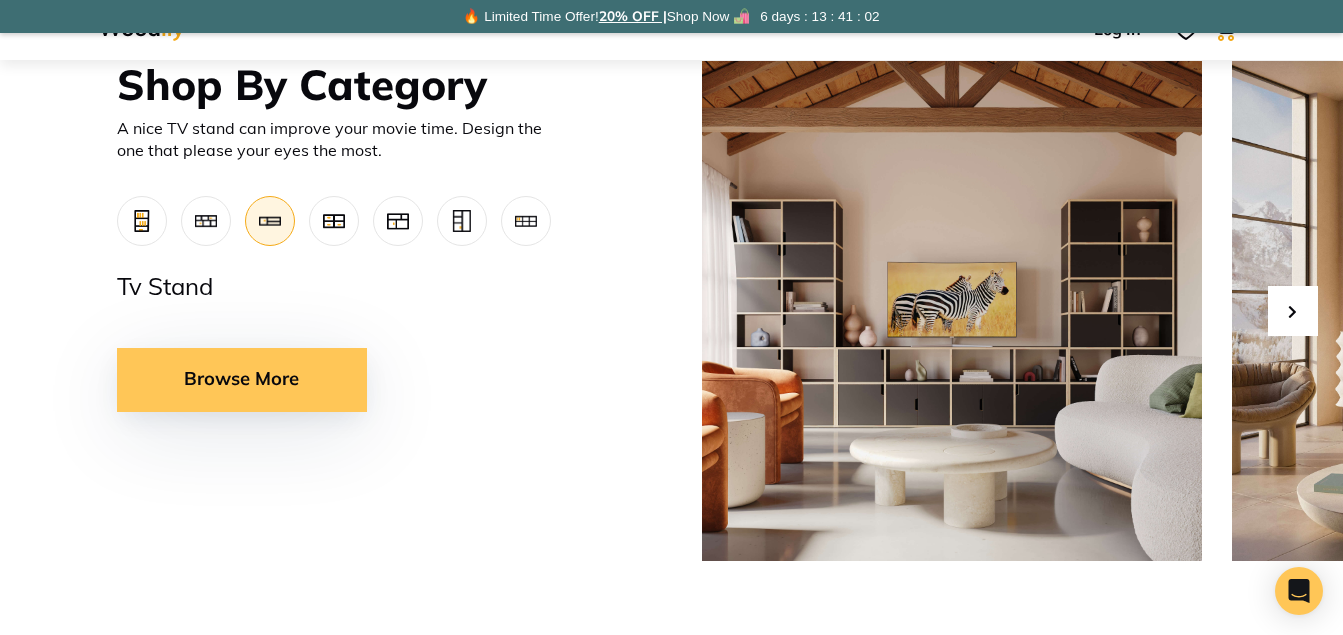click on "Browse More" at bounding box center (242, 380) 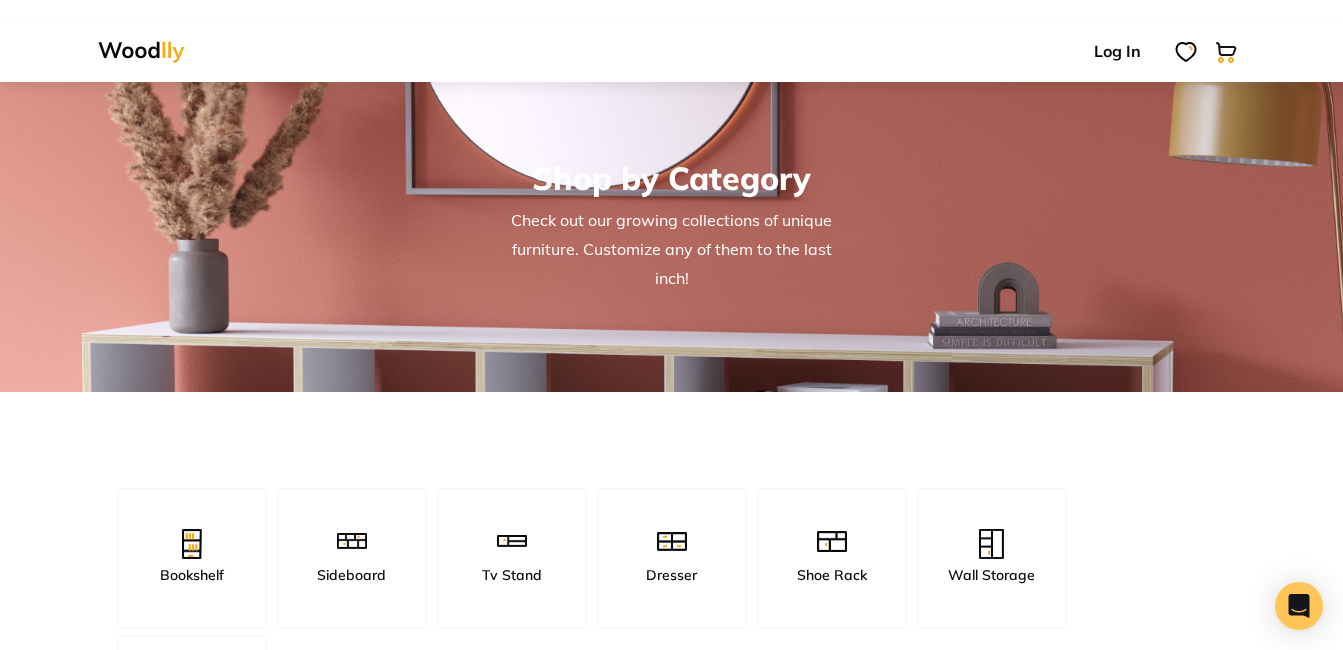 scroll, scrollTop: 0, scrollLeft: 0, axis: both 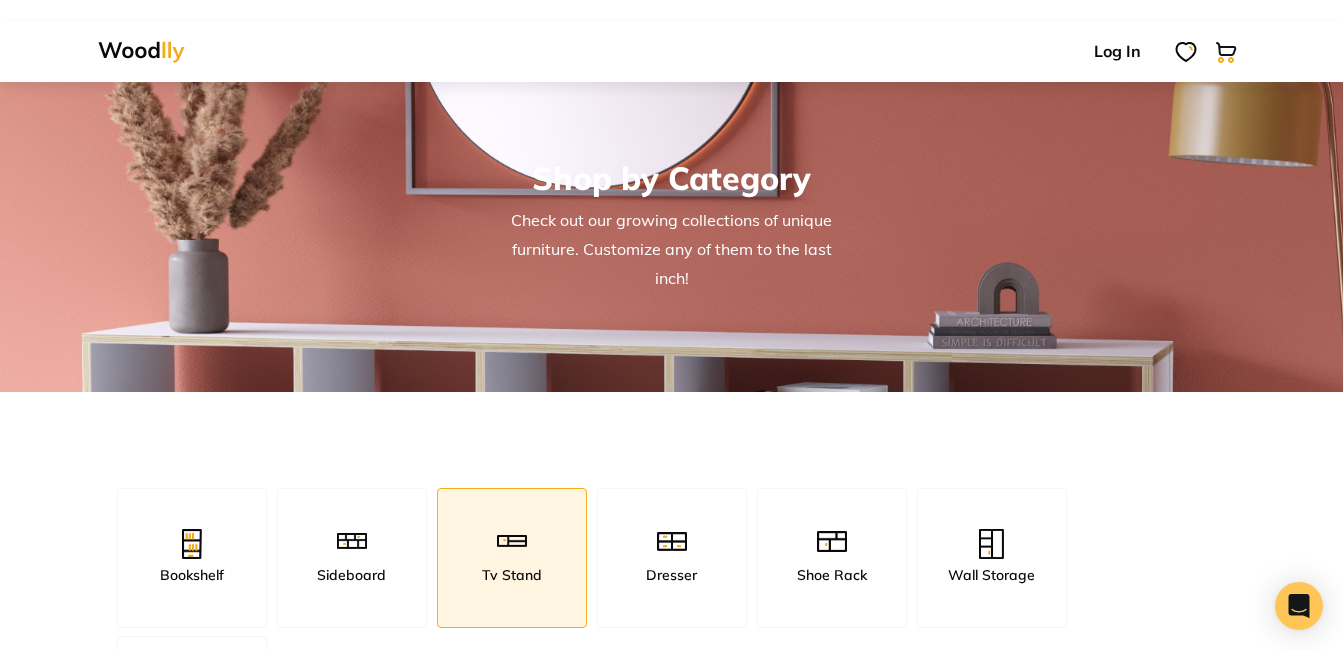 click at bounding box center (512, 541) 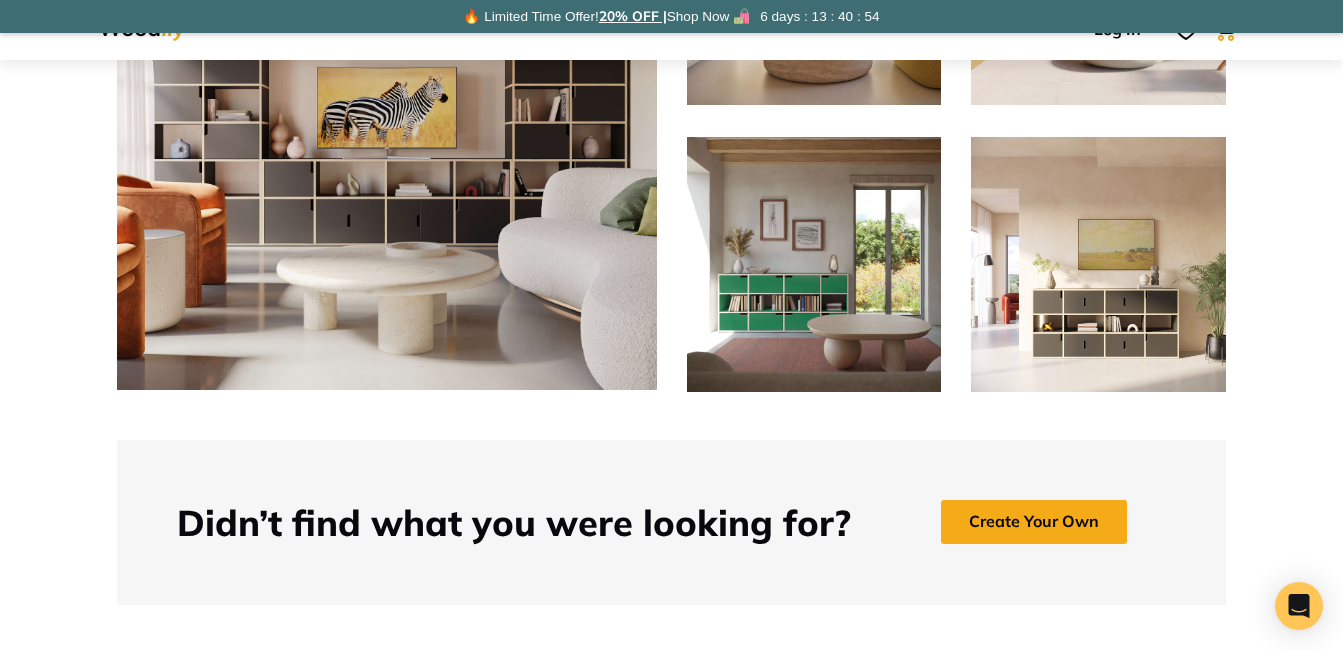 scroll, scrollTop: 1015, scrollLeft: 0, axis: vertical 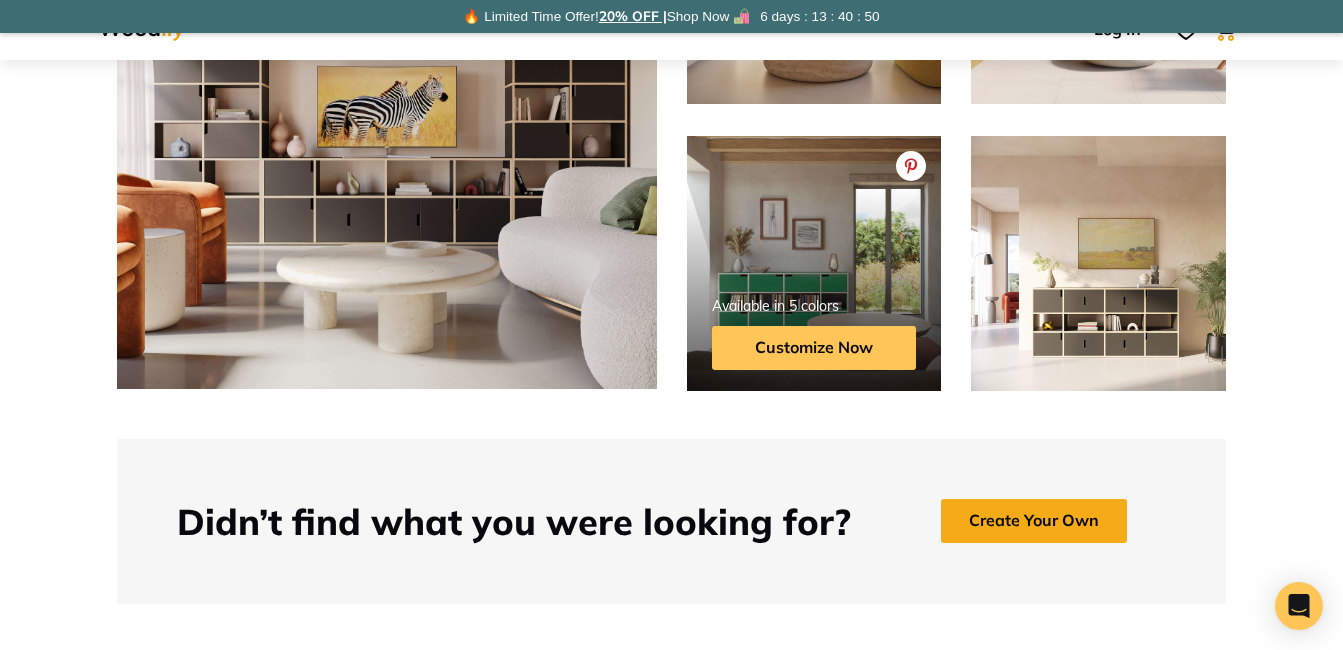 click on "Customize Now" at bounding box center [814, 348] 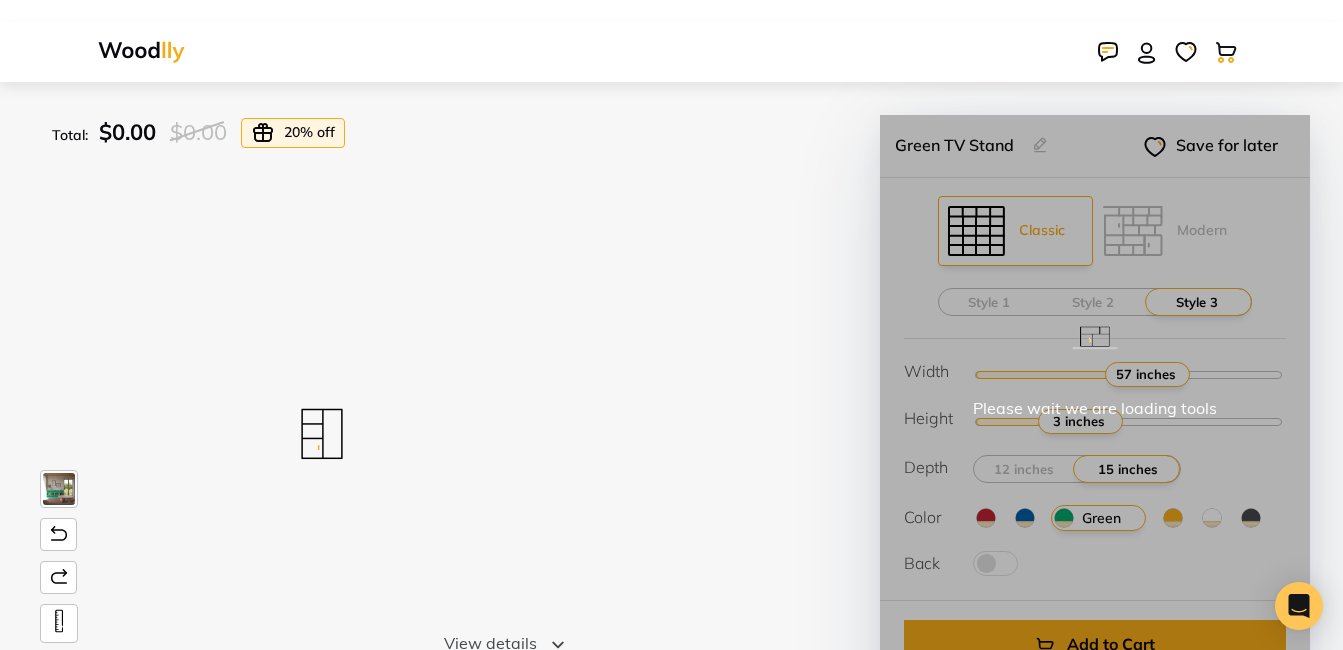 scroll, scrollTop: 0, scrollLeft: 0, axis: both 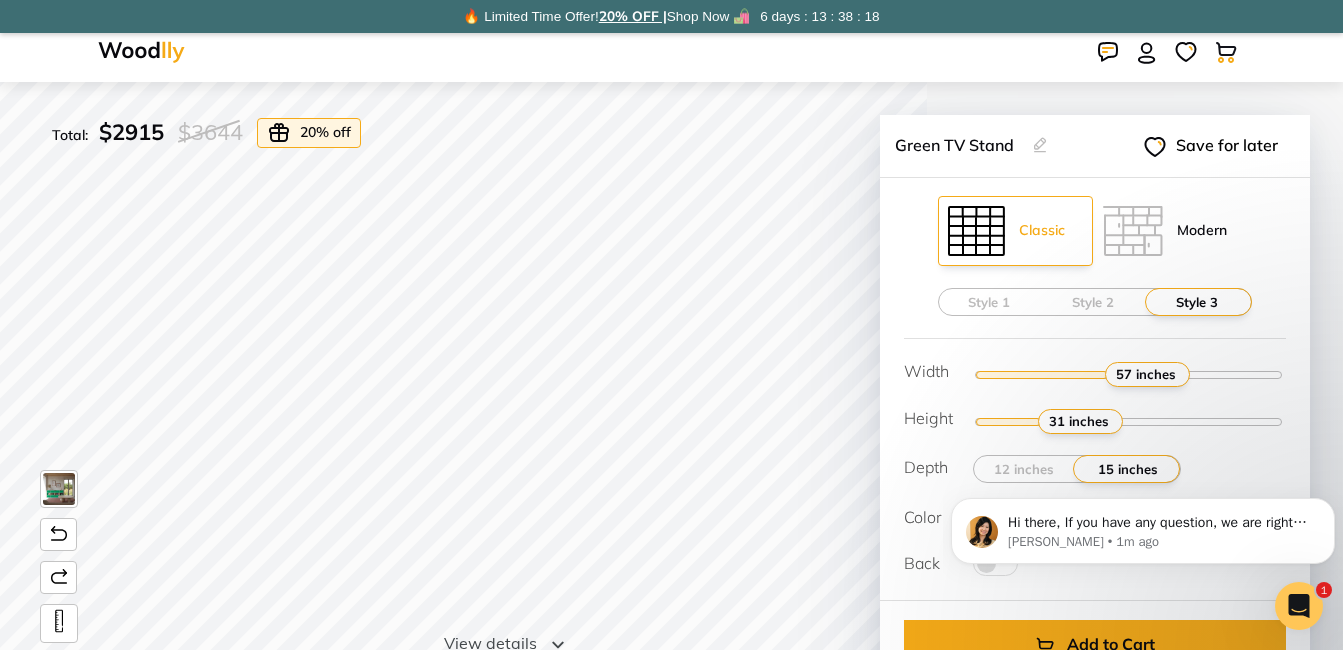 click at bounding box center [1133, 231] 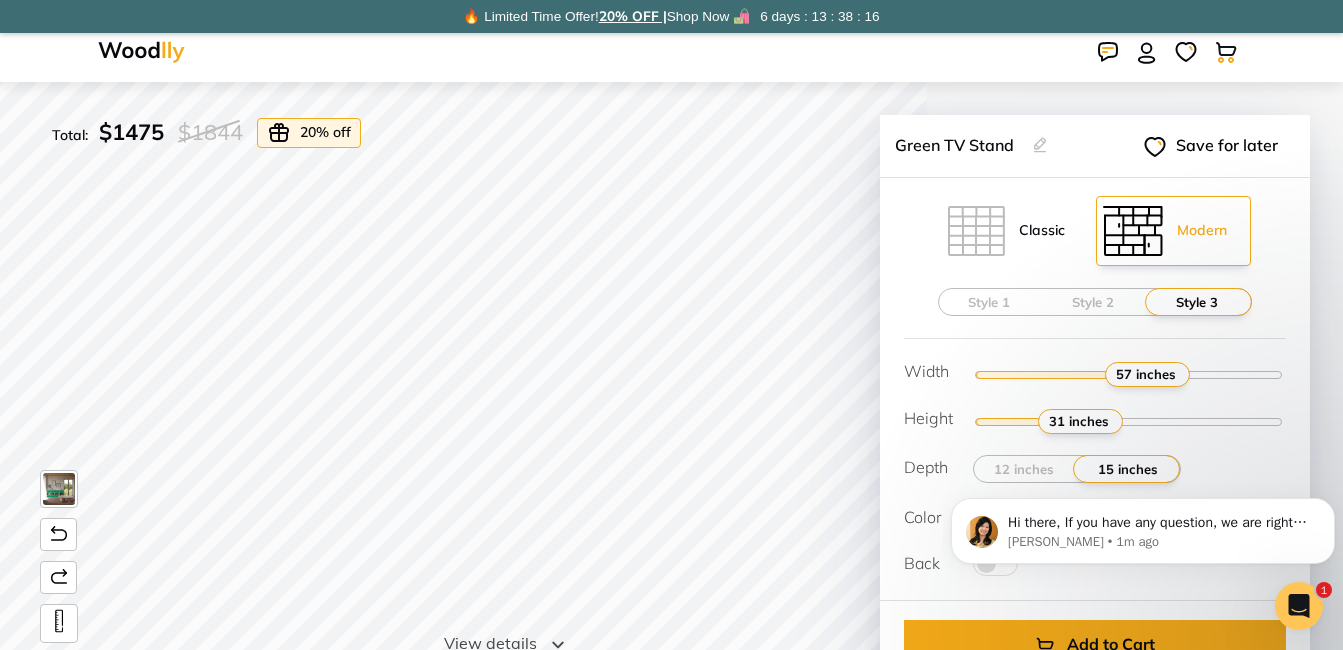 click on "Classic" at bounding box center [1006, 231] 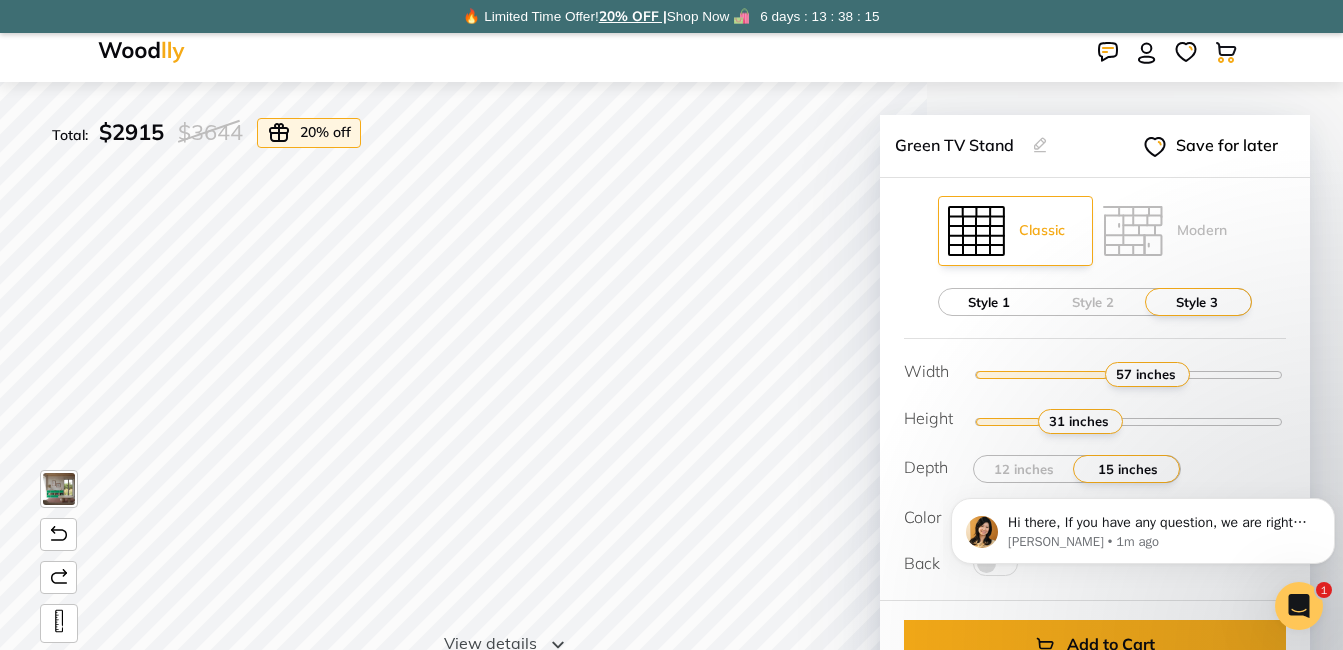 click on "Style 1" at bounding box center [989, 302] 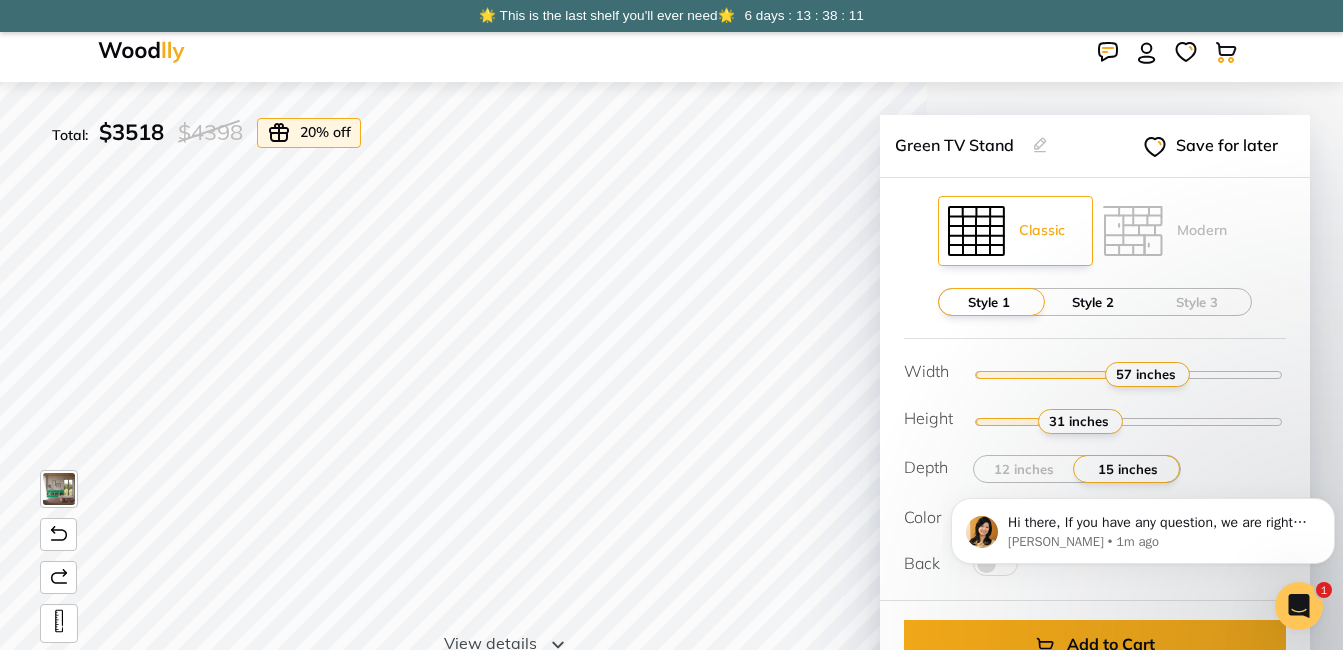 click on "Style 2" at bounding box center (1093, 302) 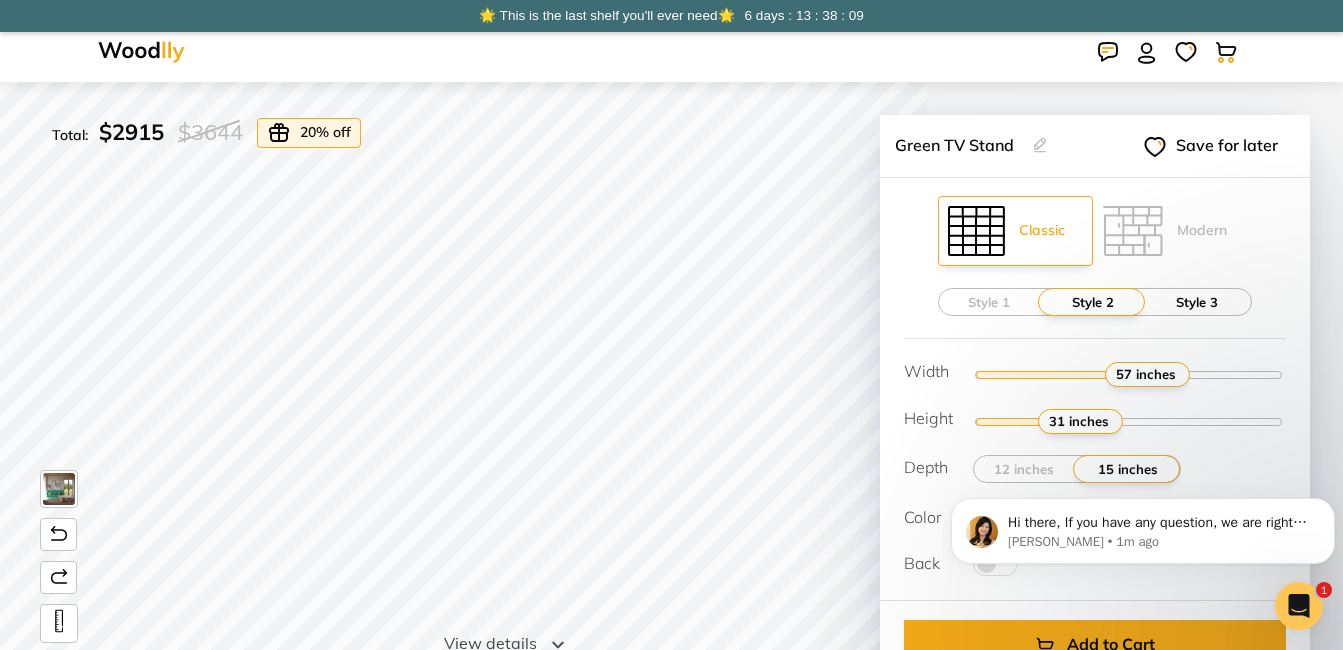 click on "Style 3" at bounding box center [1197, 302] 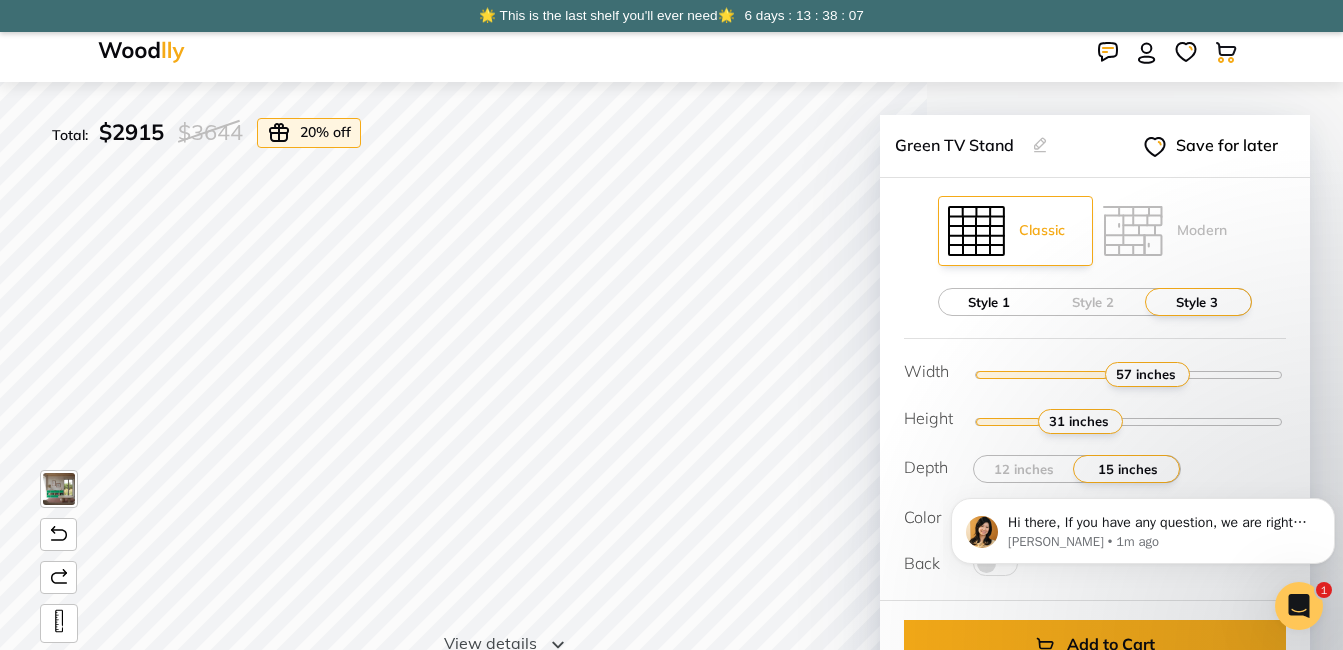 click on "Style 1" at bounding box center (989, 302) 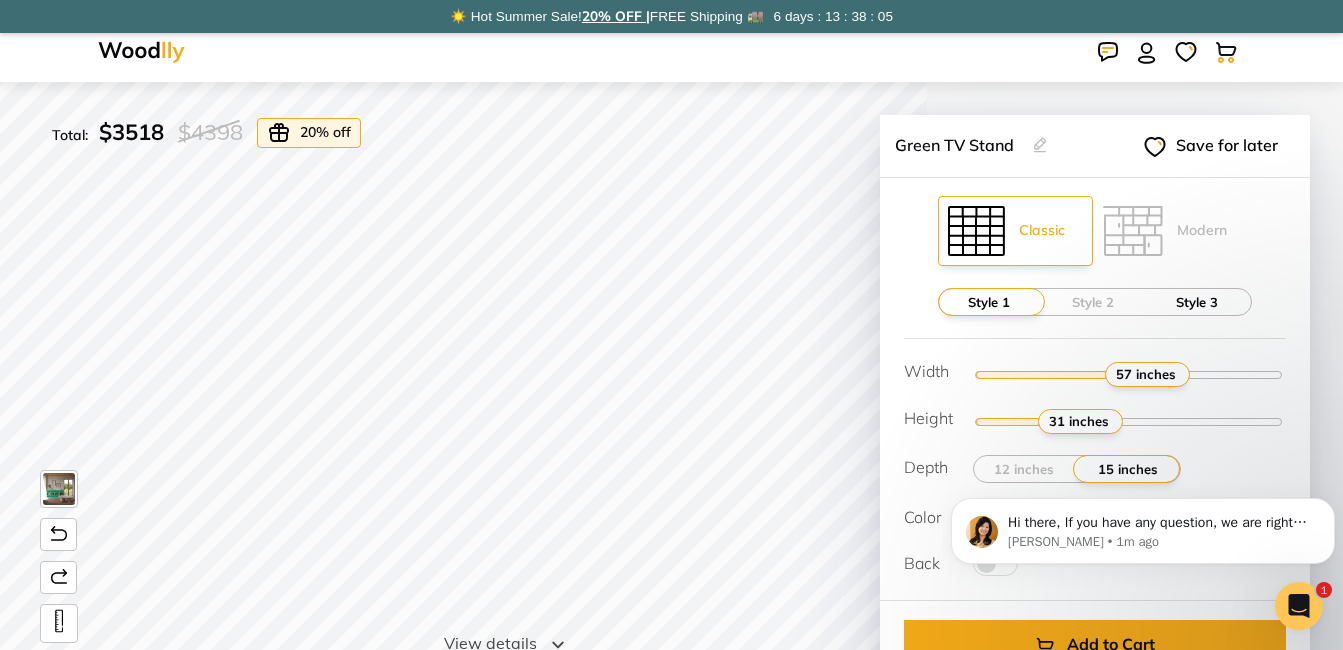 click on "Style 3" at bounding box center [1197, 302] 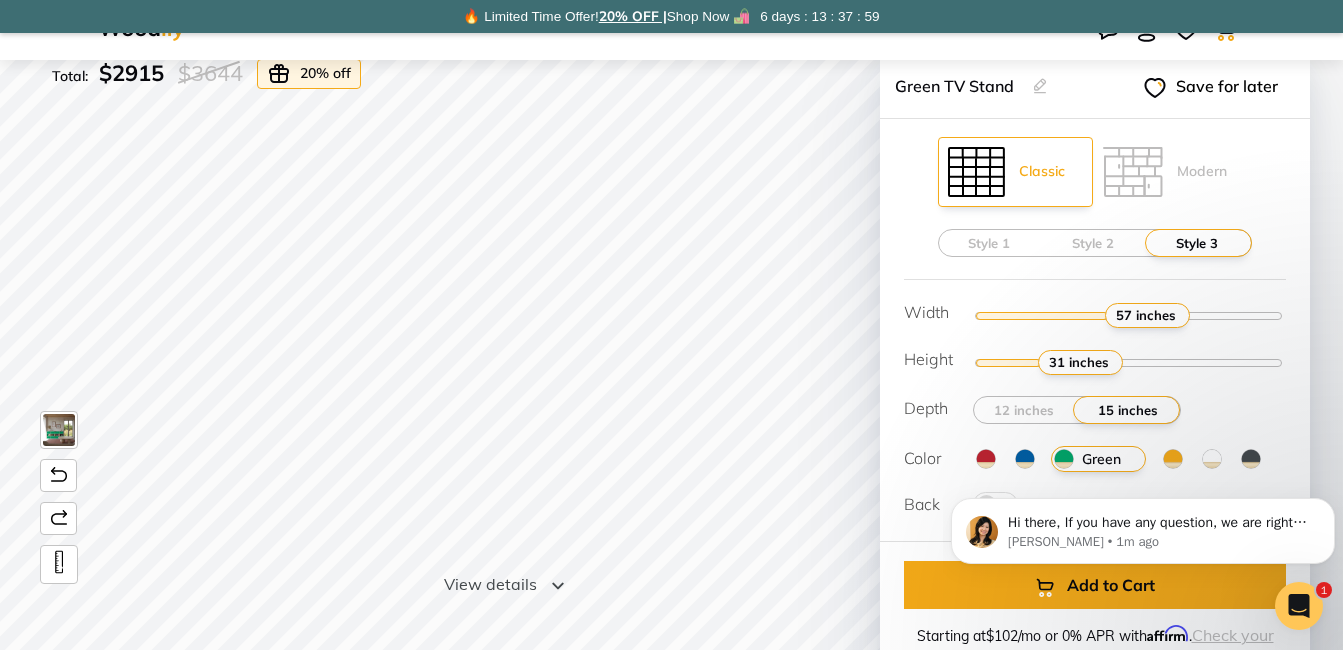 scroll, scrollTop: 61, scrollLeft: 0, axis: vertical 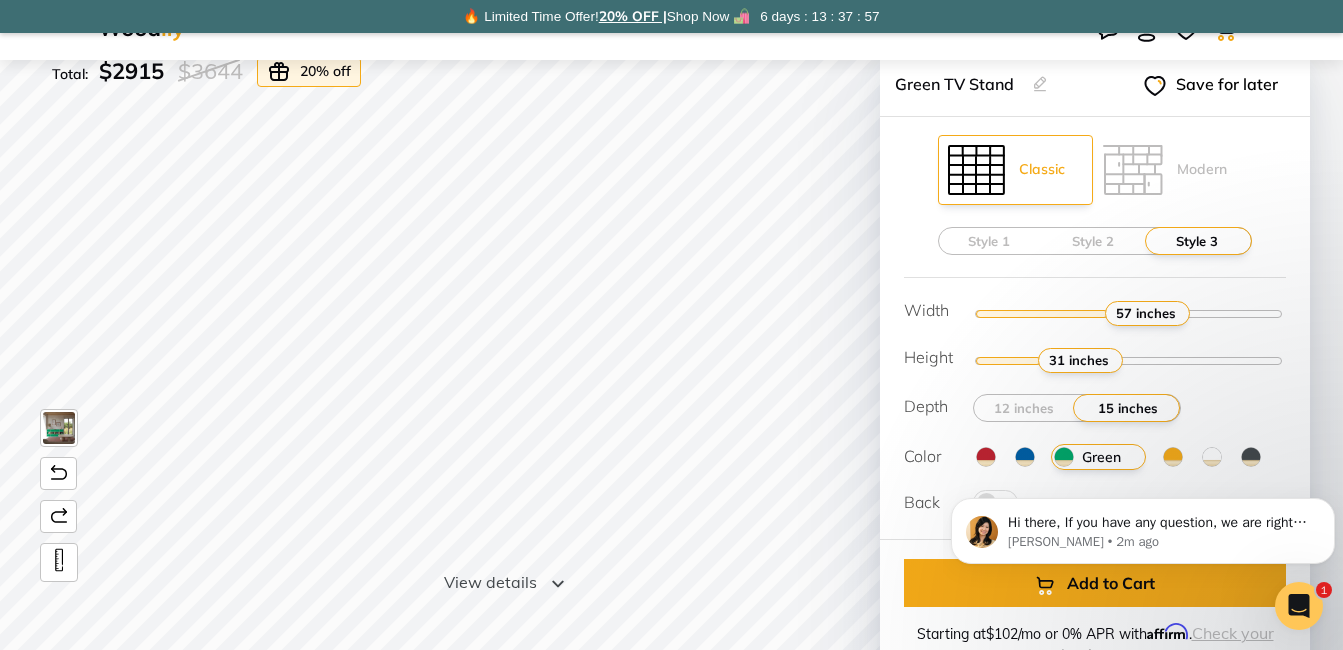 click on "Hi there, If you have any question, we are right here for you. 😊 Anna • 2m ago" 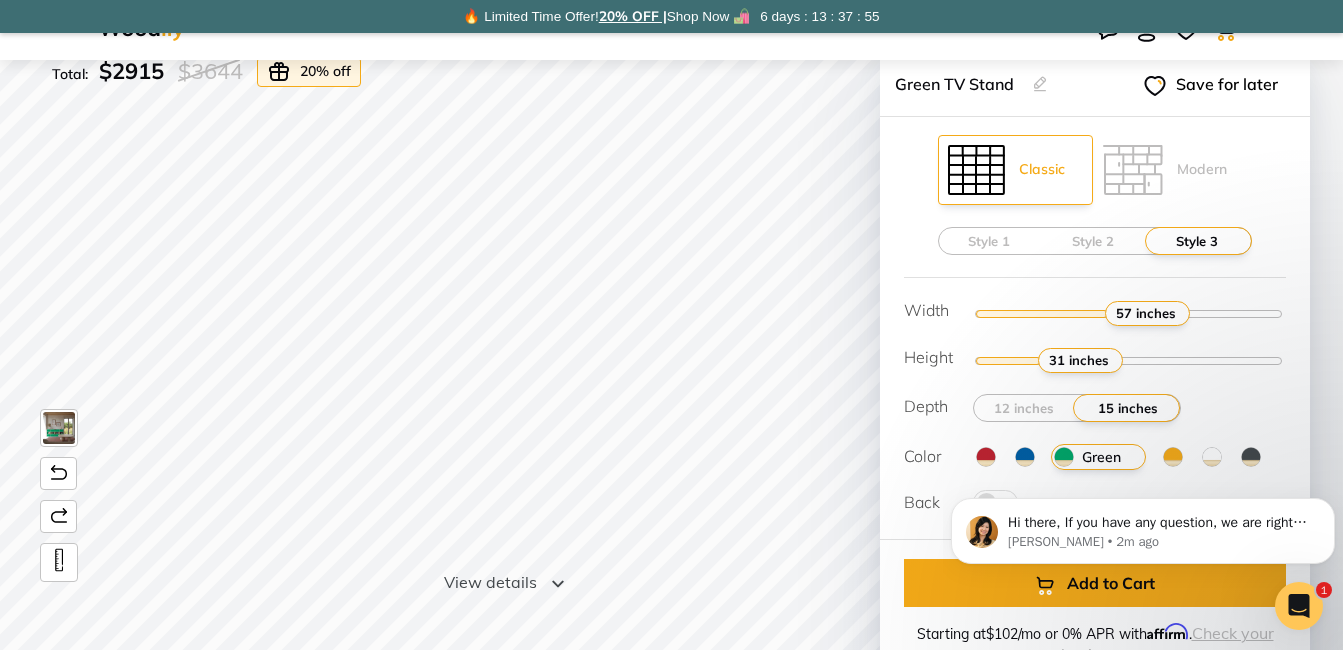 click on "Blue" at bounding box center (1024, 457) 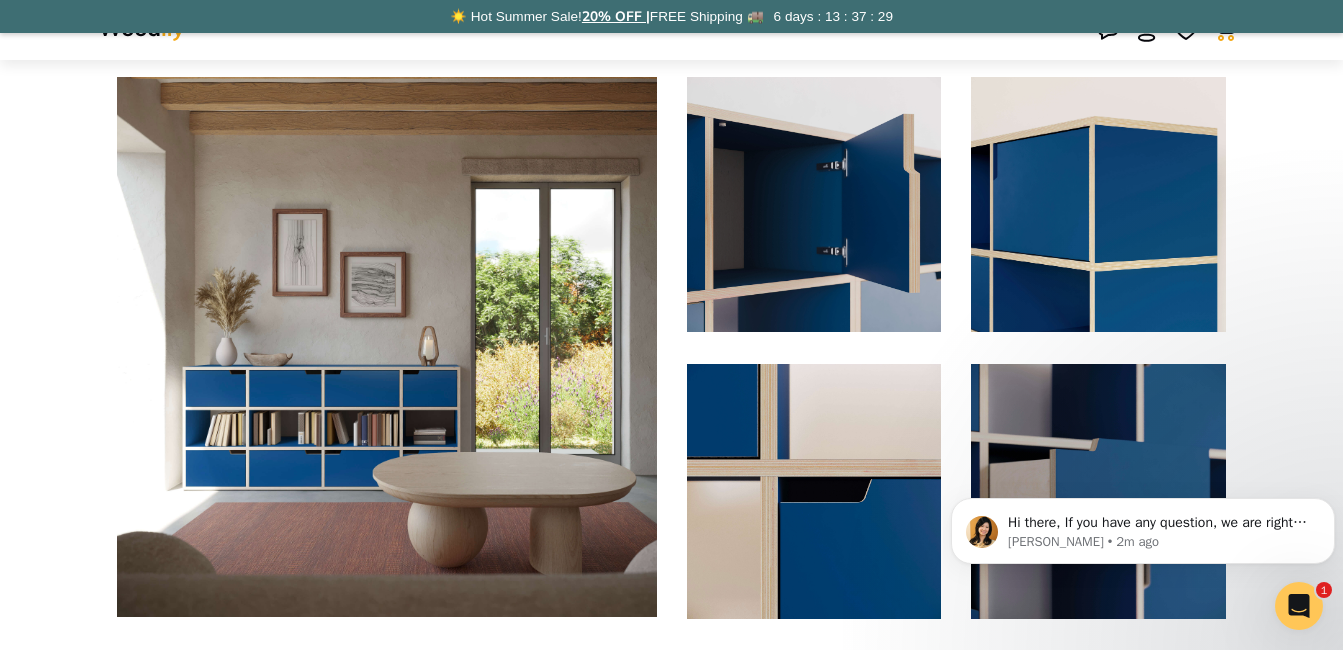 scroll, scrollTop: 0, scrollLeft: 0, axis: both 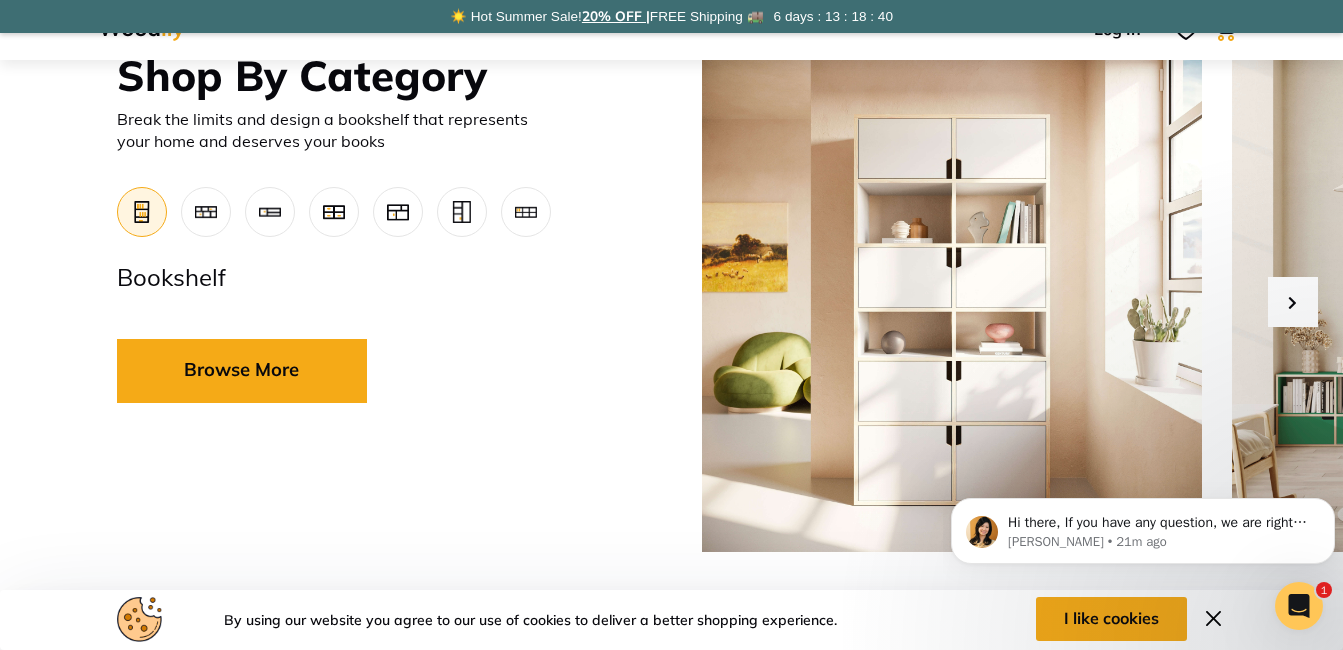click at bounding box center [1482, 302] 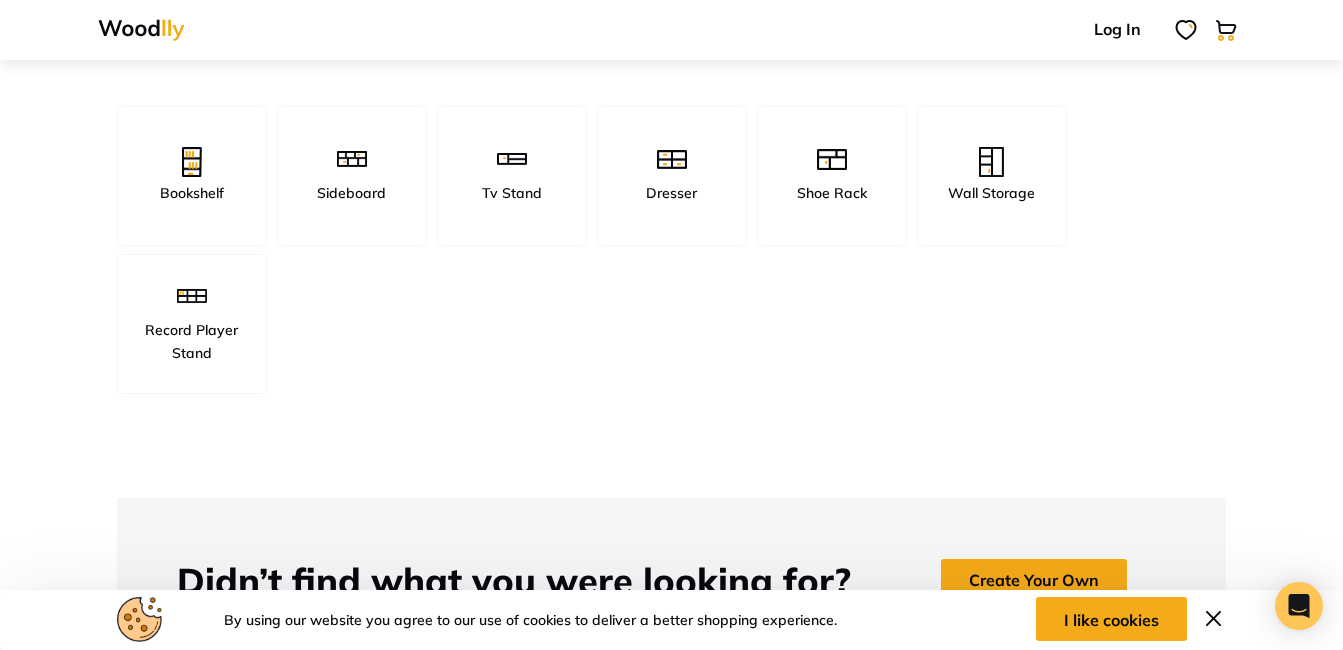 scroll, scrollTop: 394, scrollLeft: 0, axis: vertical 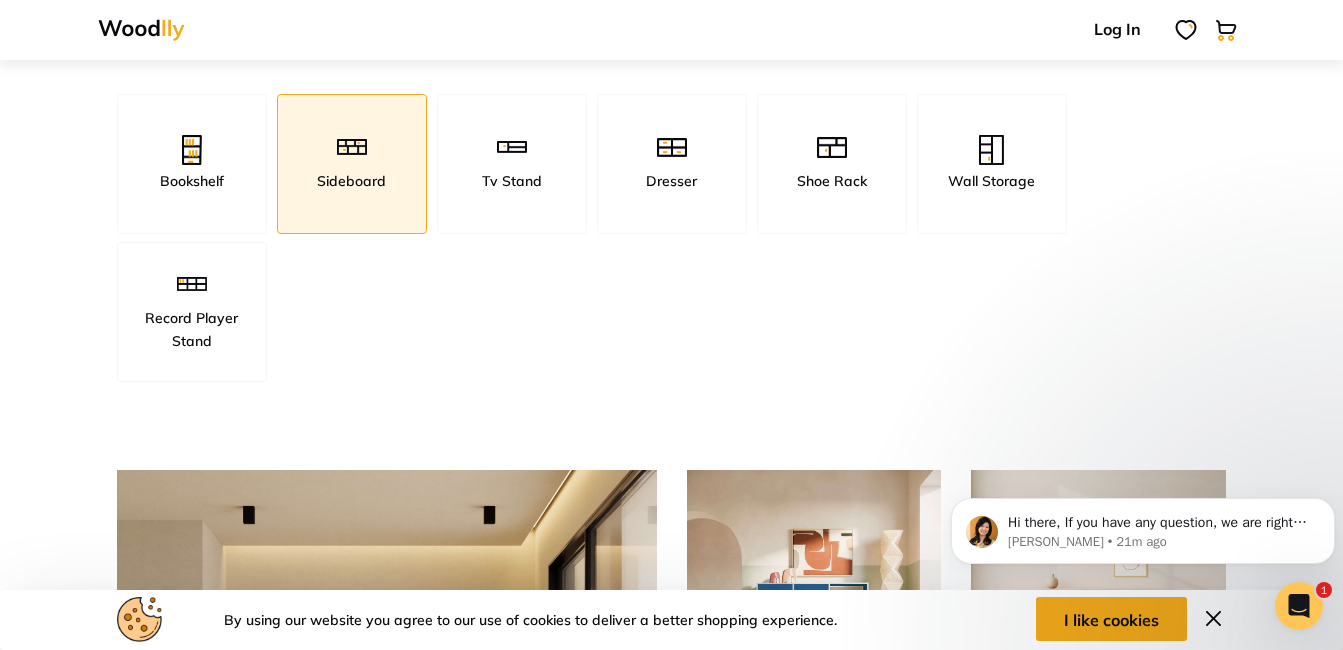click on "Sideboard" at bounding box center [352, 164] 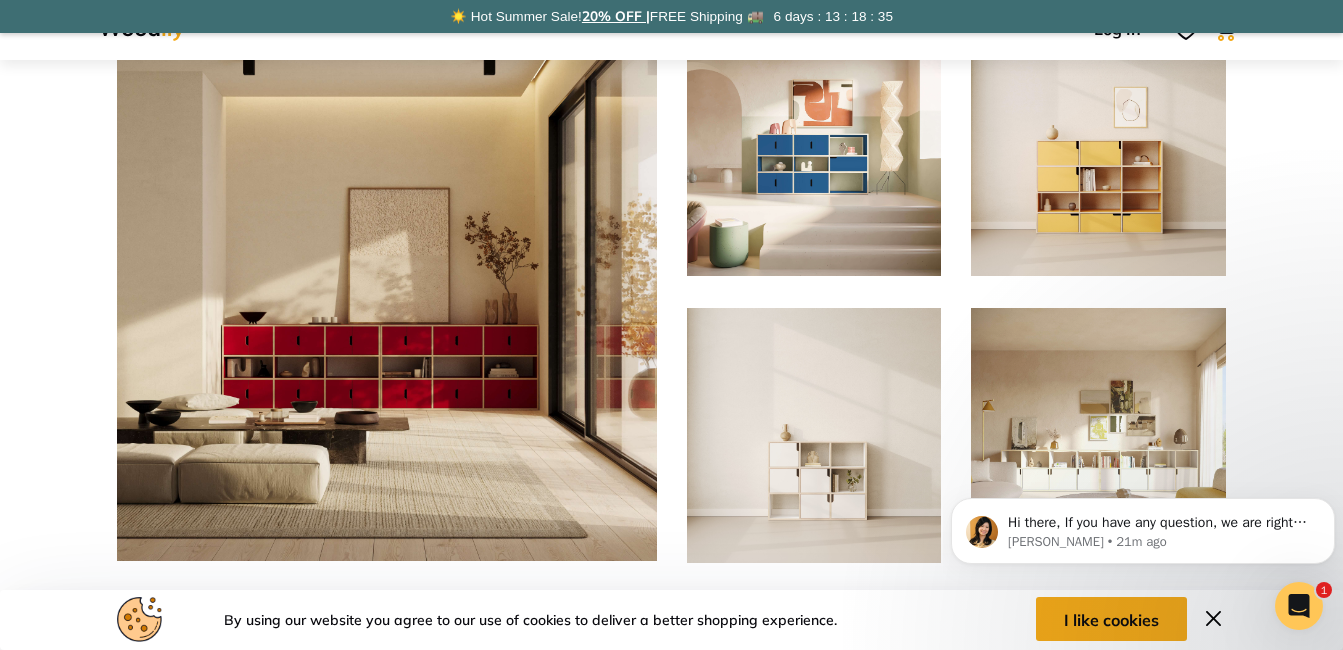 scroll, scrollTop: 844, scrollLeft: 0, axis: vertical 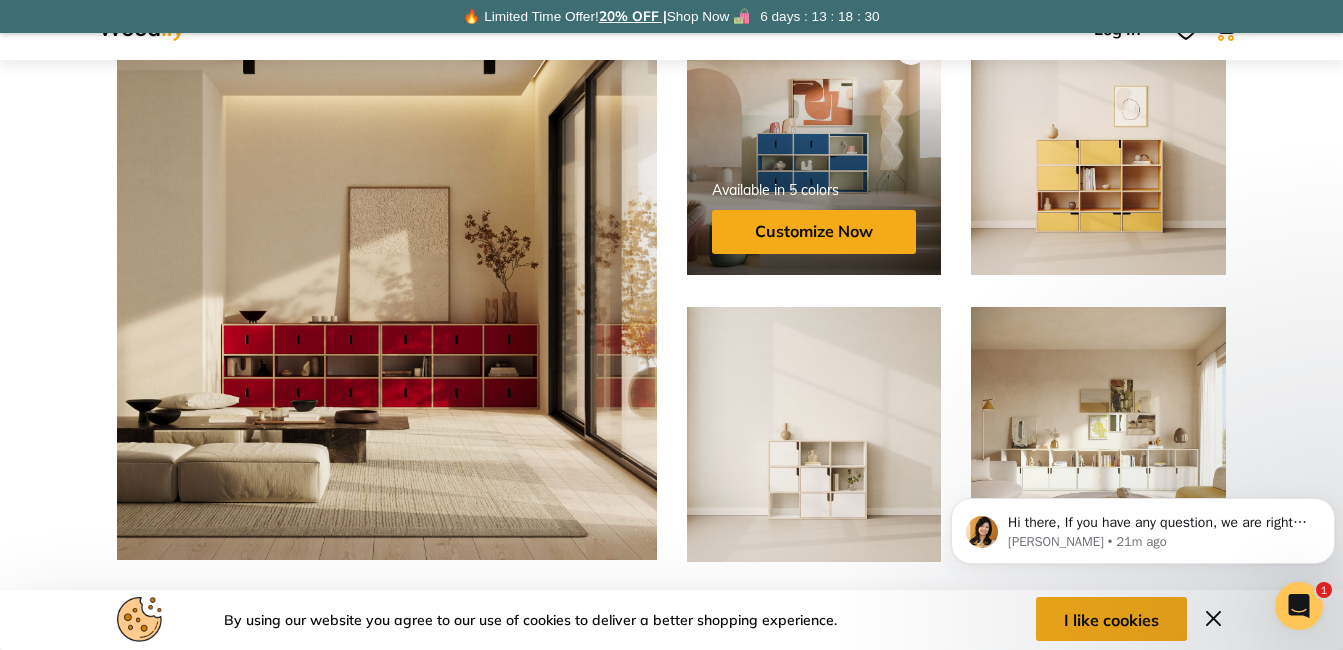 click at bounding box center [814, 197] 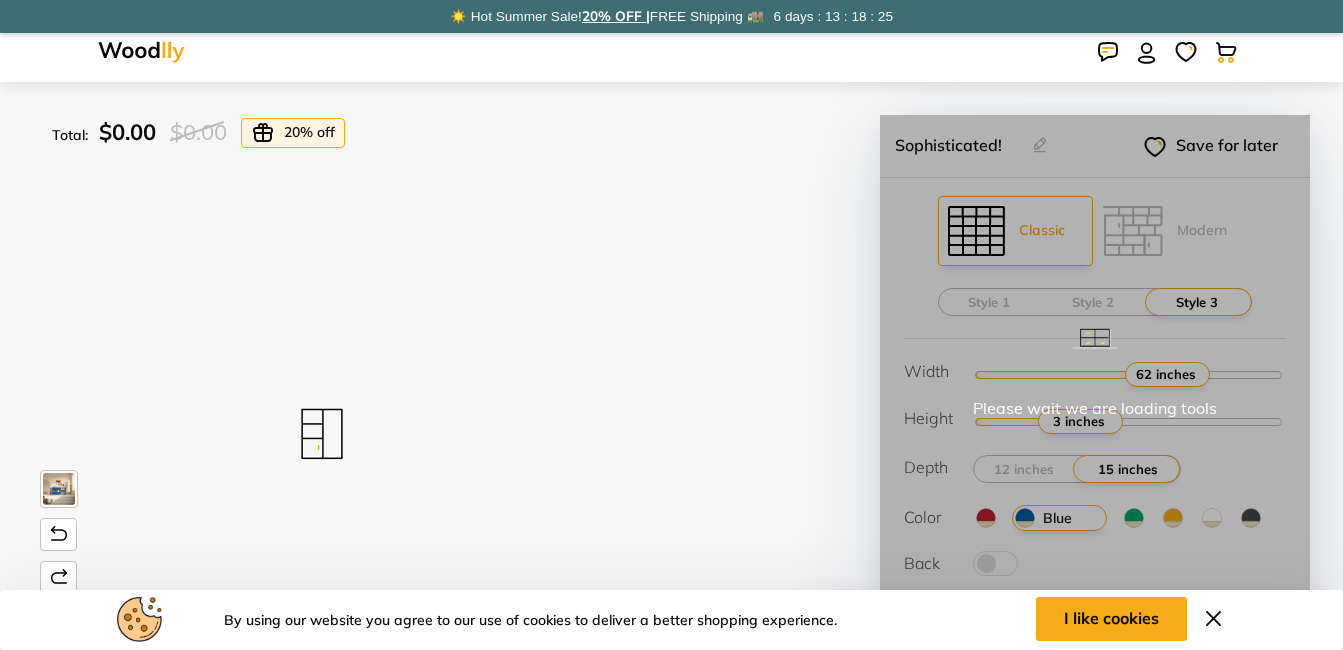 scroll, scrollTop: 0, scrollLeft: 0, axis: both 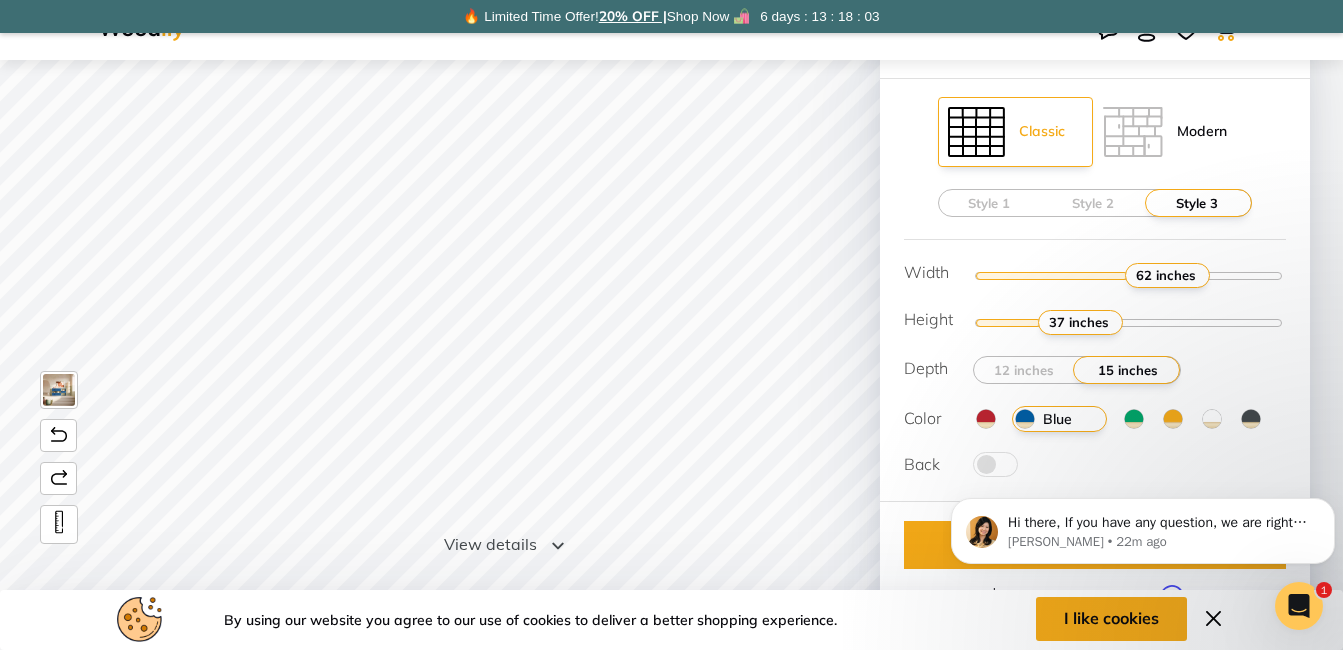 click on "Modern" at bounding box center (1165, 132) 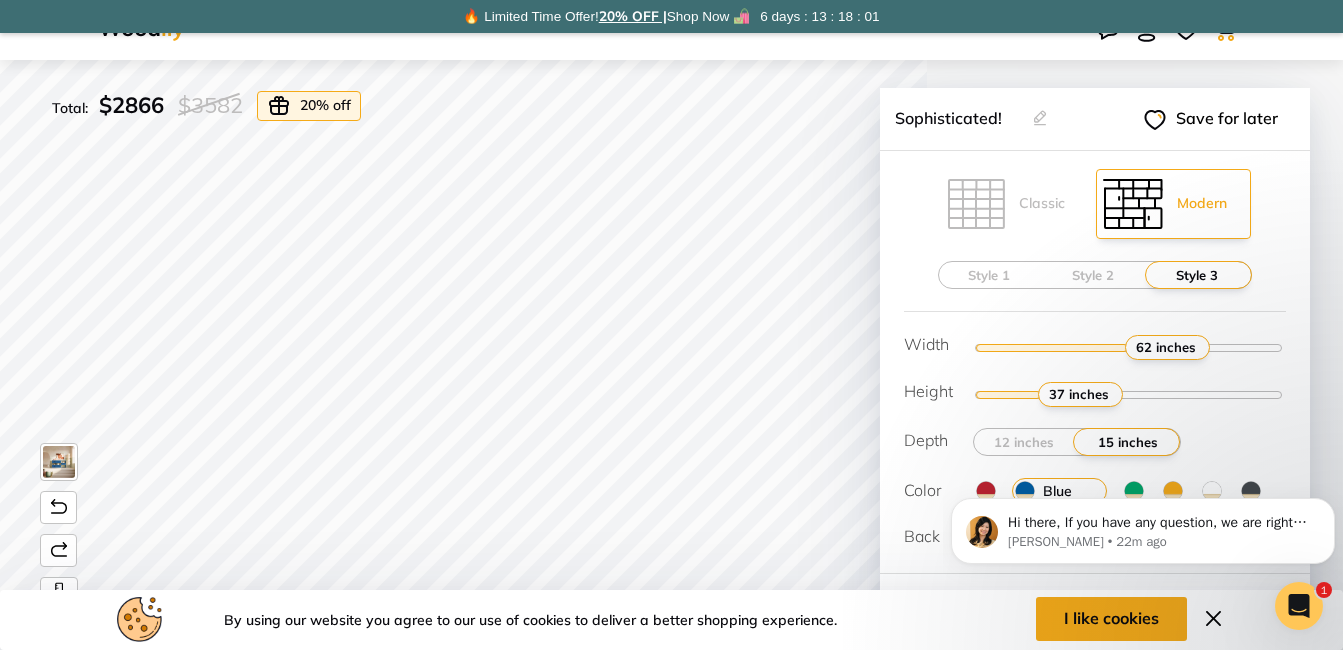 scroll, scrollTop: 26, scrollLeft: 0, axis: vertical 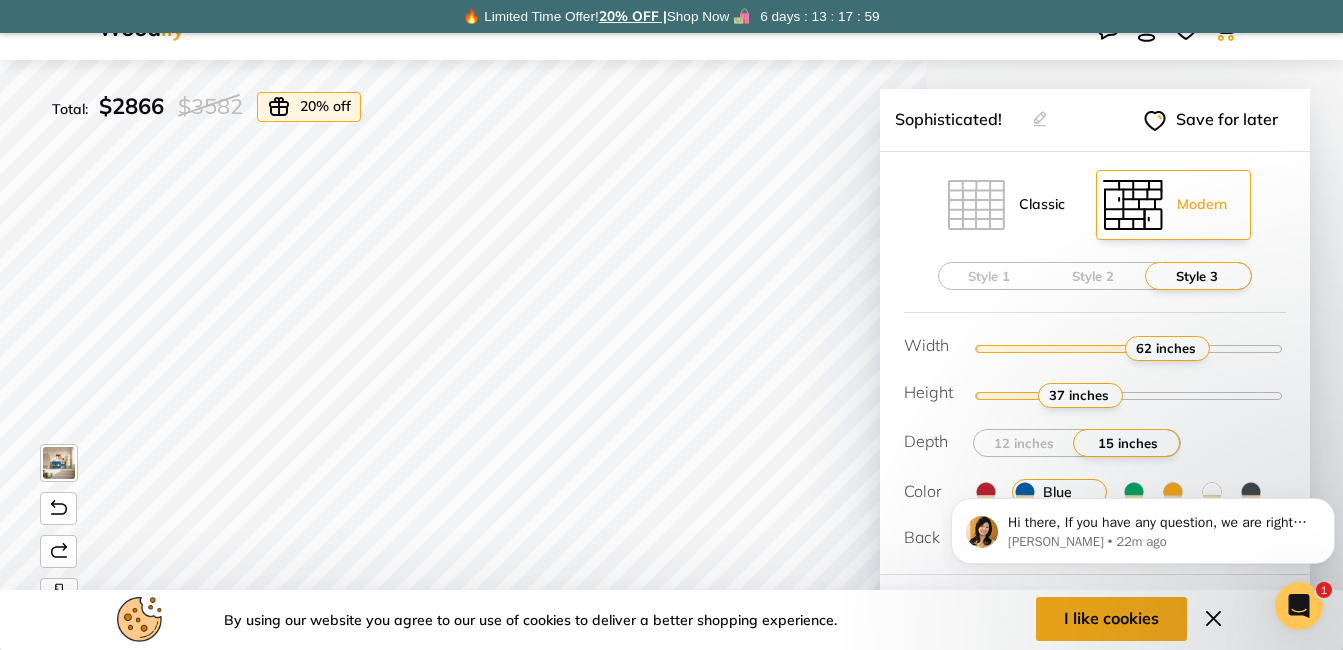 click on "Classic" at bounding box center [1006, 205] 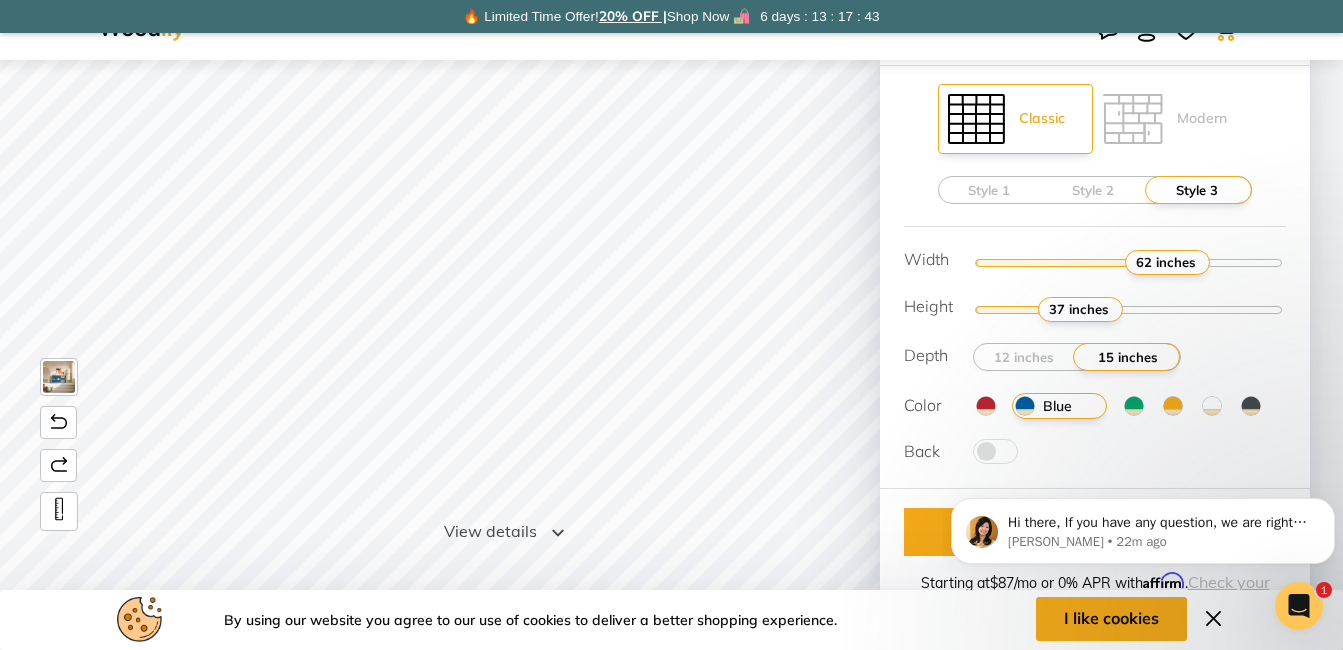 scroll, scrollTop: 113, scrollLeft: 0, axis: vertical 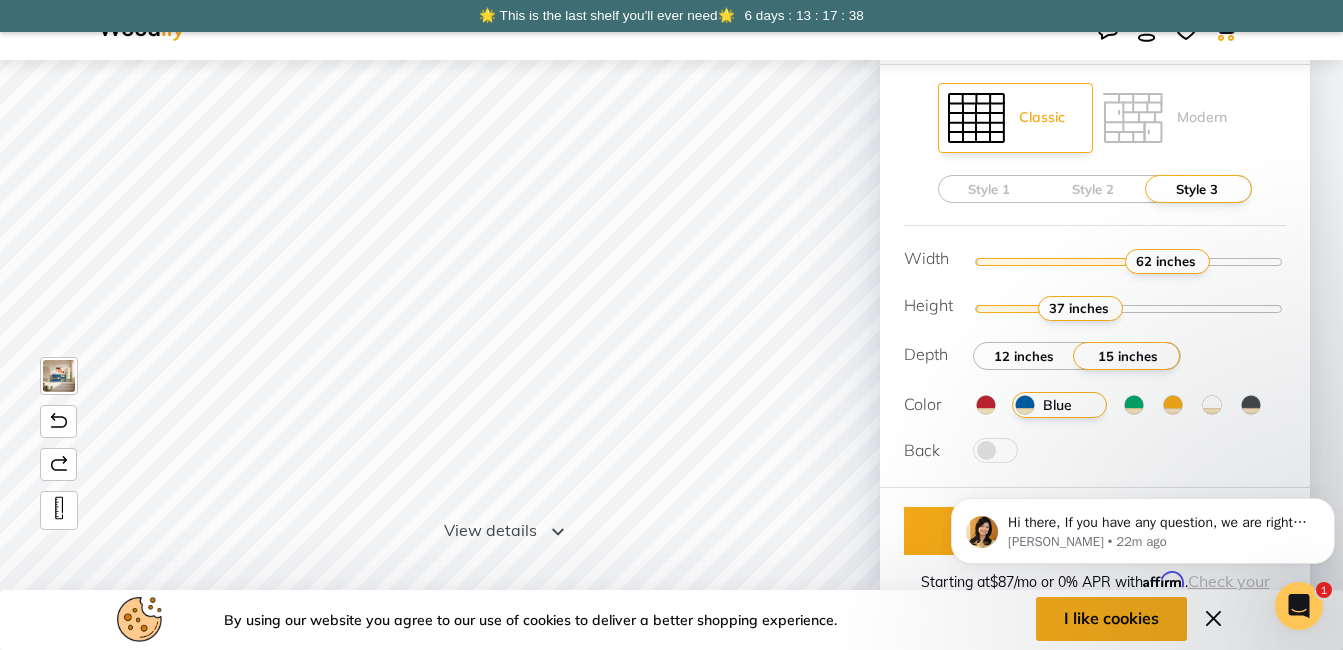 drag, startPoint x: 1024, startPoint y: 352, endPoint x: 1006, endPoint y: 352, distance: 18 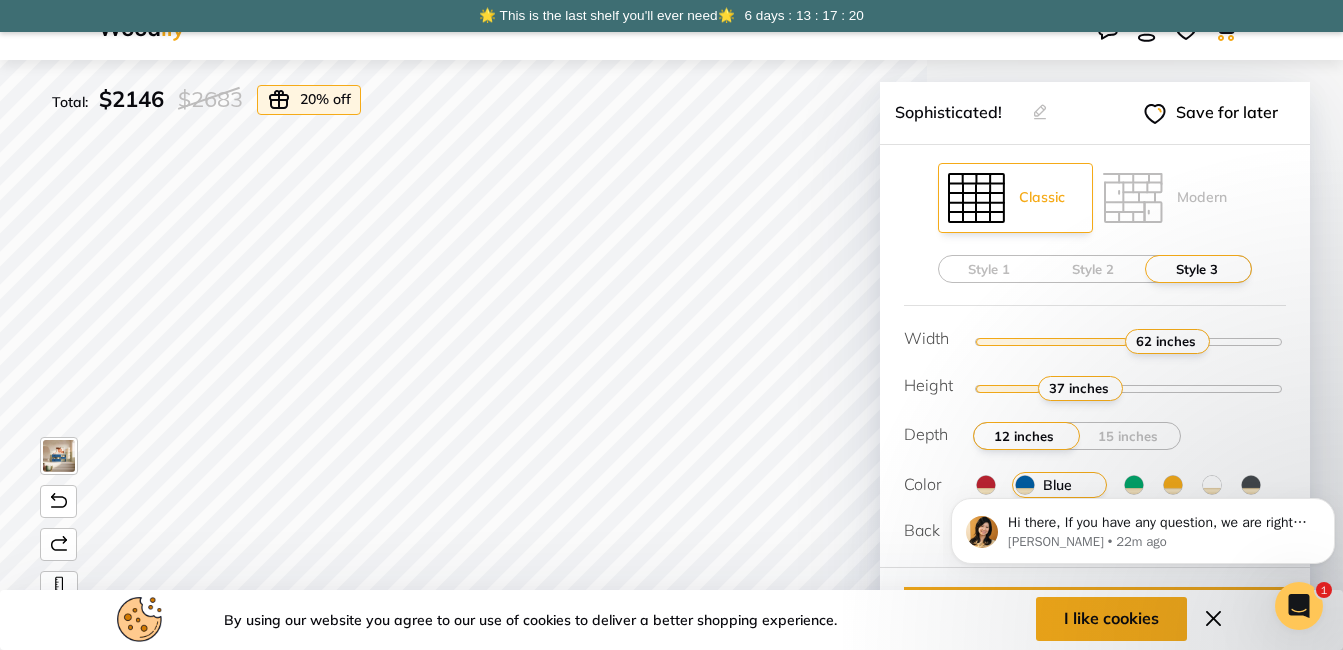 scroll, scrollTop: 32, scrollLeft: 0, axis: vertical 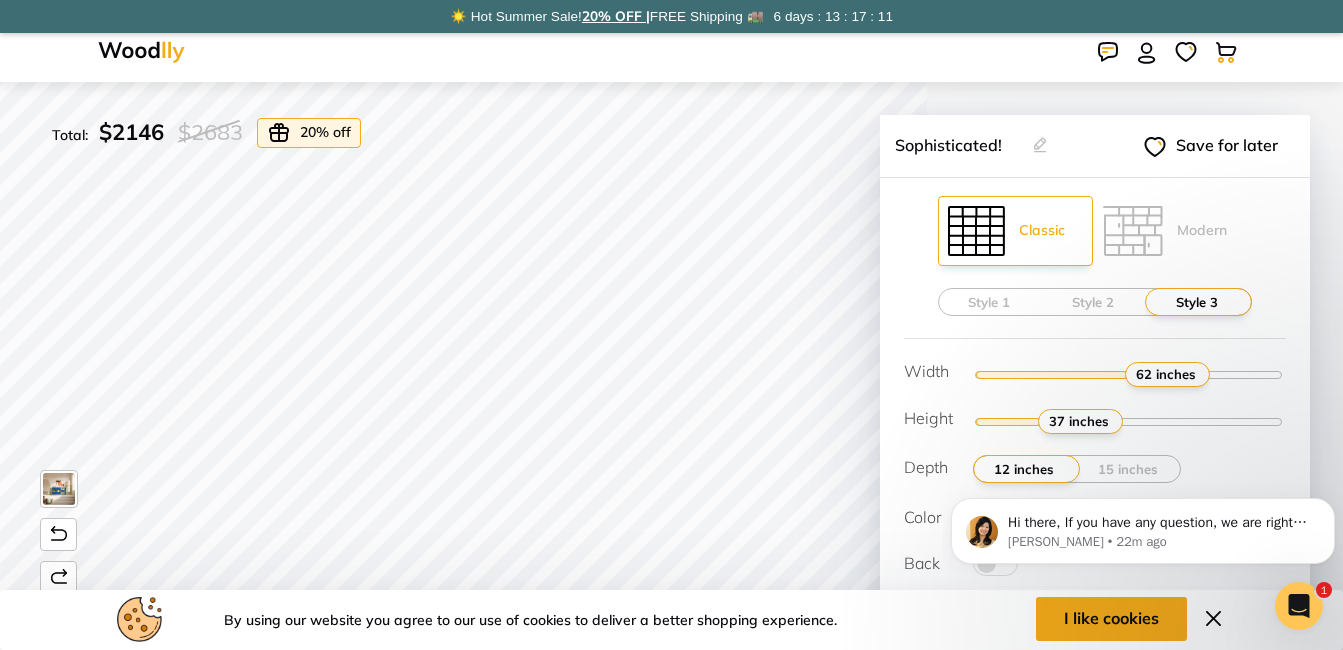 click at bounding box center (141, 52) 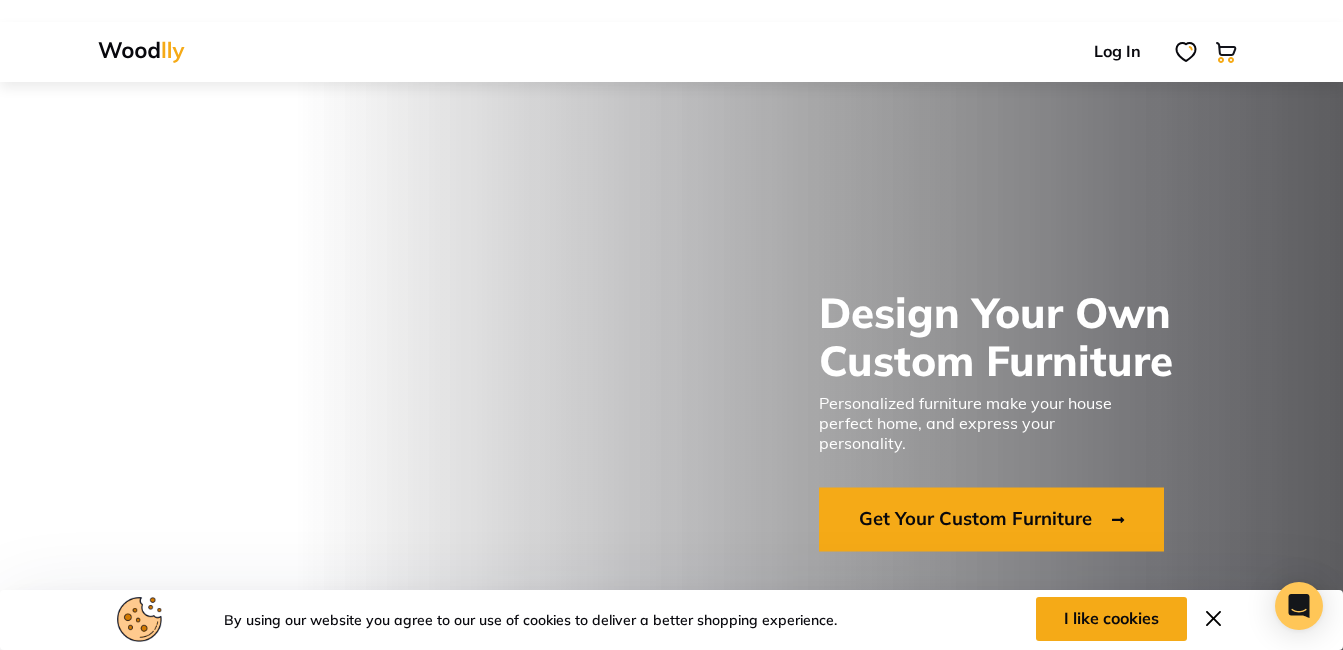 scroll, scrollTop: 0, scrollLeft: 0, axis: both 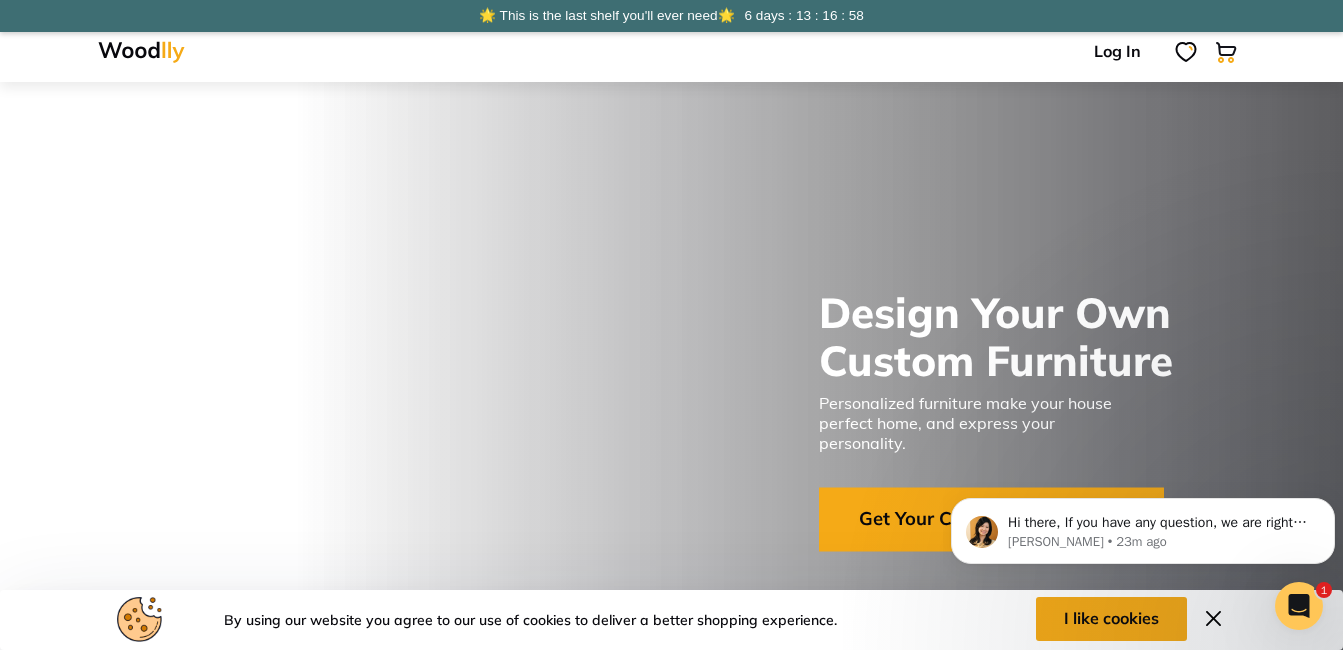 click at bounding box center (1213, 618) 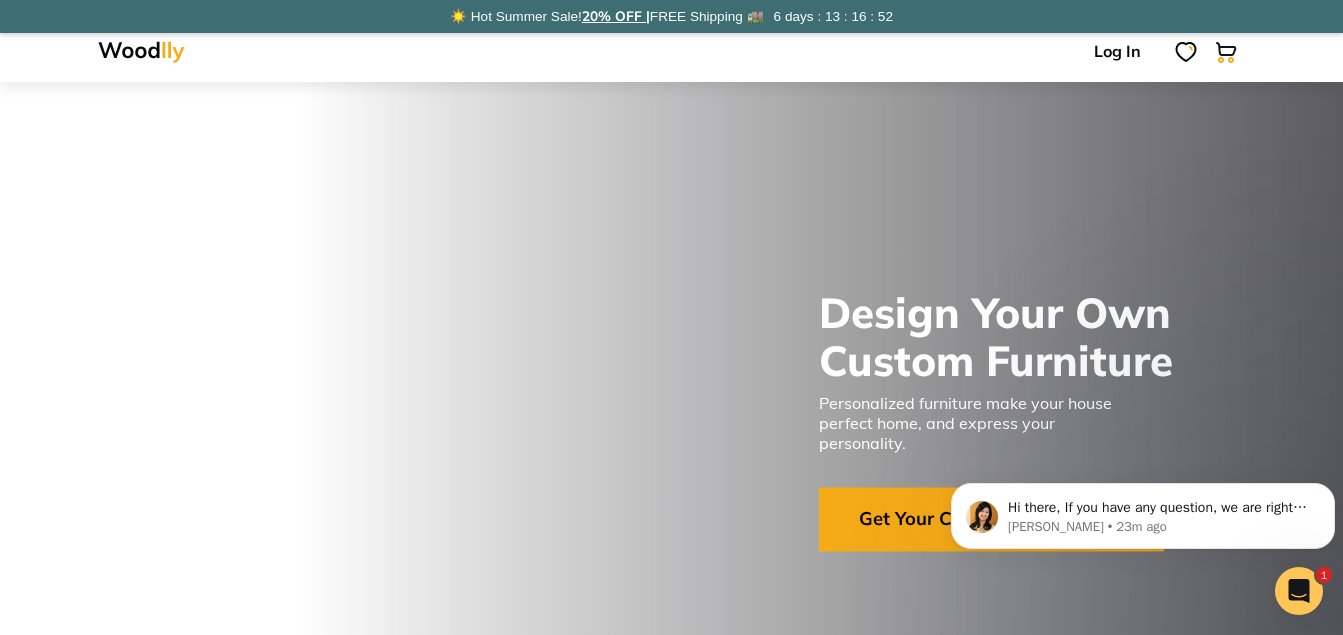click at bounding box center (966, 420) 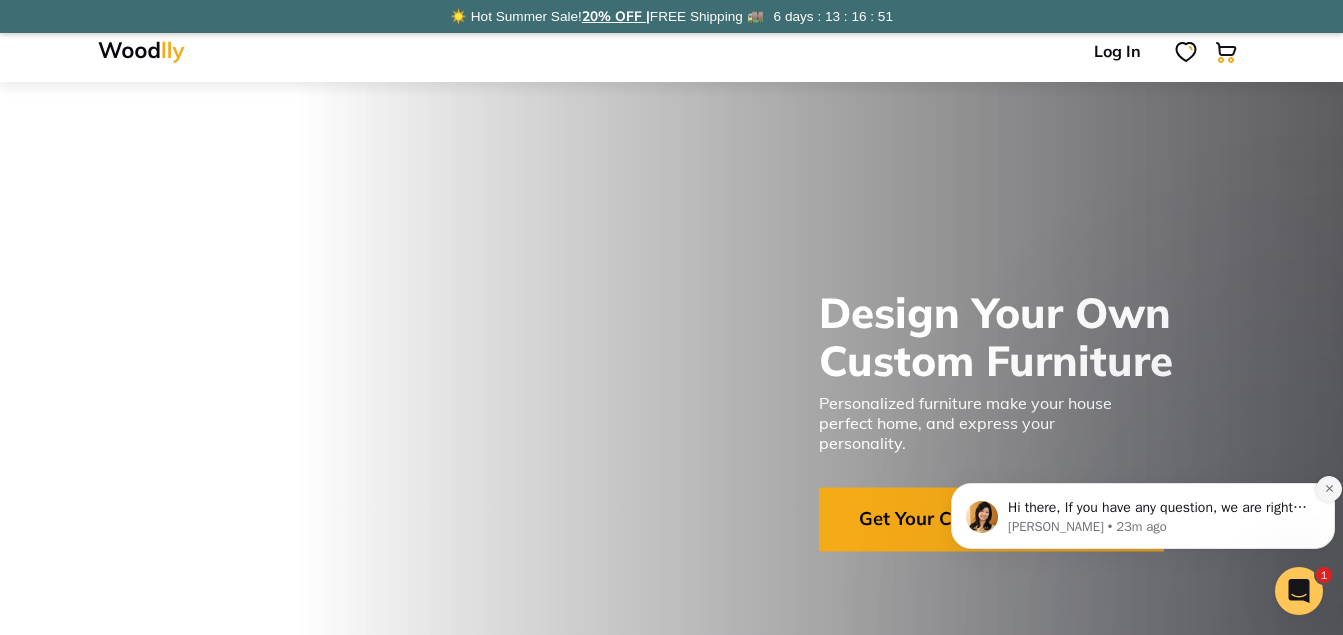 click 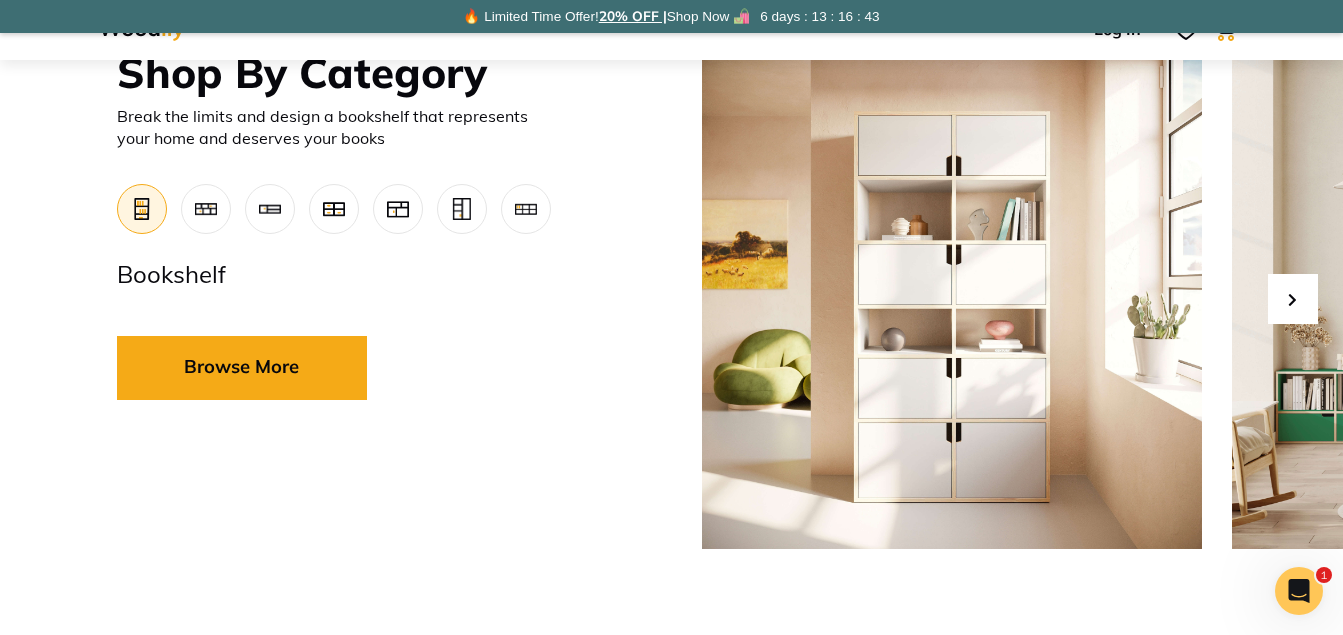 scroll, scrollTop: 852, scrollLeft: 0, axis: vertical 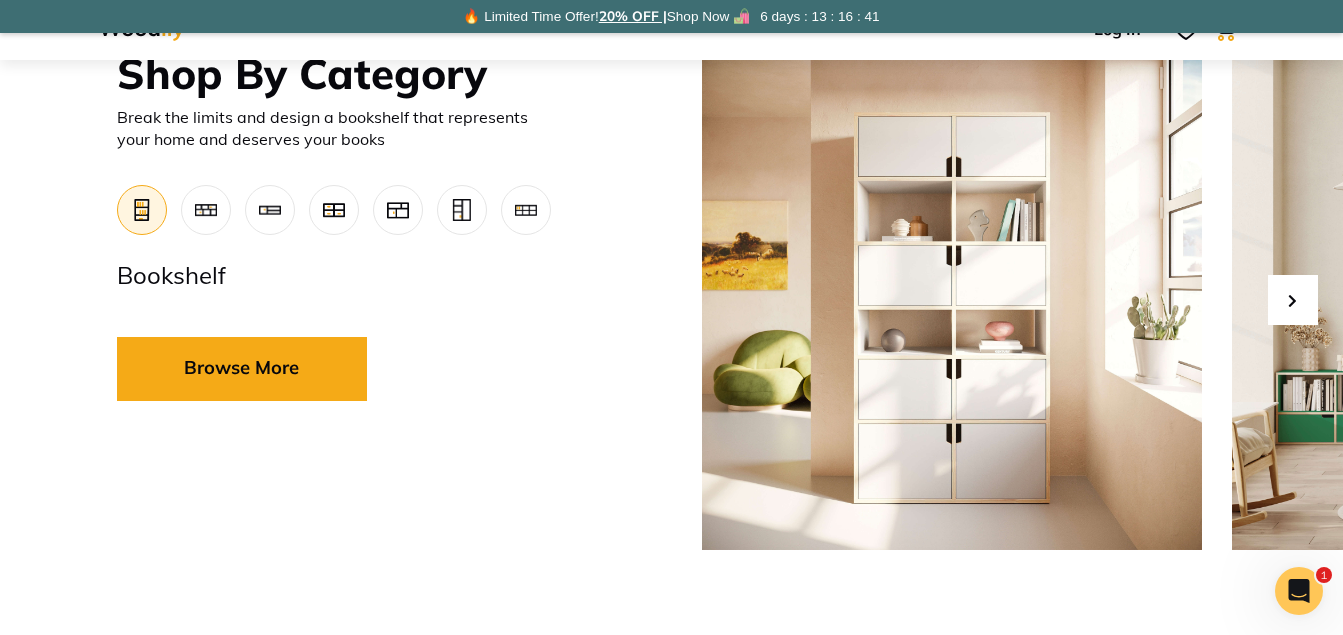click at bounding box center [1293, 300] 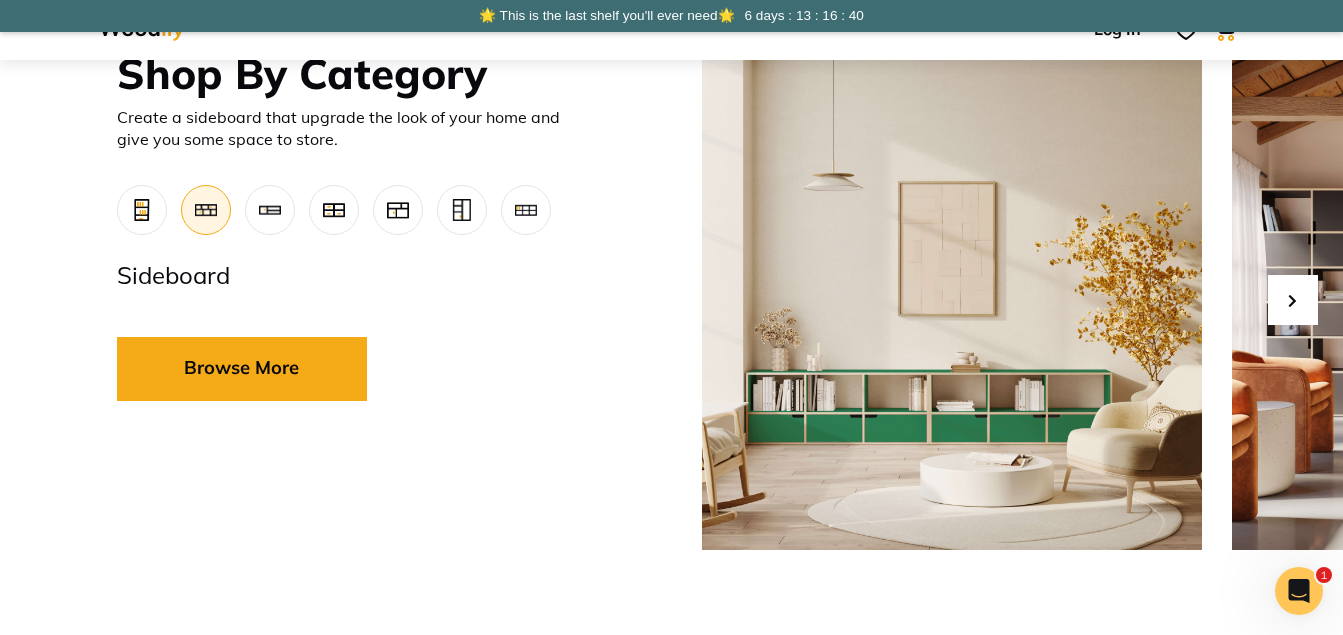 click at bounding box center [1293, 300] 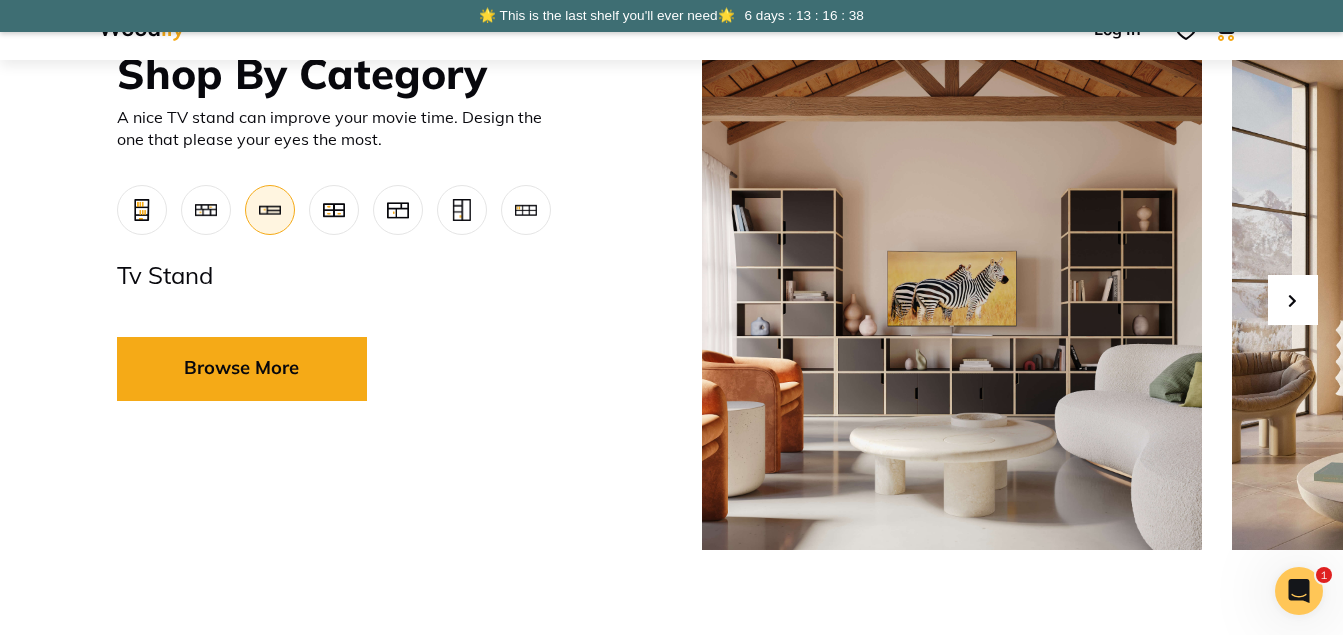 click at bounding box center [1293, 300] 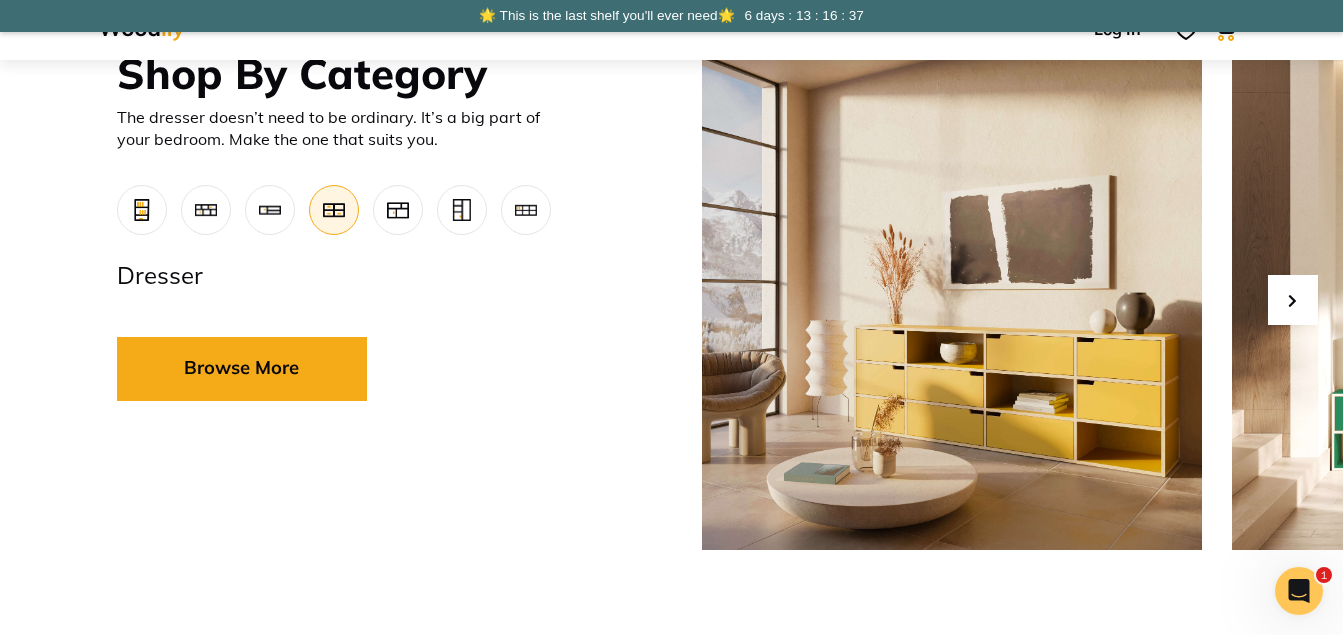click at bounding box center (1293, 300) 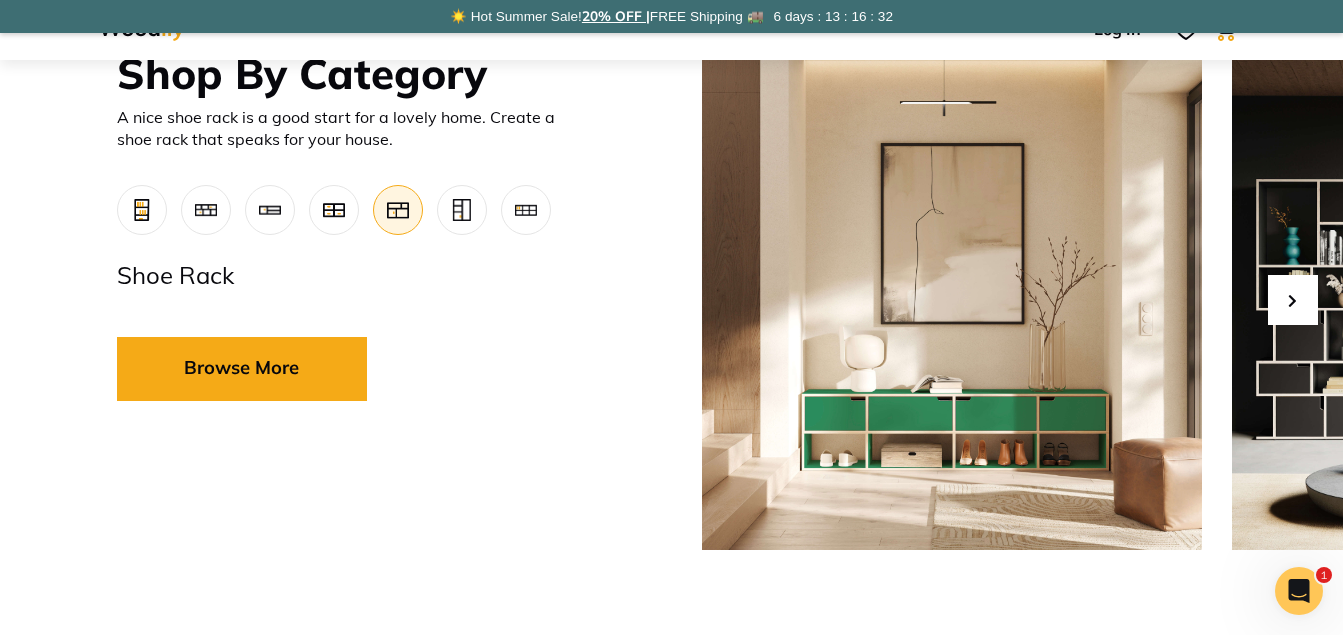 click at bounding box center (952, 300) 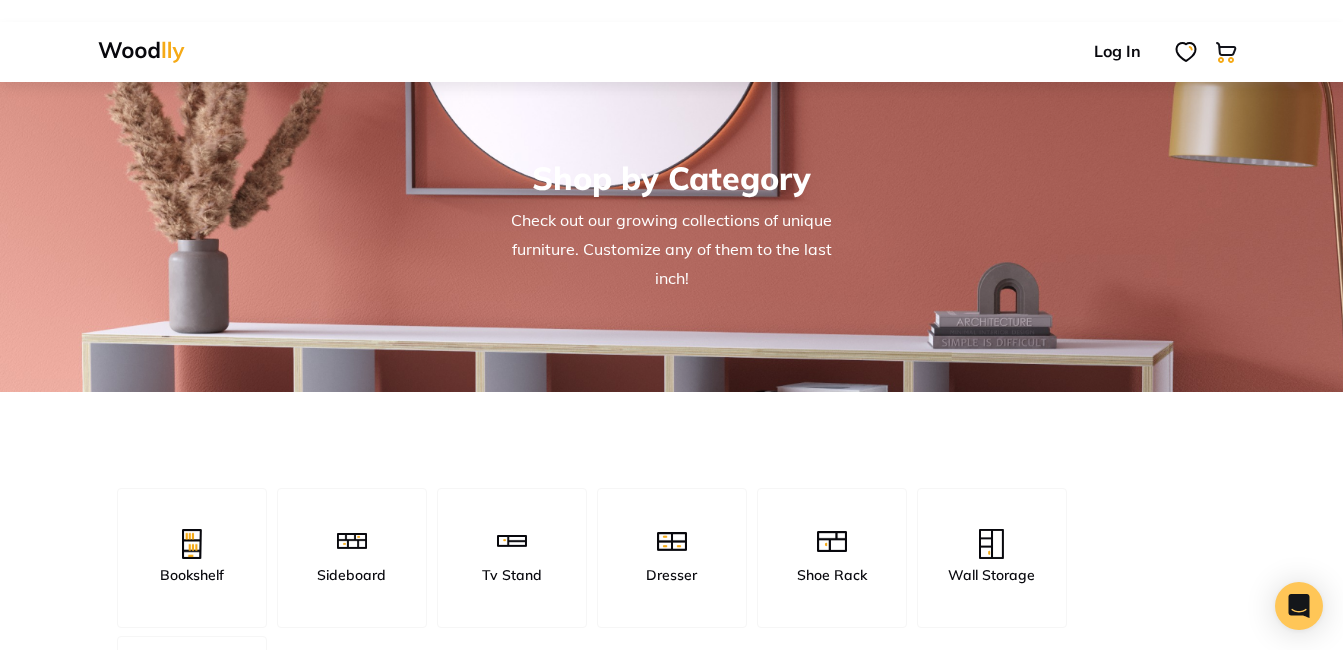 scroll, scrollTop: 0, scrollLeft: 0, axis: both 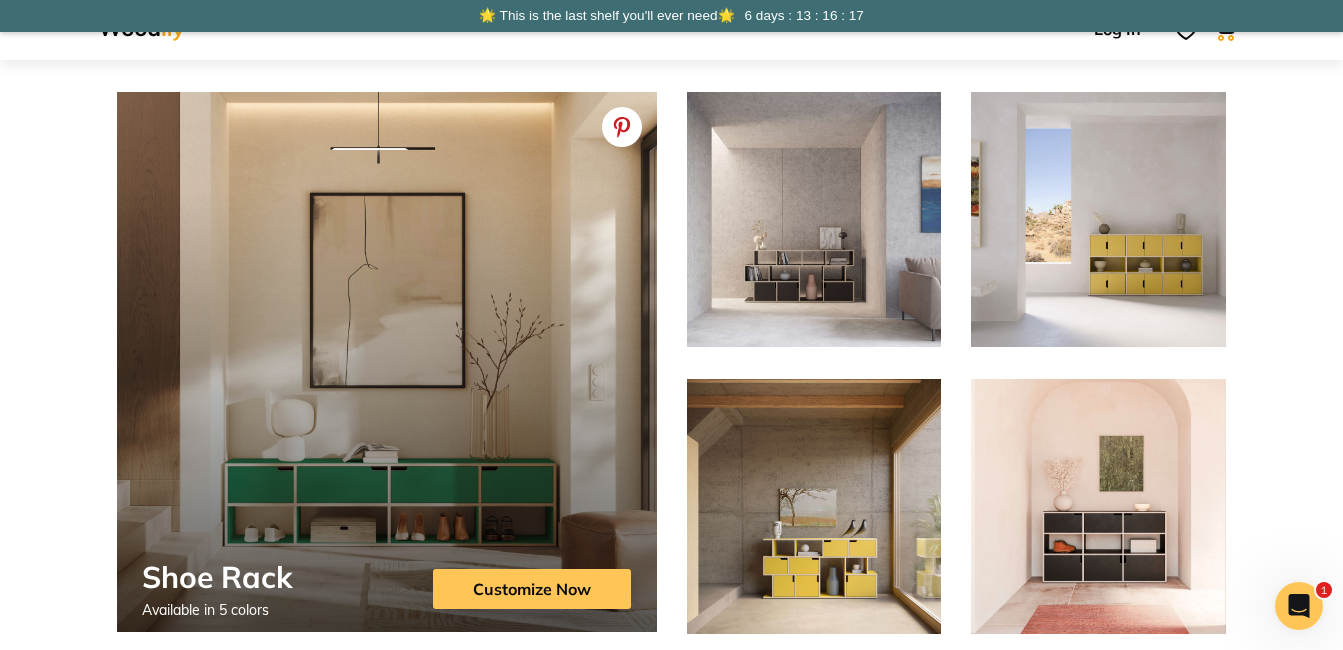click on "Customize Now" at bounding box center (532, 589) 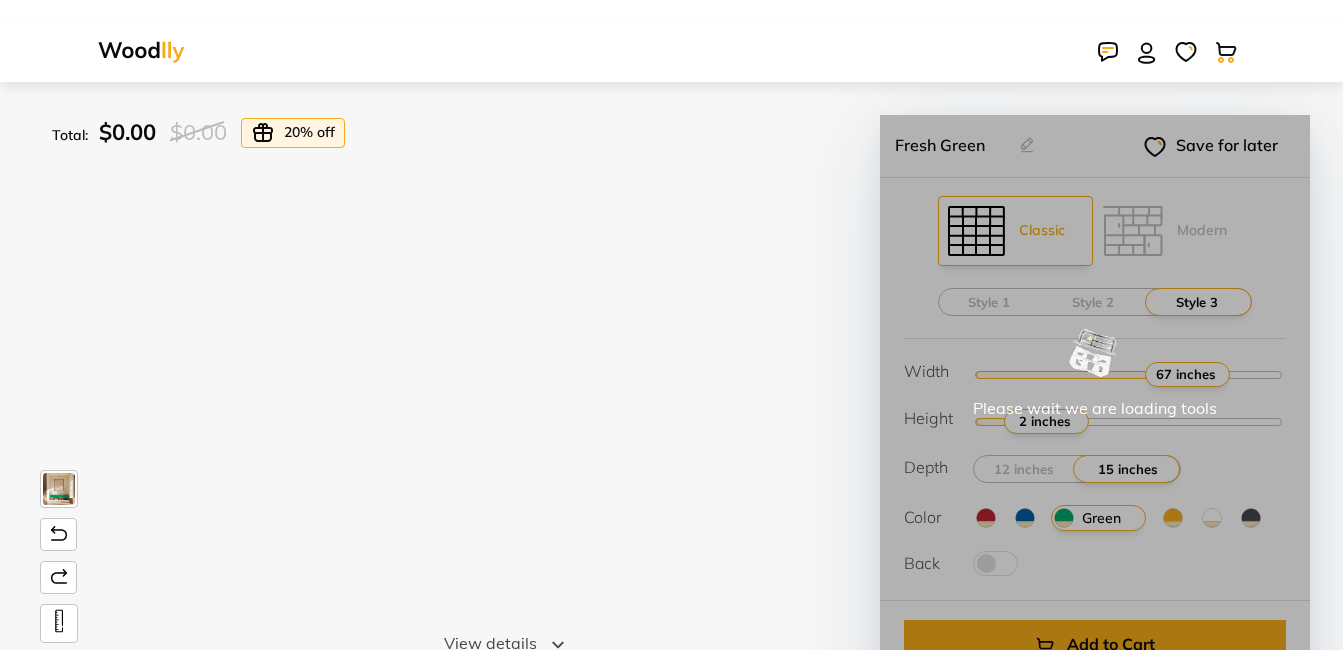 scroll, scrollTop: 0, scrollLeft: 0, axis: both 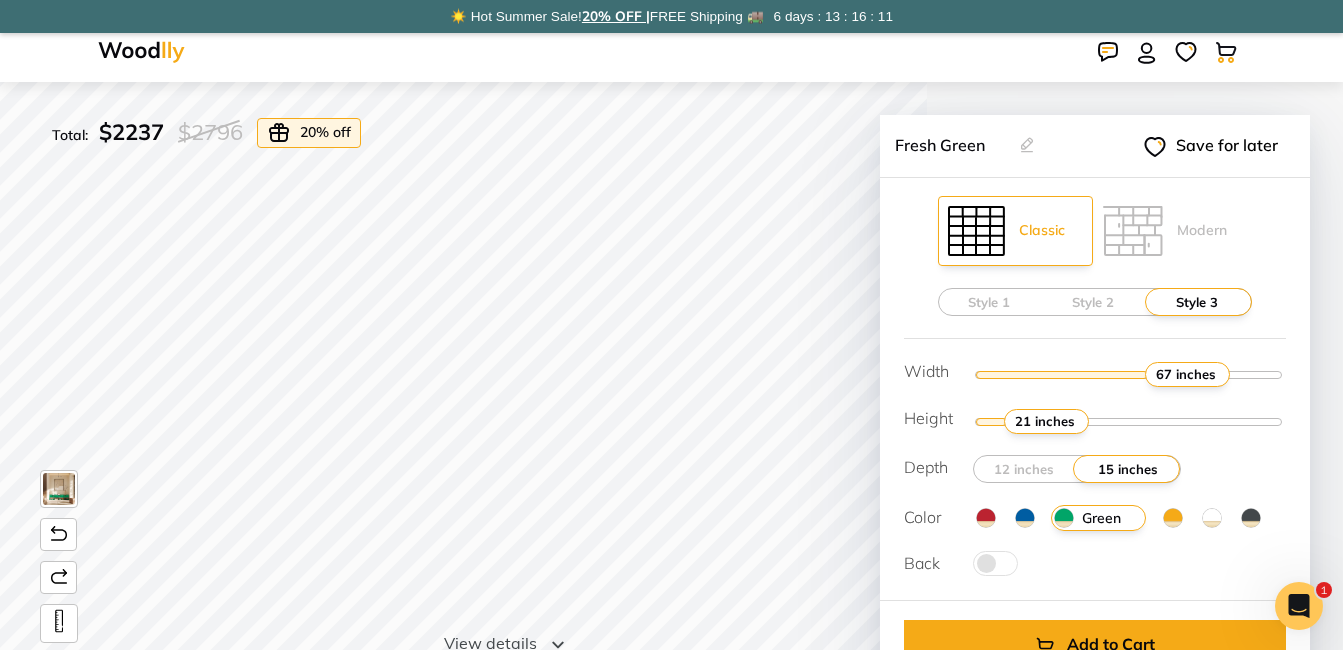 click at bounding box center [1025, 518] 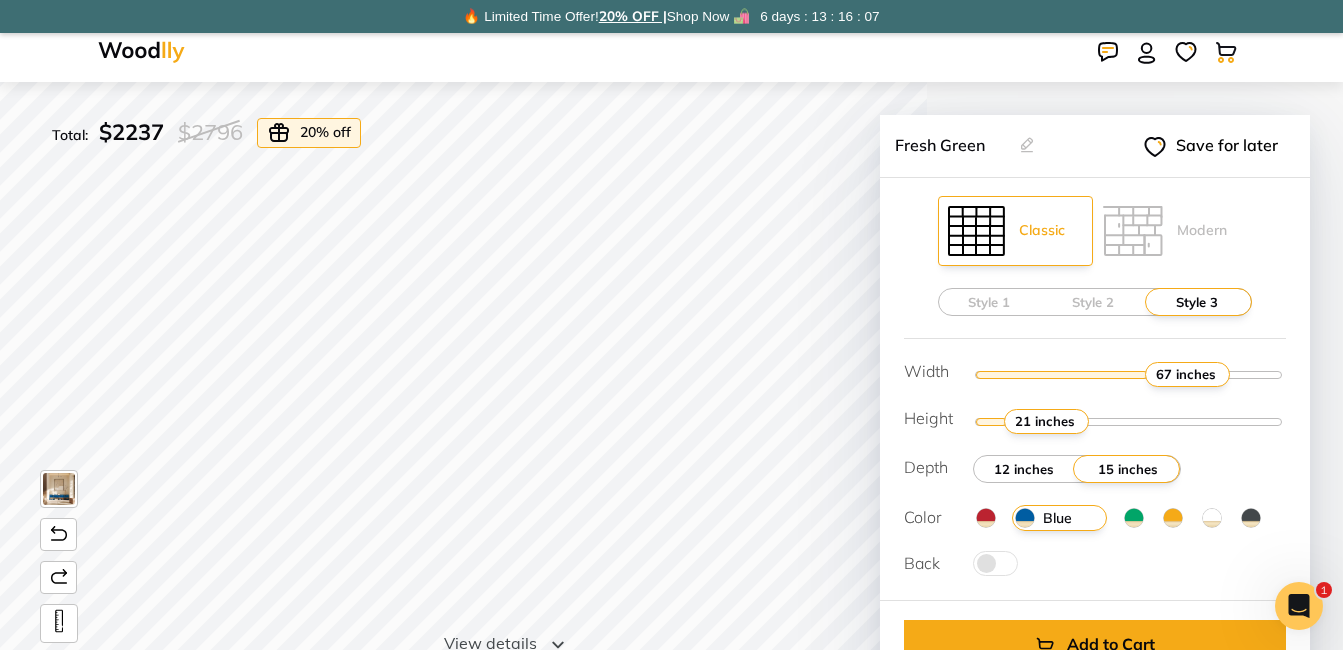 click on "12 inches" at bounding box center [1024, 469] 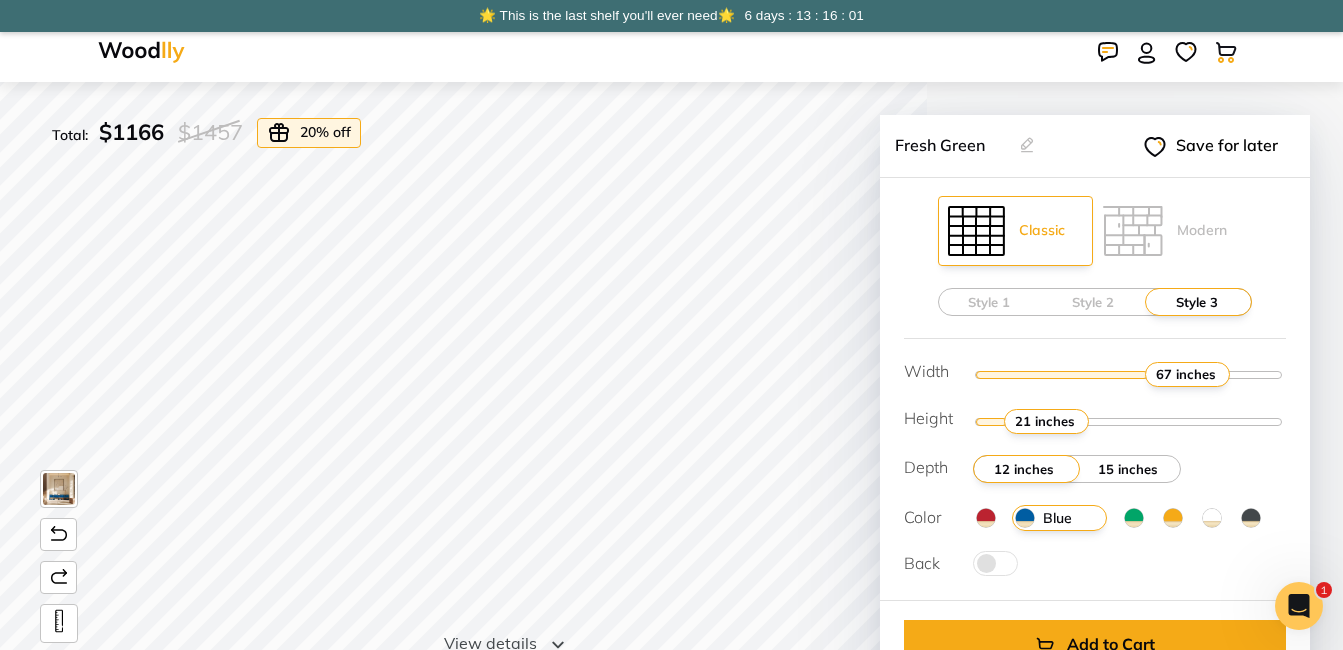 click on "15 inches" at bounding box center (1128, 469) 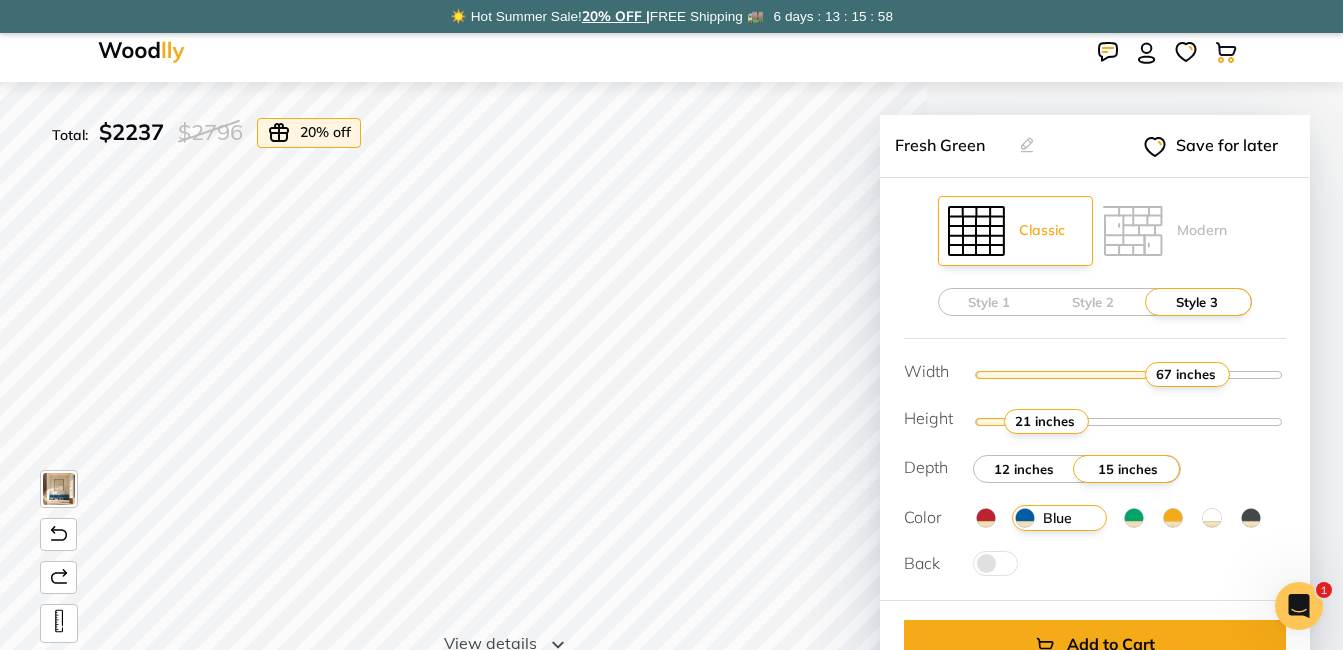 click on "12 inches" at bounding box center [1024, 469] 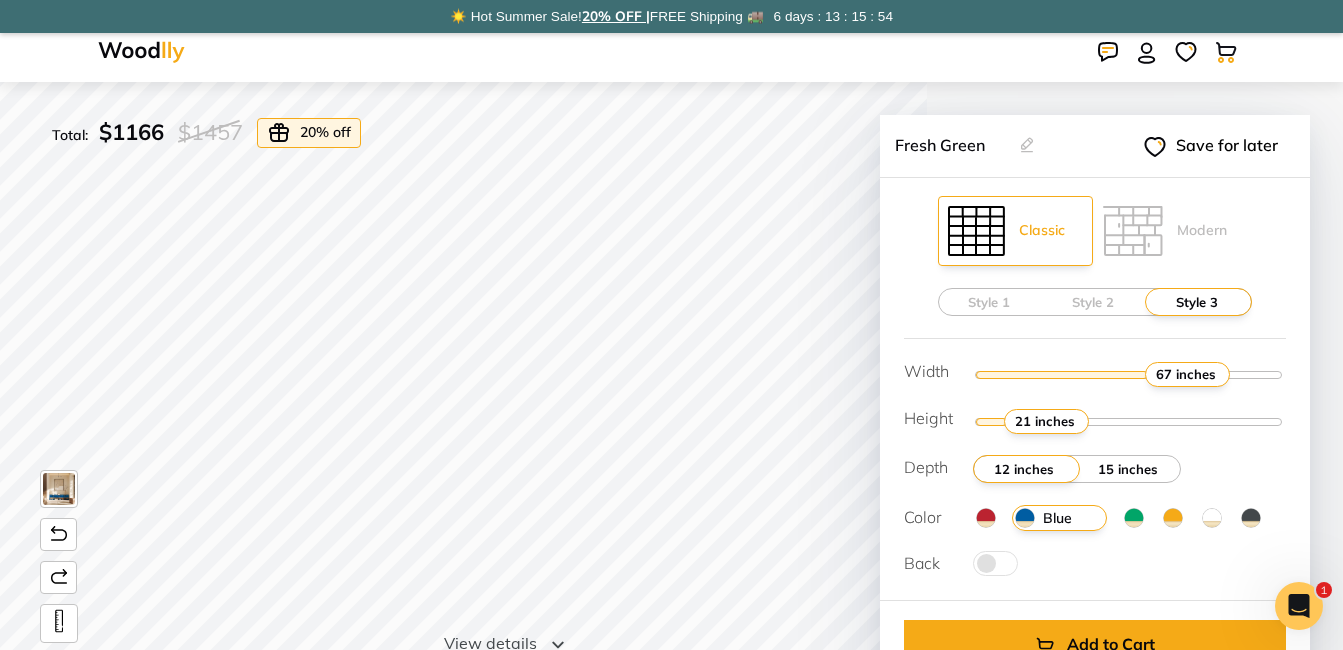 click on "15 inches" at bounding box center (1128, 469) 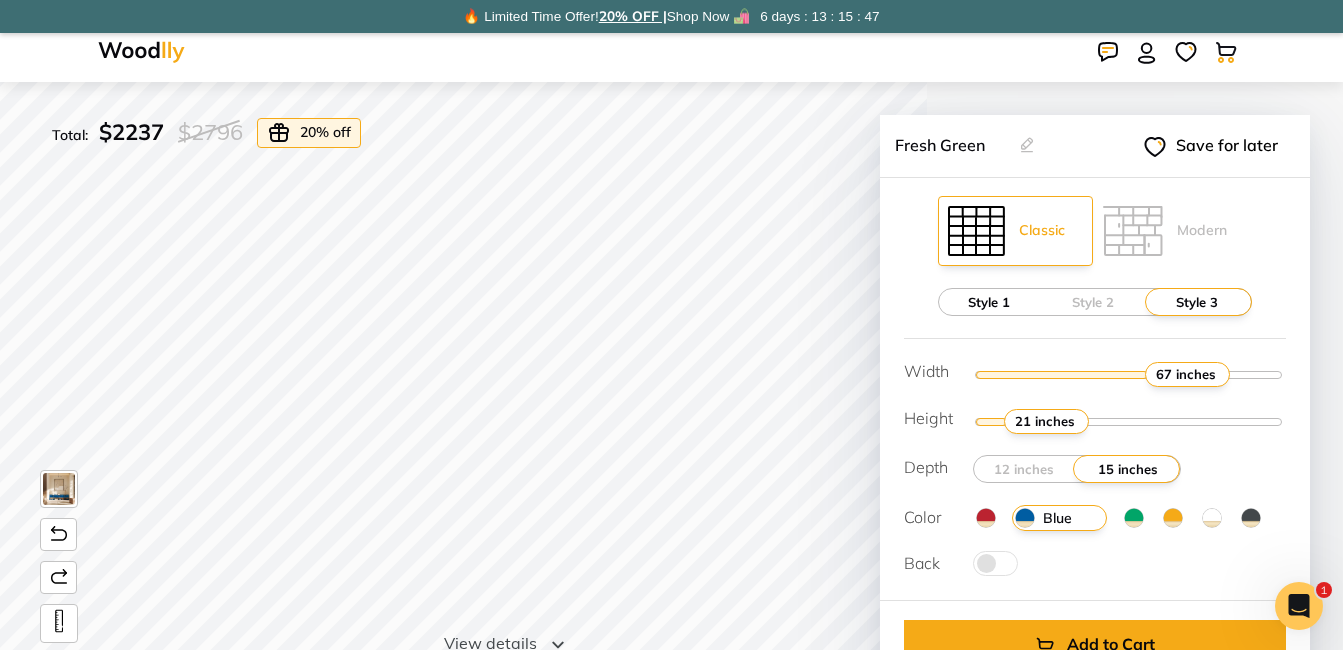 click on "Style 1" at bounding box center (989, 302) 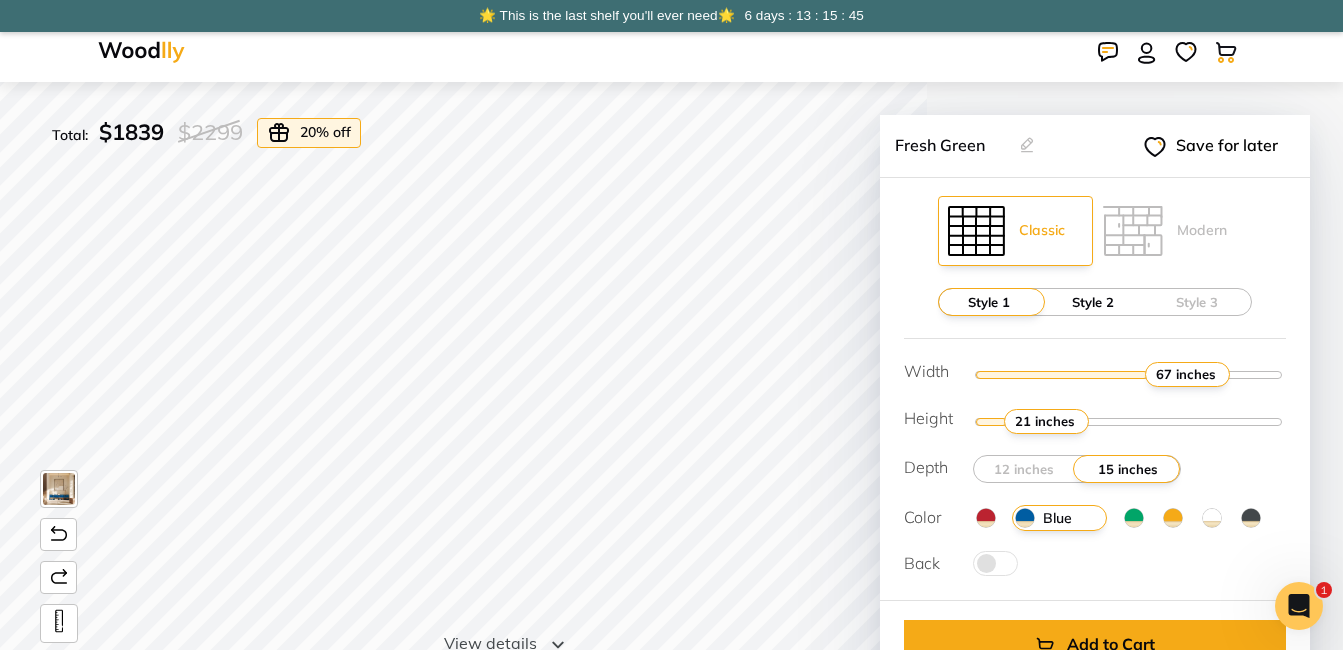 click on "Style 2" at bounding box center (1093, 302) 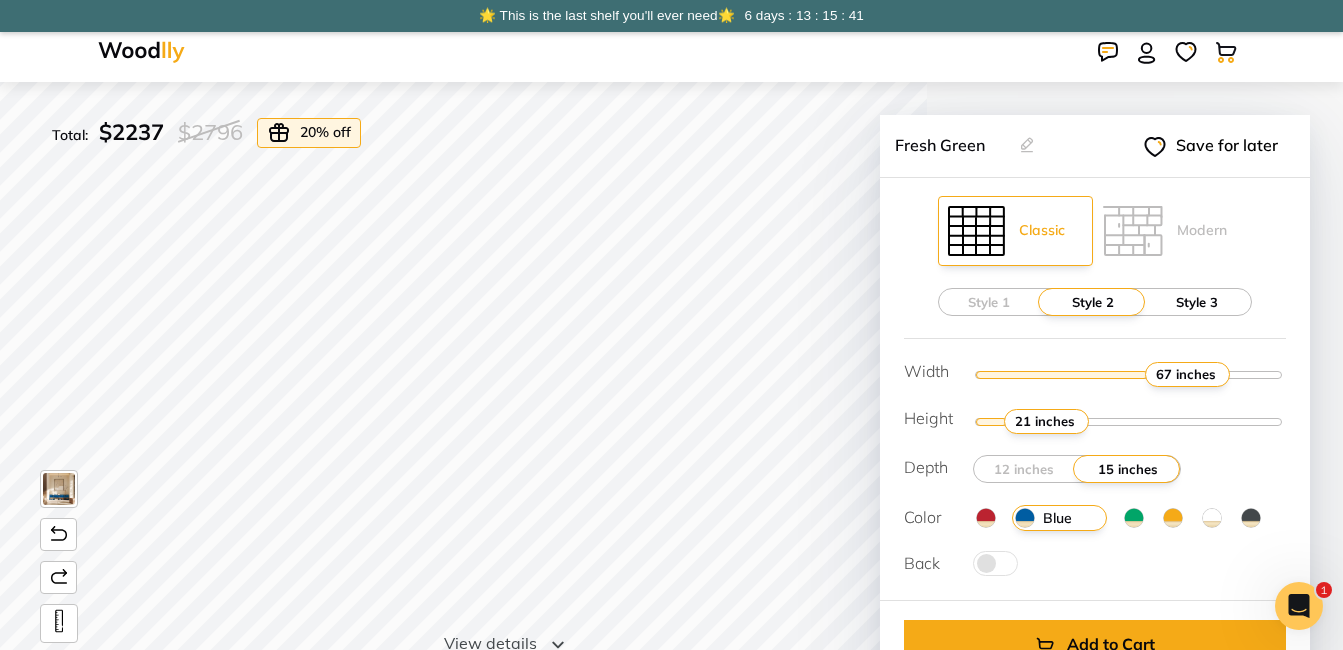 click on "Style 3" at bounding box center [1197, 302] 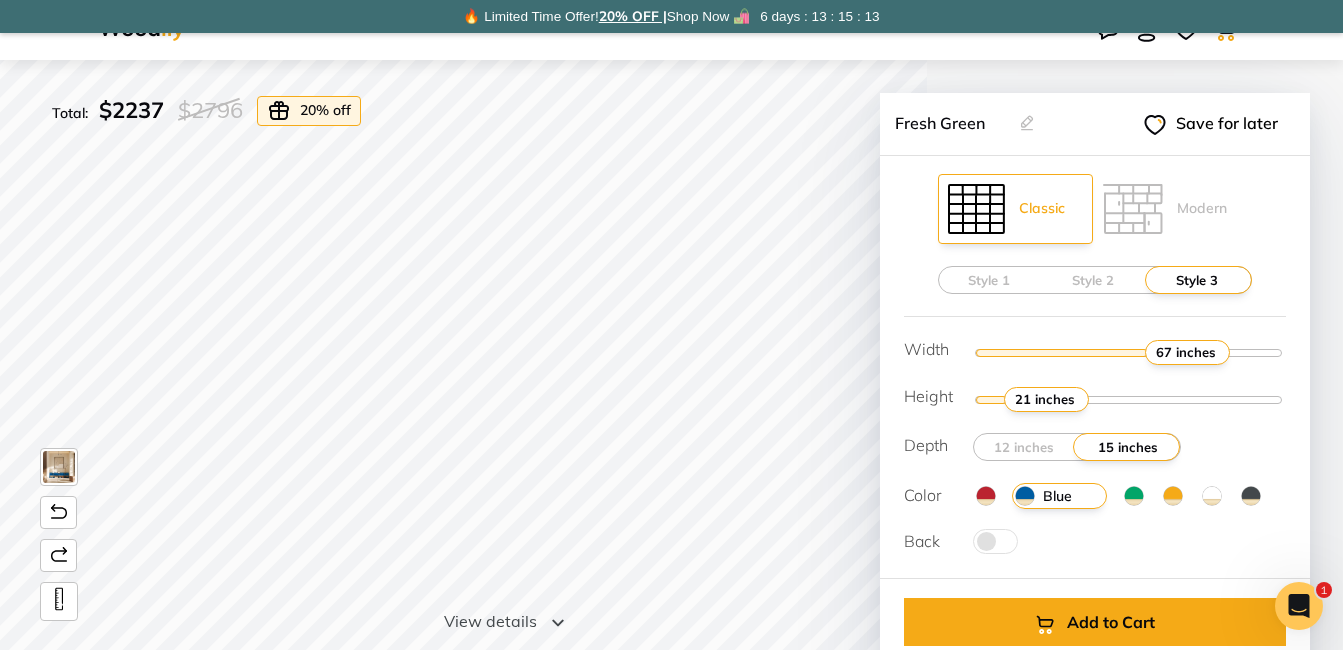scroll, scrollTop: 0, scrollLeft: 0, axis: both 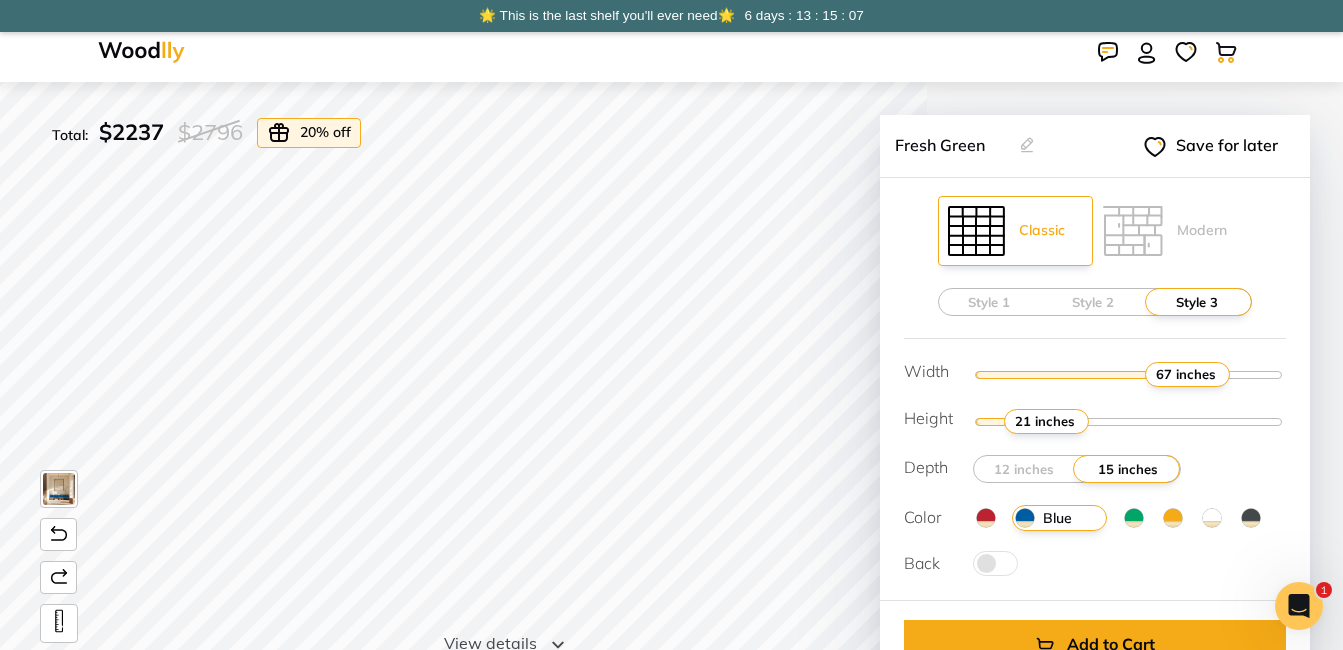 click at bounding box center [1134, 518] 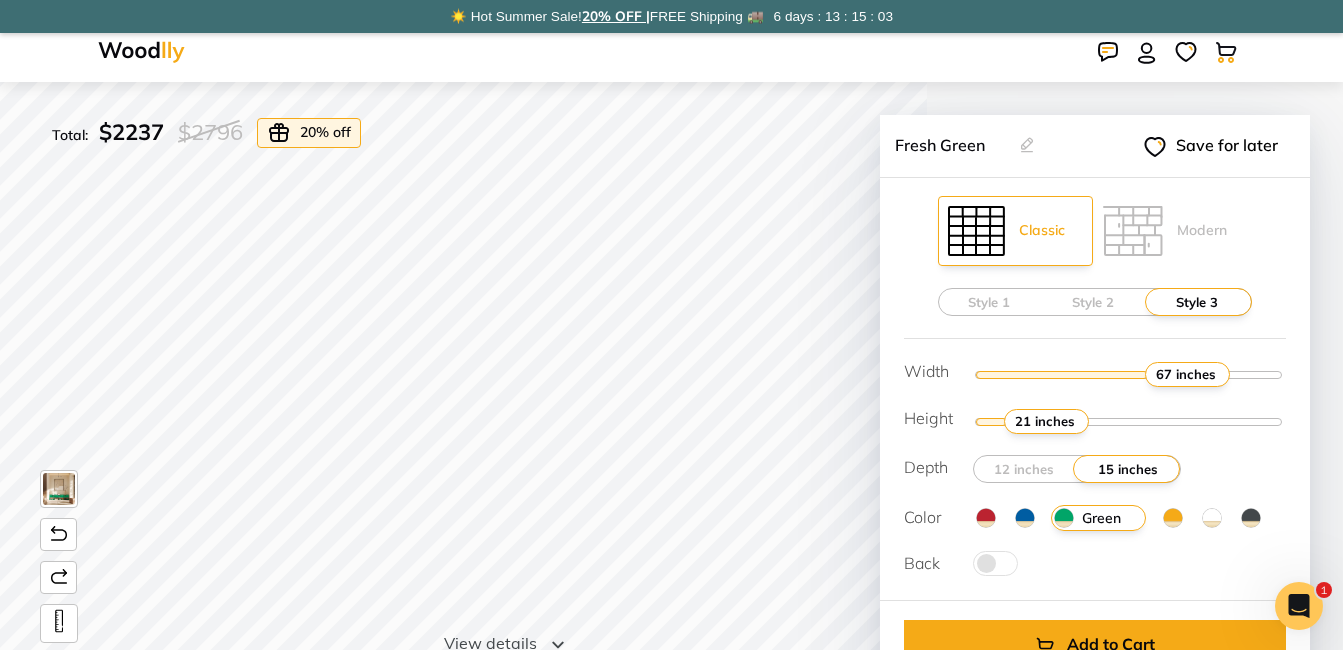 click at bounding box center [141, 52] 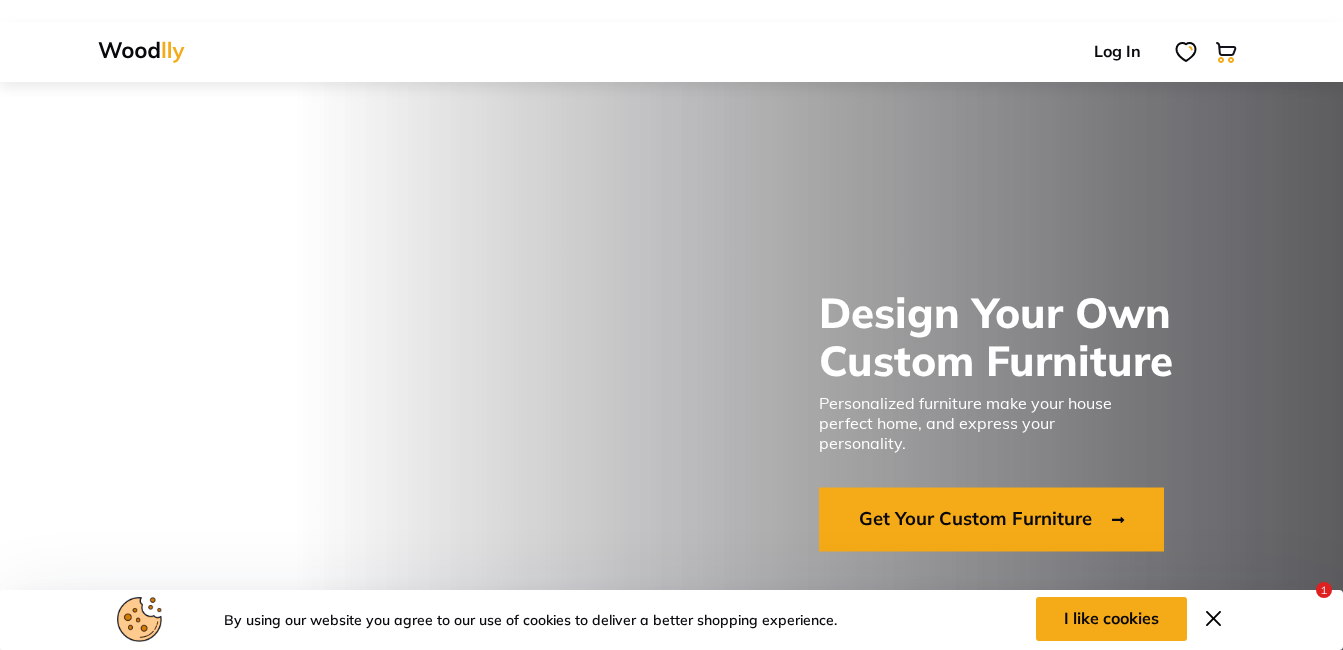 scroll, scrollTop: 174, scrollLeft: 0, axis: vertical 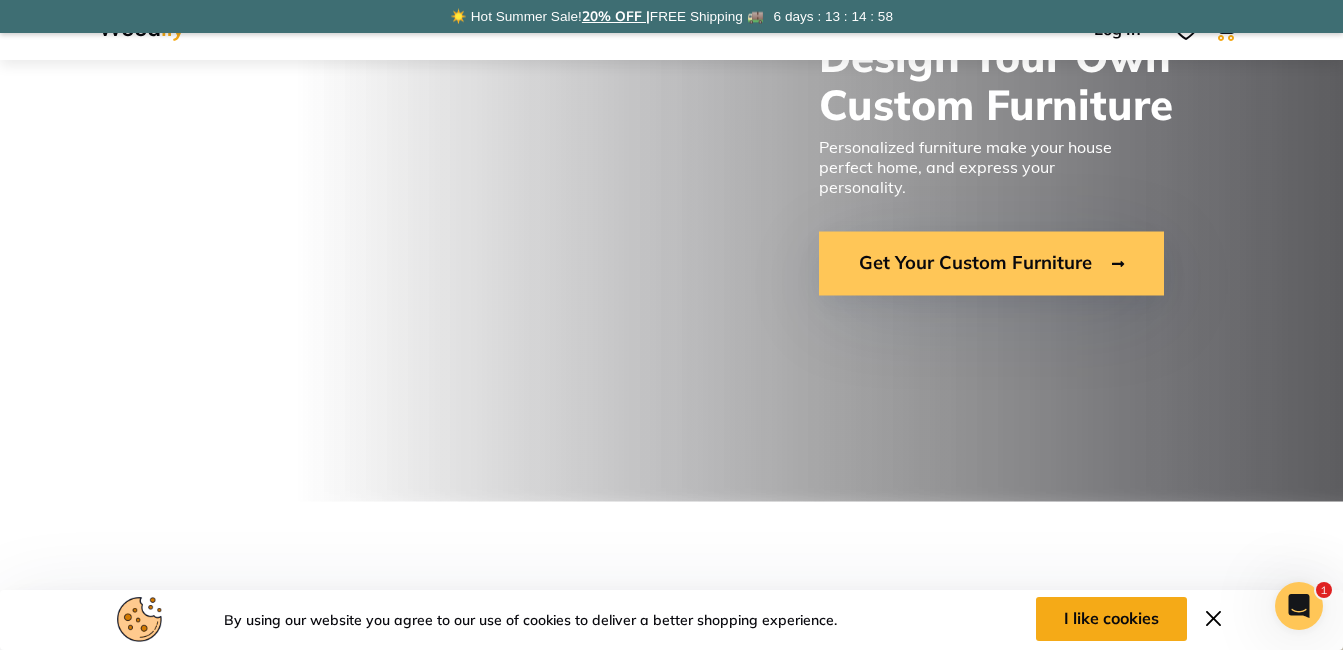 click on "Get Your Custom Furniture" at bounding box center (991, 263) 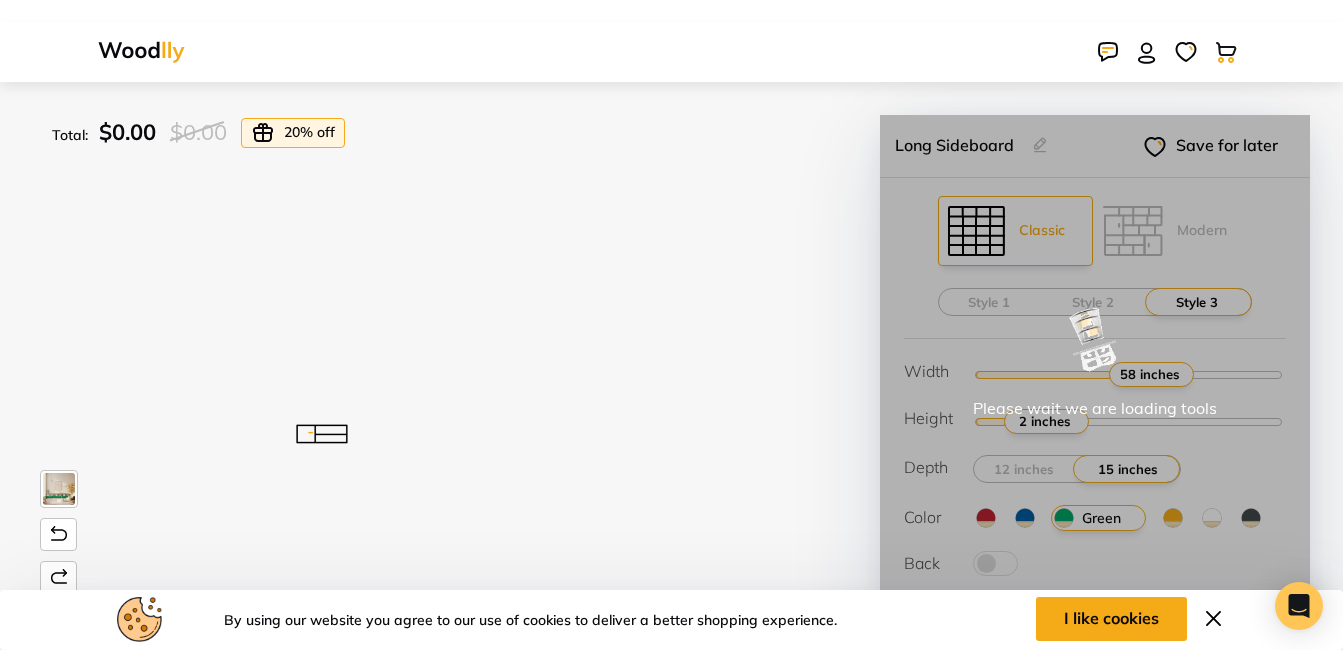 scroll, scrollTop: 0, scrollLeft: 0, axis: both 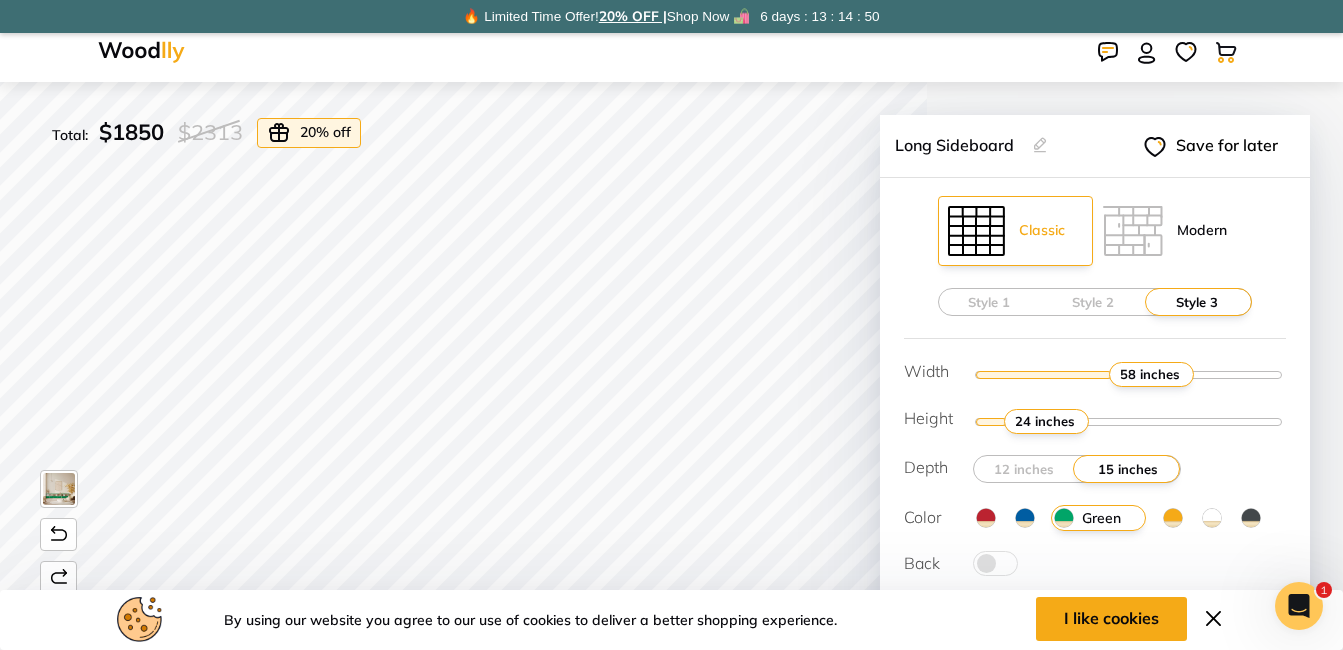 click at bounding box center [1133, 231] 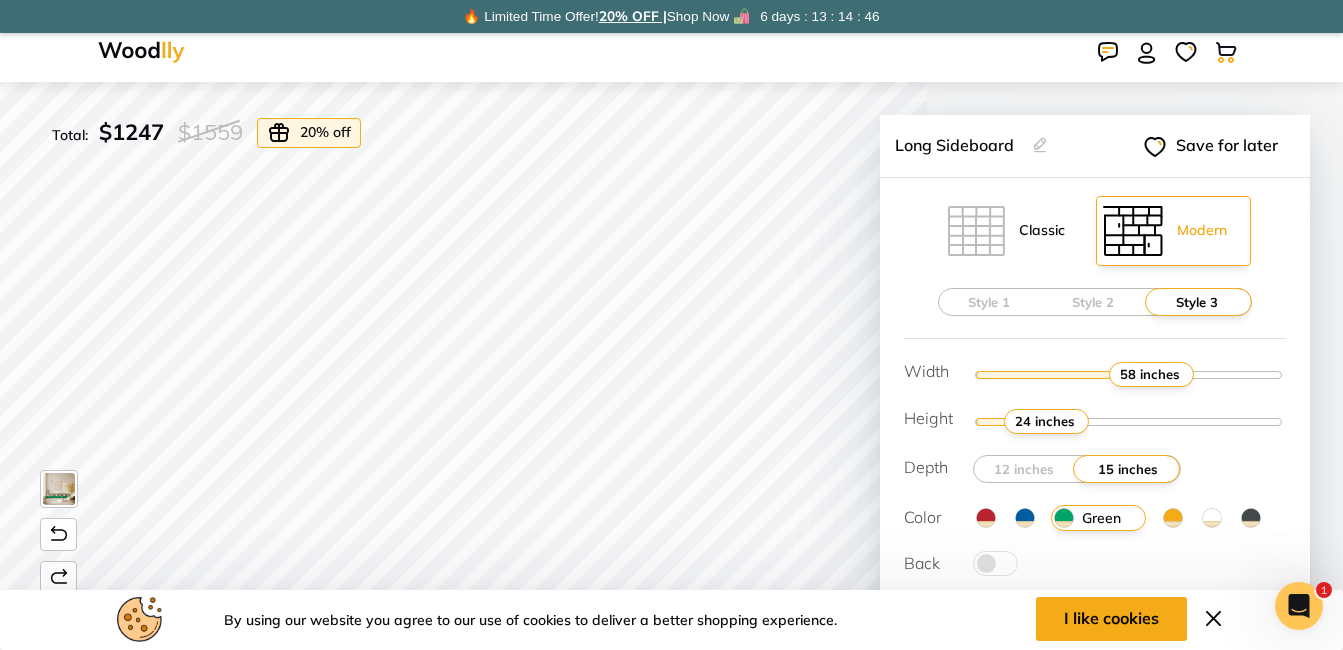 click at bounding box center (976, 231) 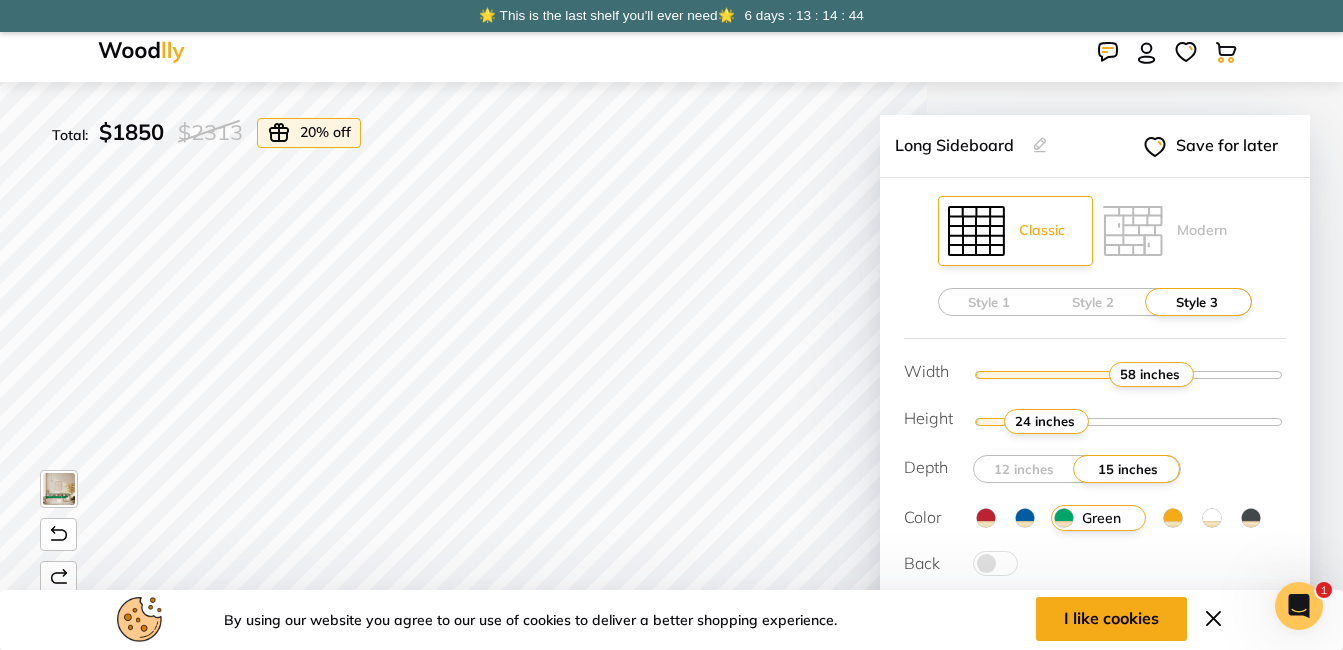 click at bounding box center [1025, 518] 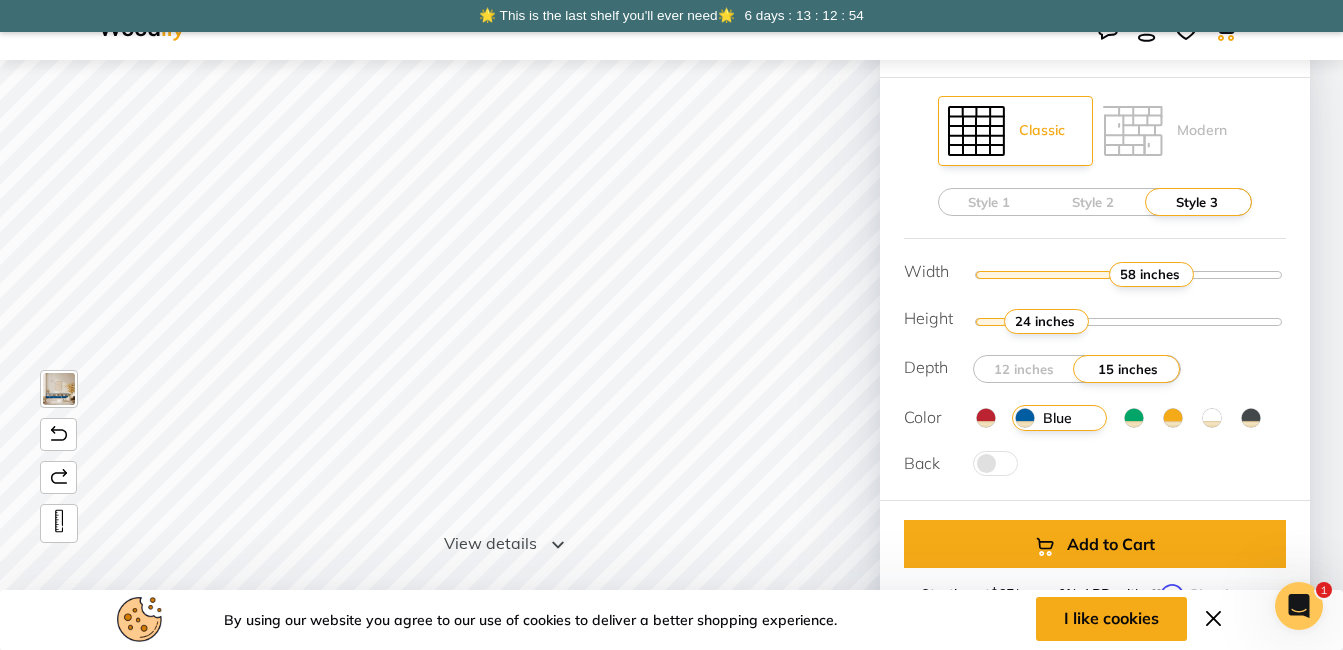 scroll, scrollTop: 0, scrollLeft: 0, axis: both 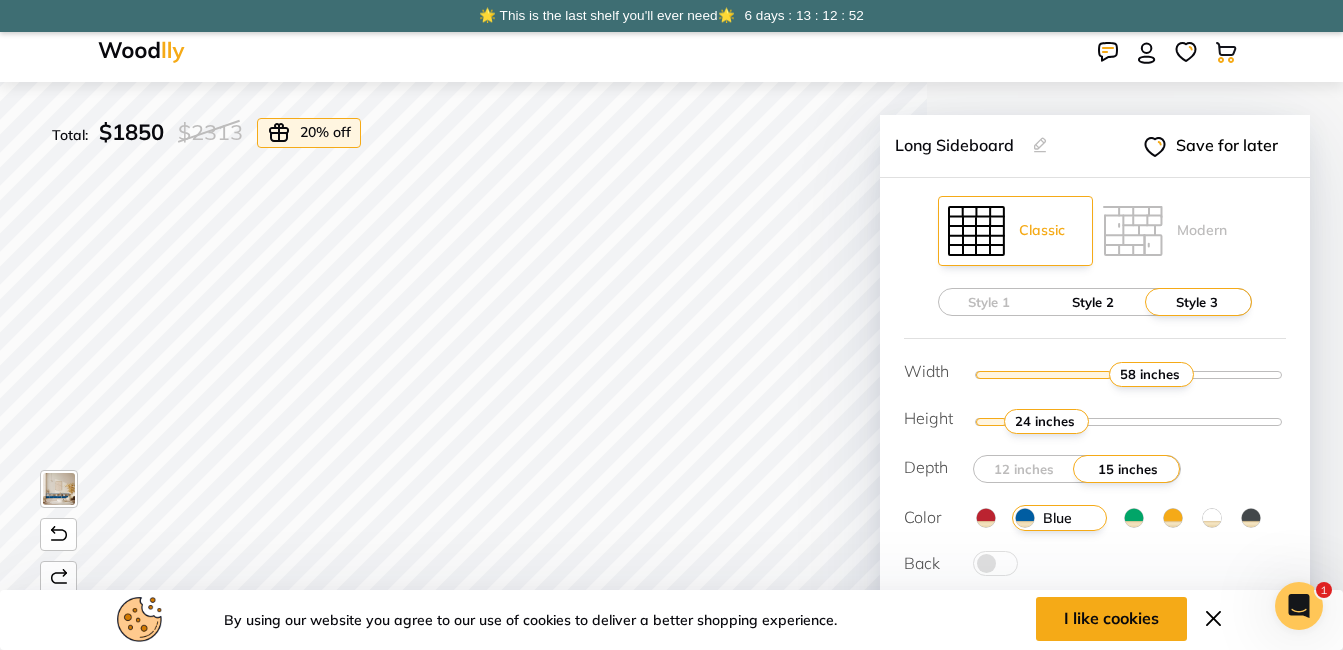 click on "Style 2" at bounding box center [1093, 302] 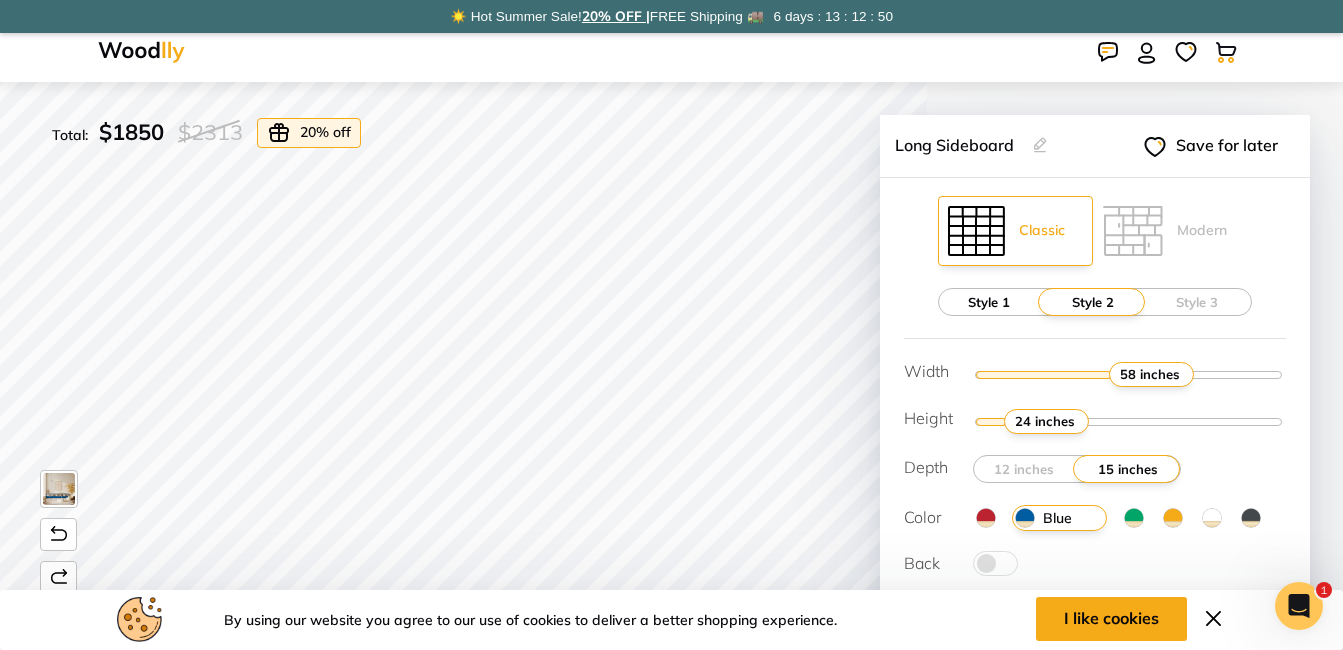 click on "Style 1" at bounding box center [989, 302] 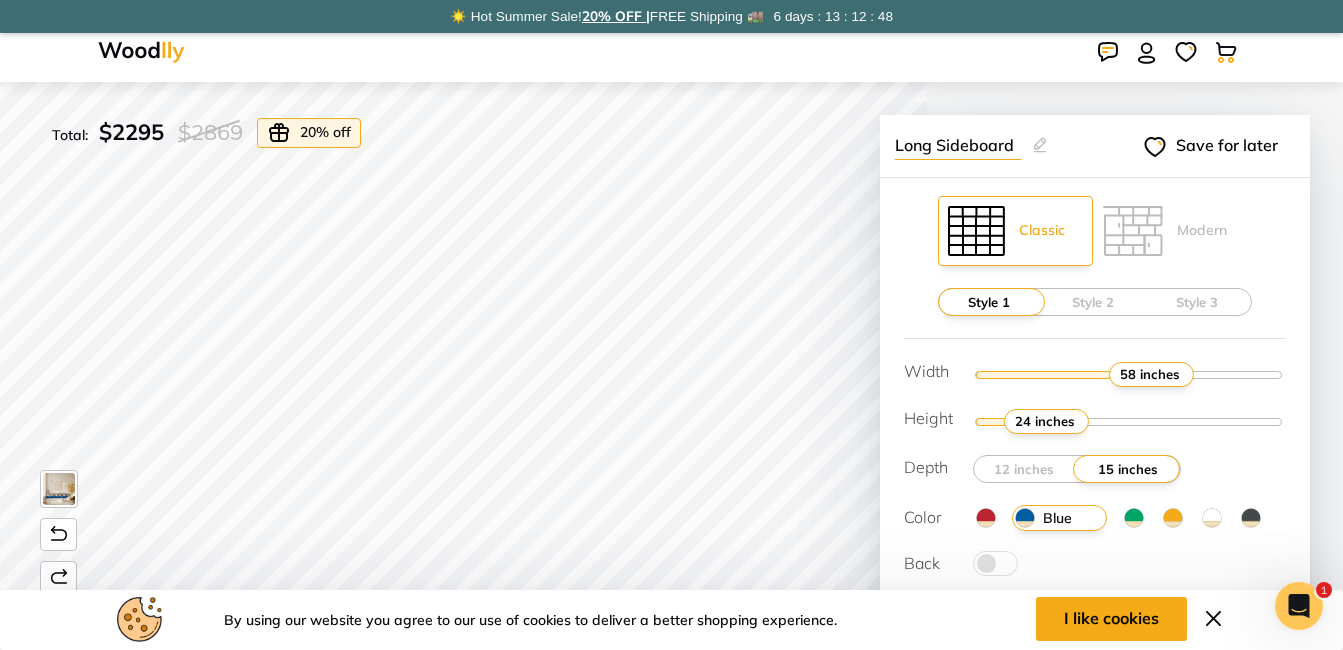 click on "Long Sideboard" at bounding box center [958, 145] 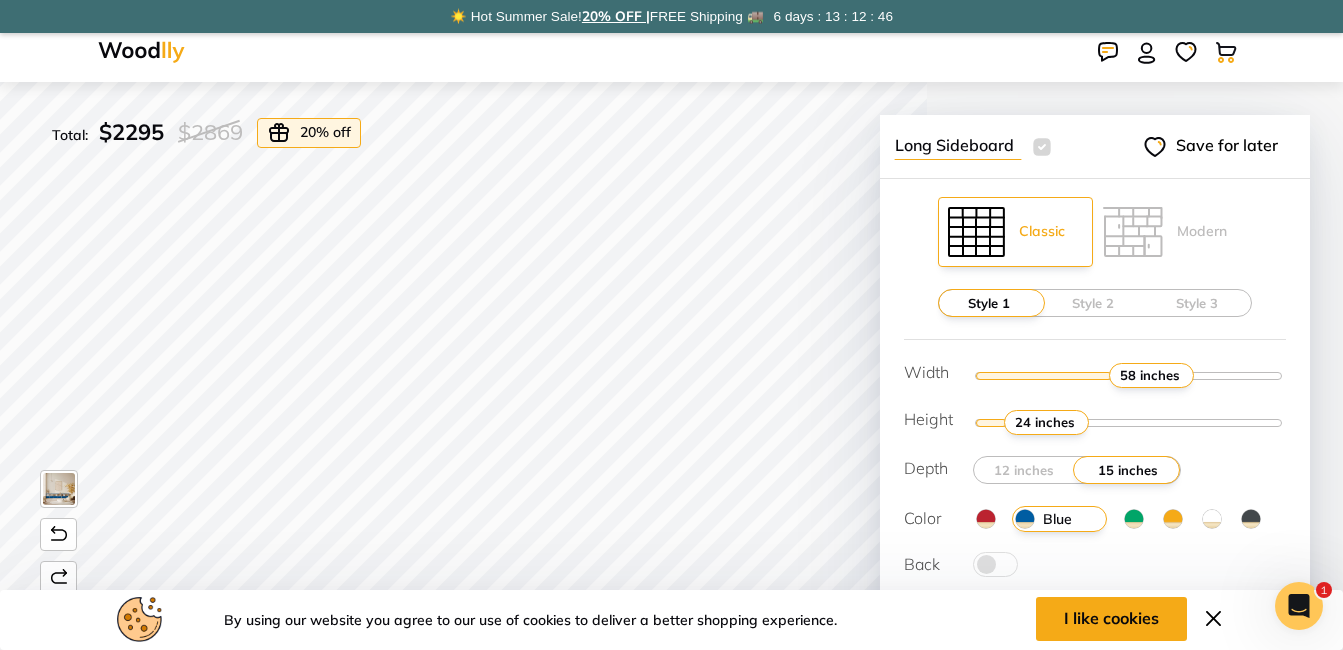 click at bounding box center [1042, 147] 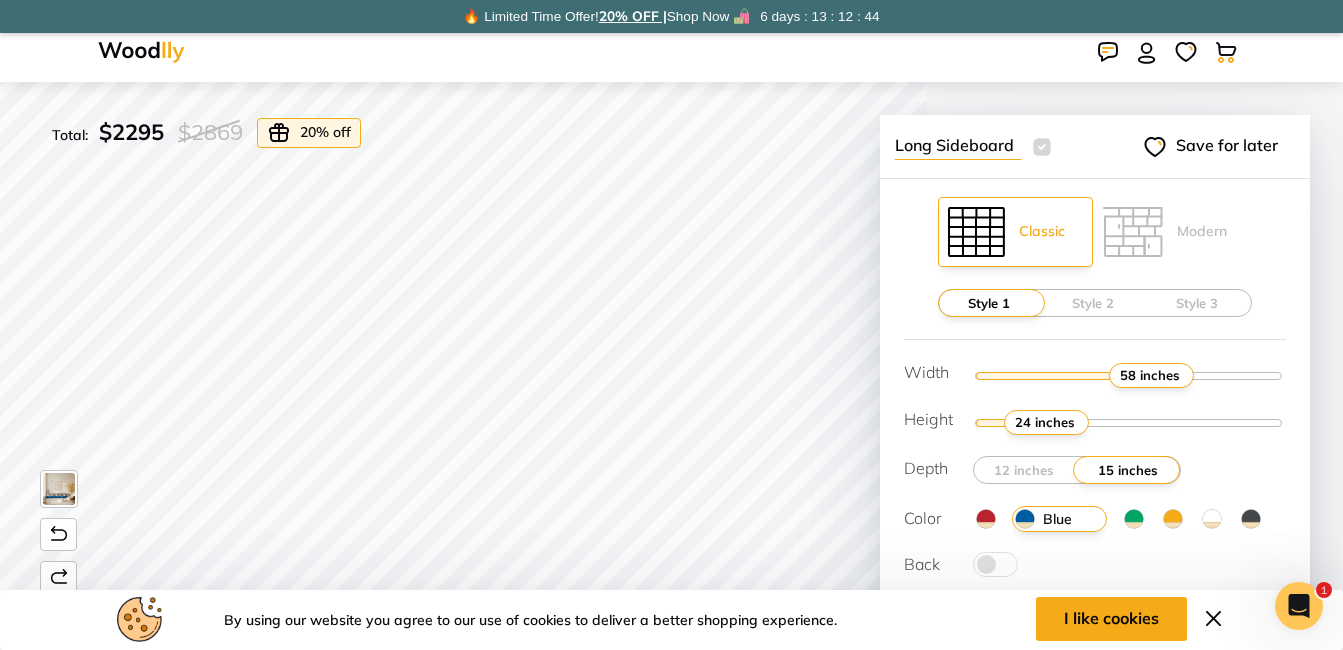 click at bounding box center (1042, 147) 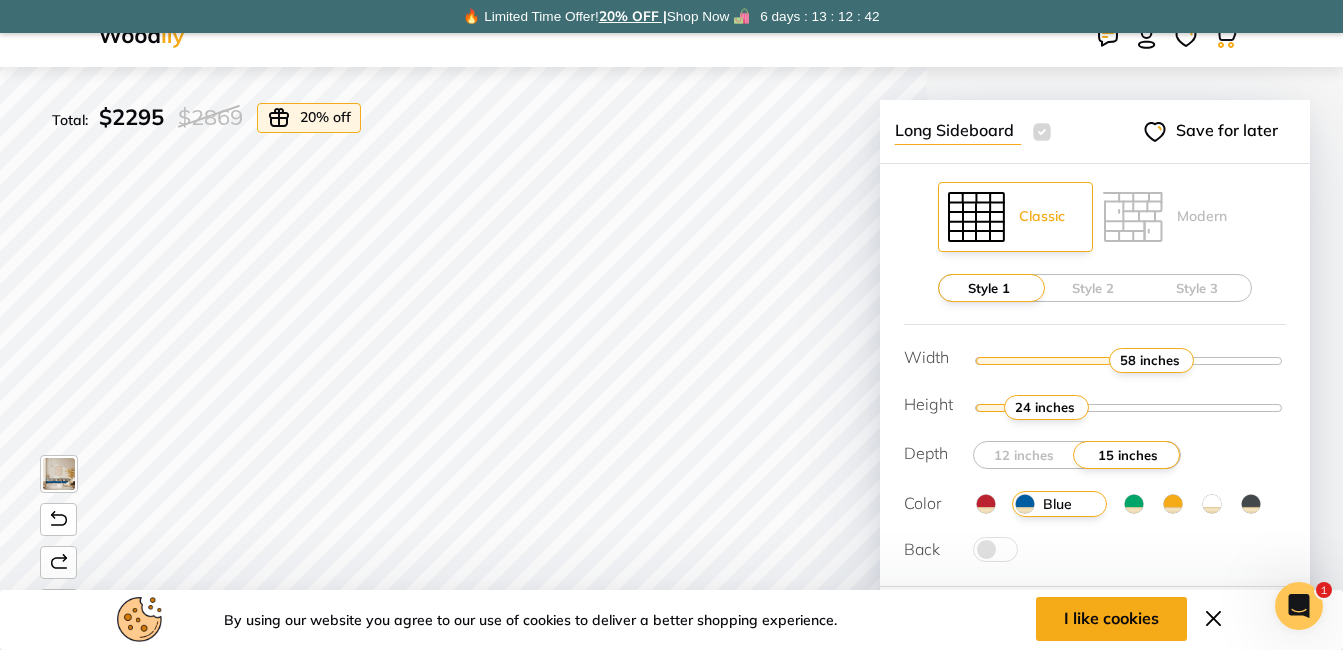 scroll, scrollTop: 21, scrollLeft: 0, axis: vertical 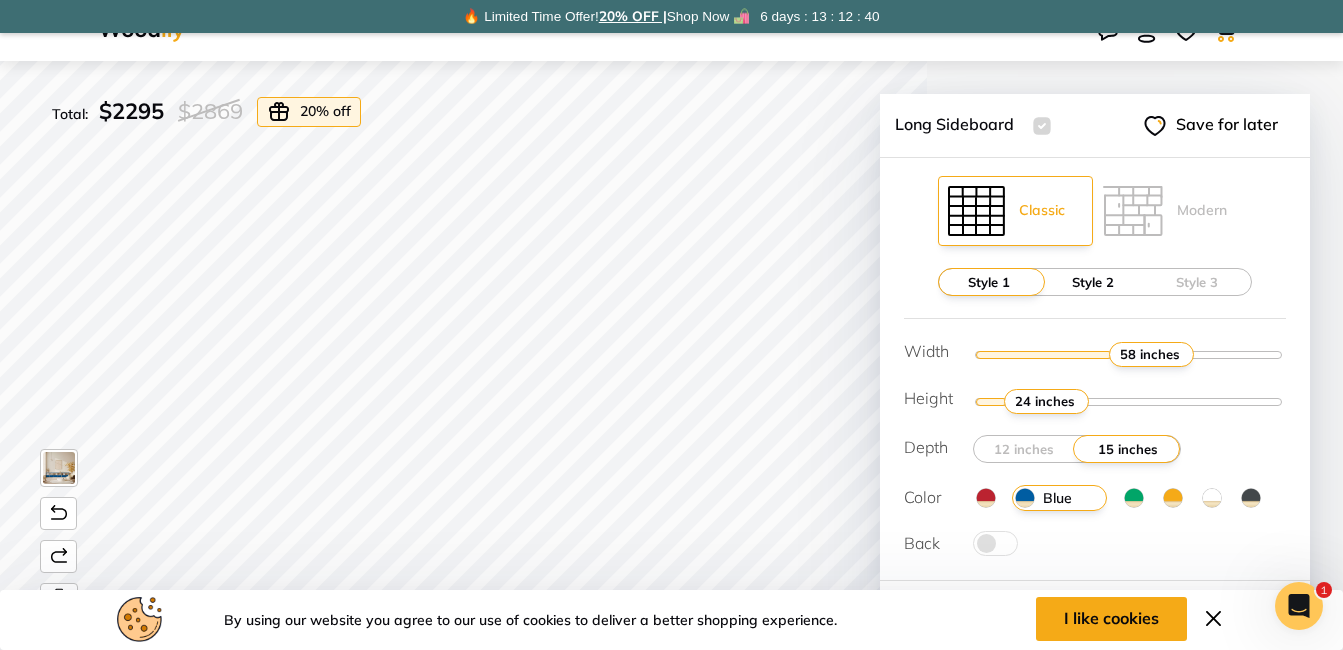 click on "Style 2" at bounding box center (1093, 282) 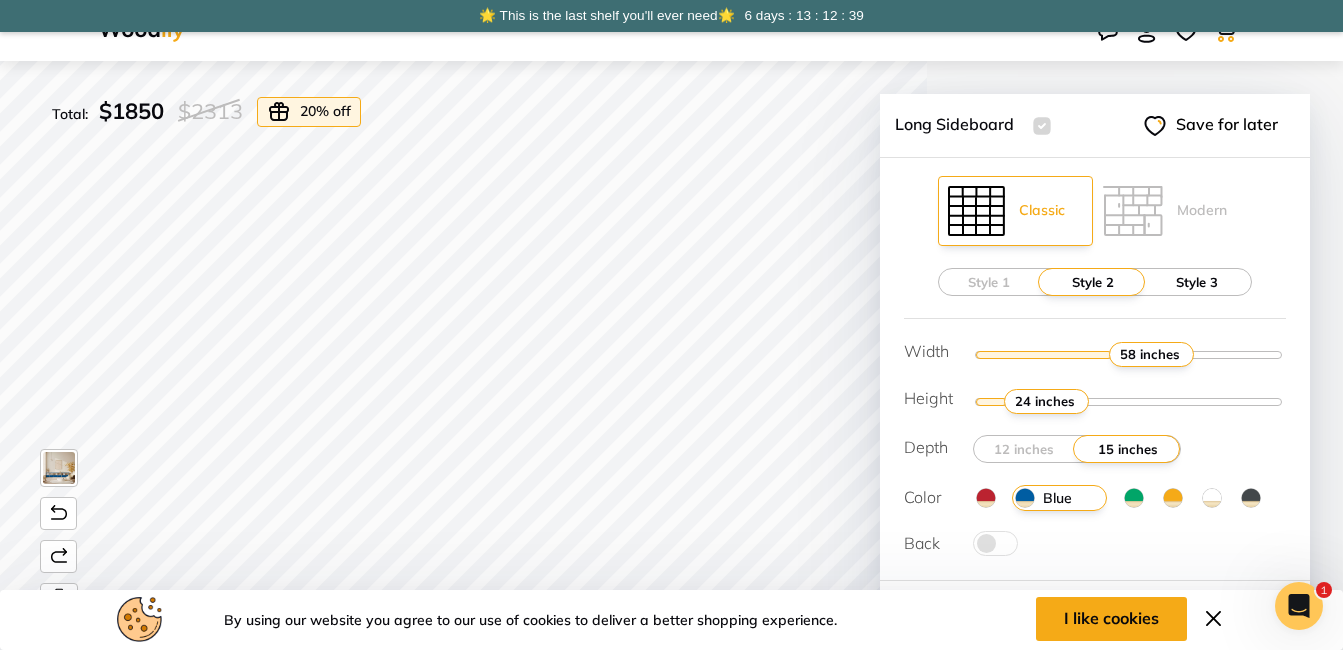 click on "Style 3" at bounding box center (1197, 282) 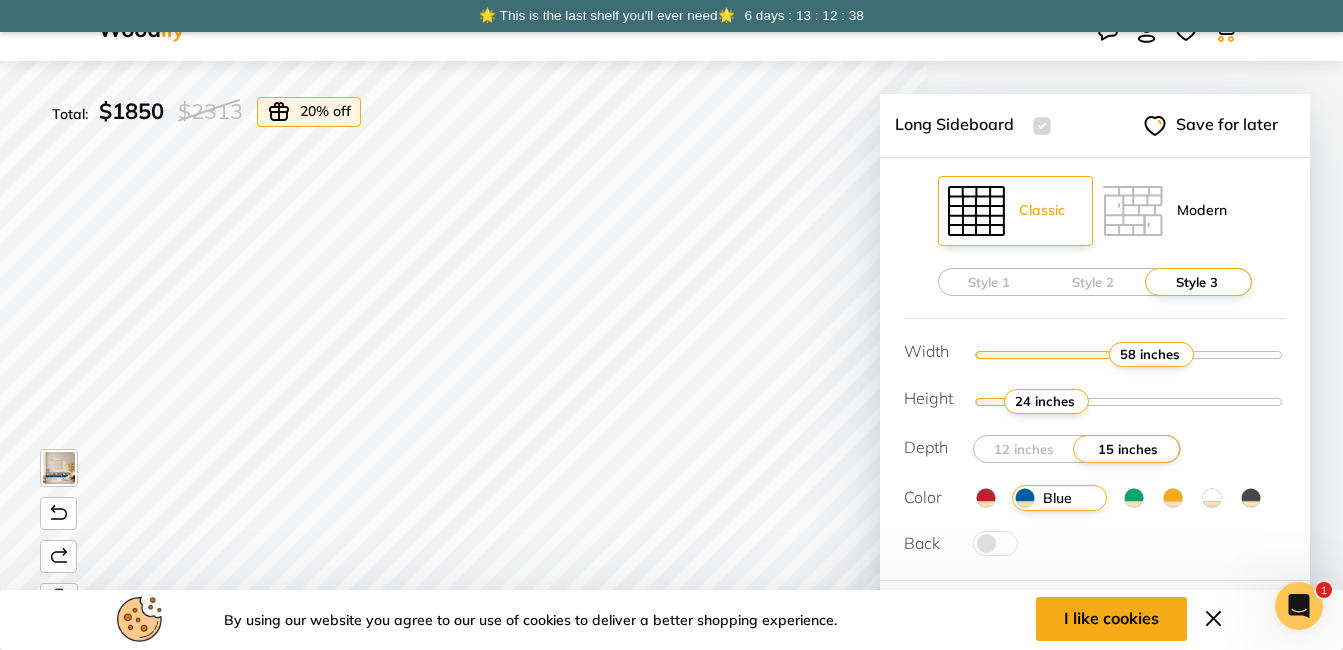 click on "Modern" at bounding box center (1165, 211) 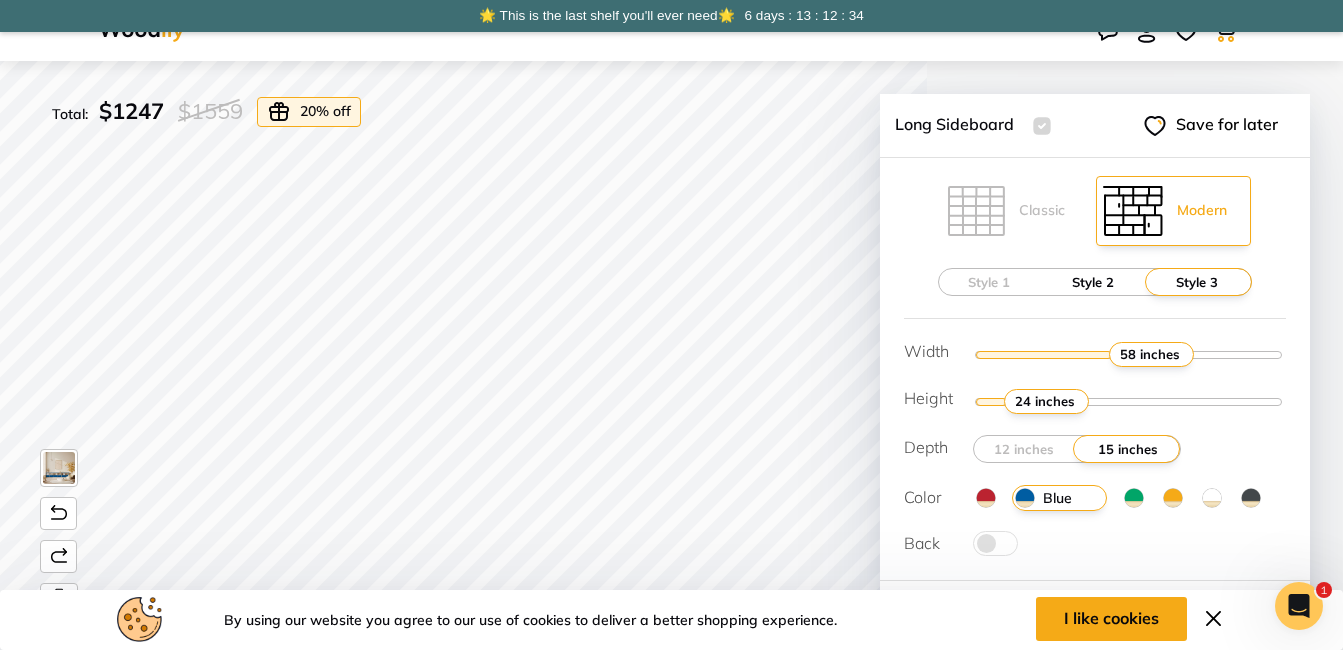 click on "Style 2" at bounding box center (1093, 282) 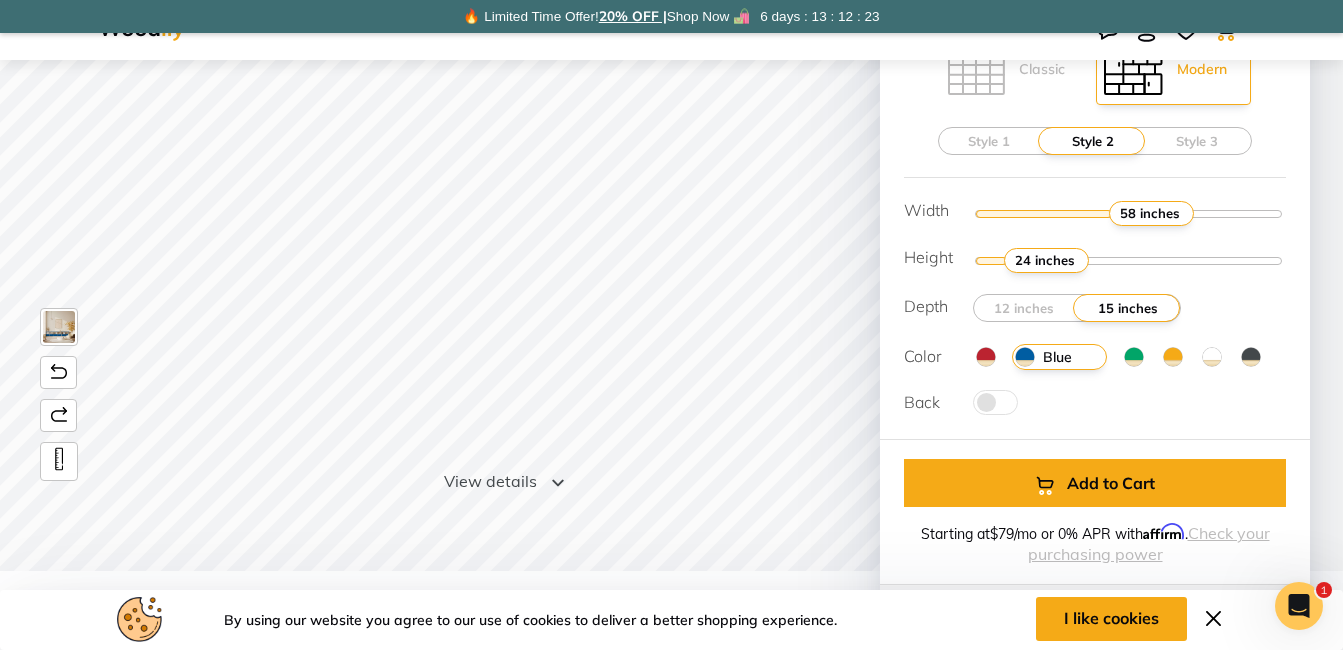 scroll, scrollTop: 0, scrollLeft: 0, axis: both 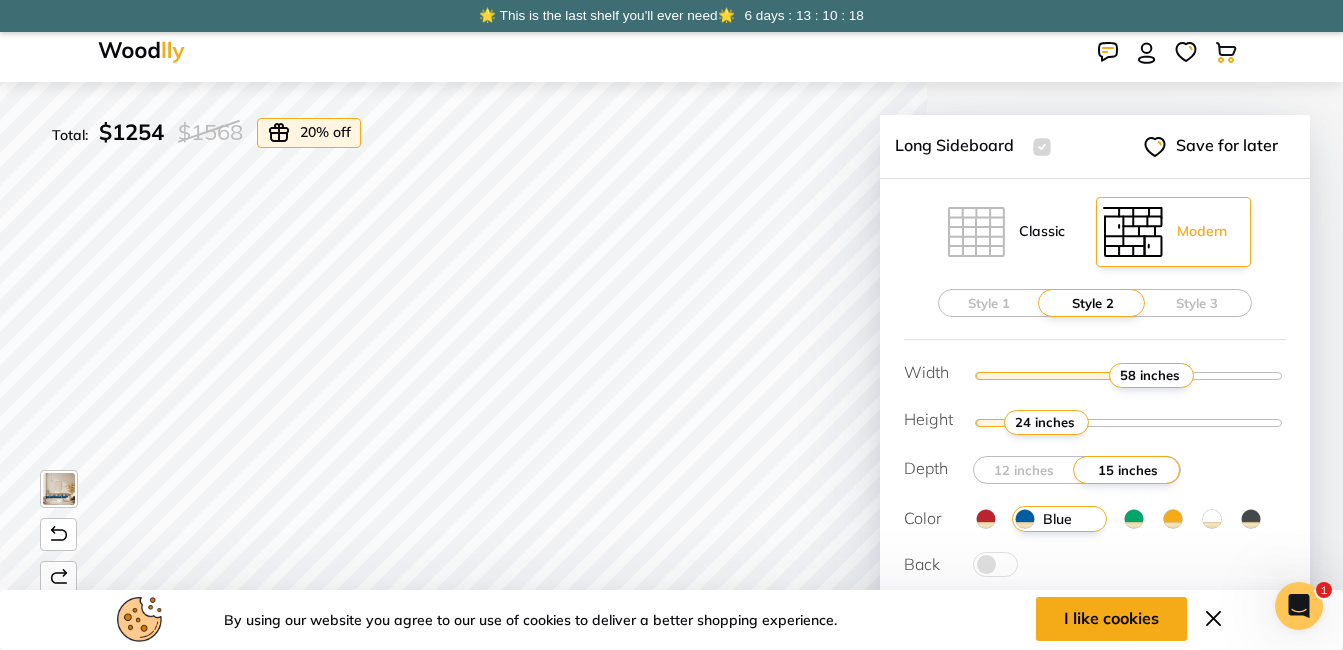 click at bounding box center (976, 232) 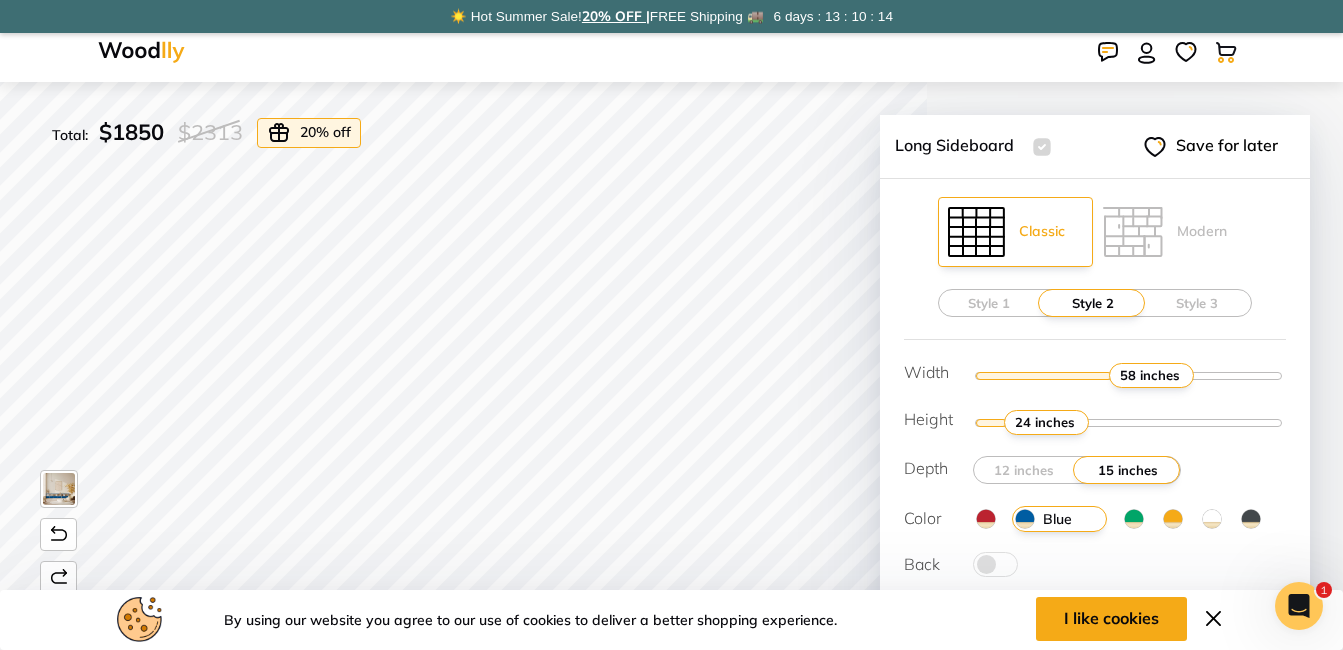 click at bounding box center [995, 564] 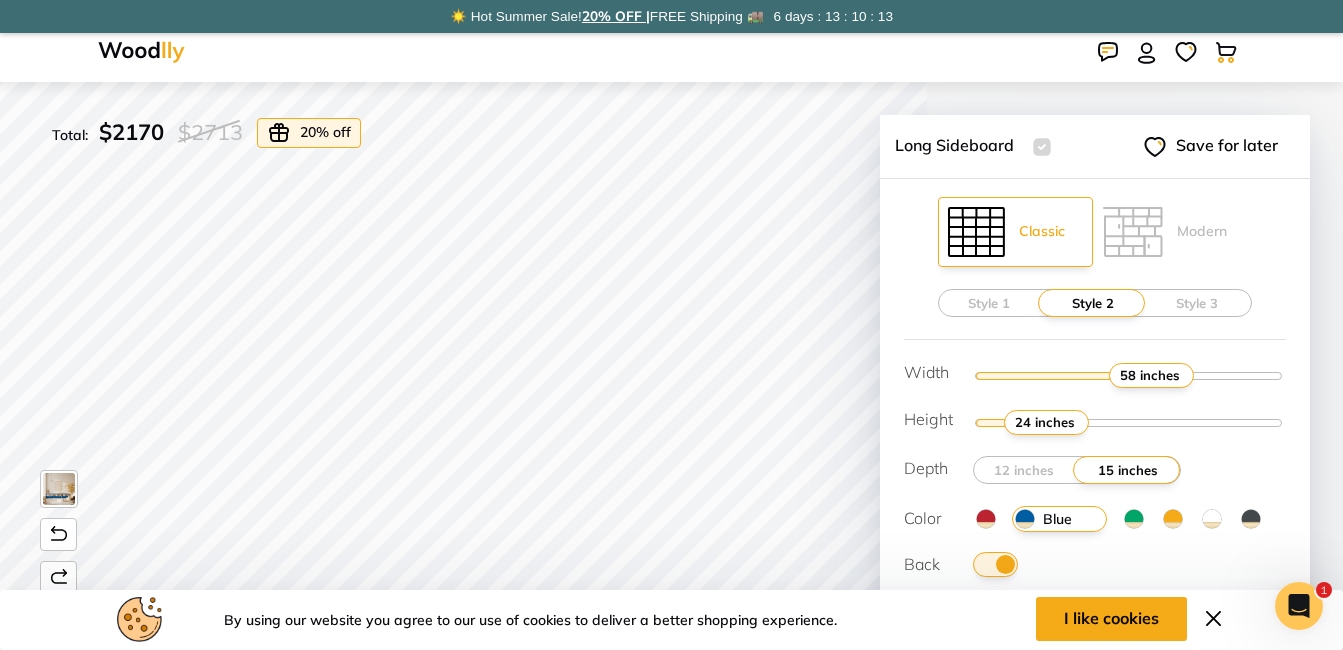 click at bounding box center [995, 564] 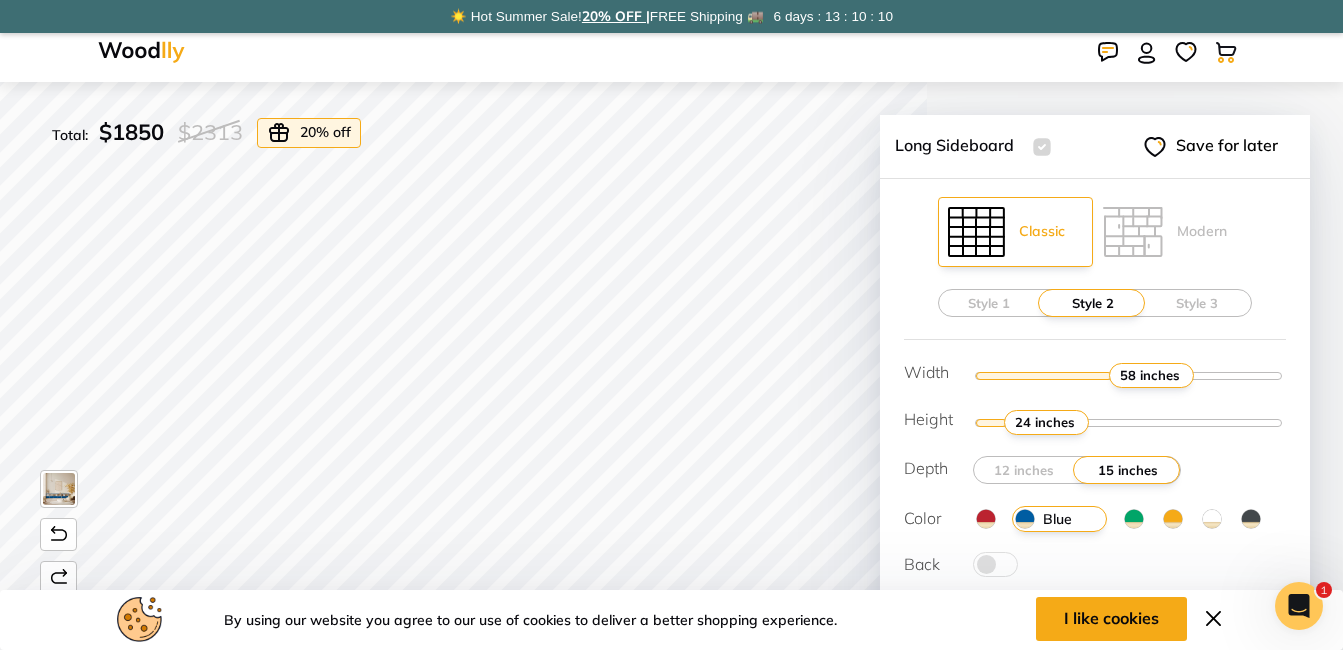 click at bounding box center [1251, 519] 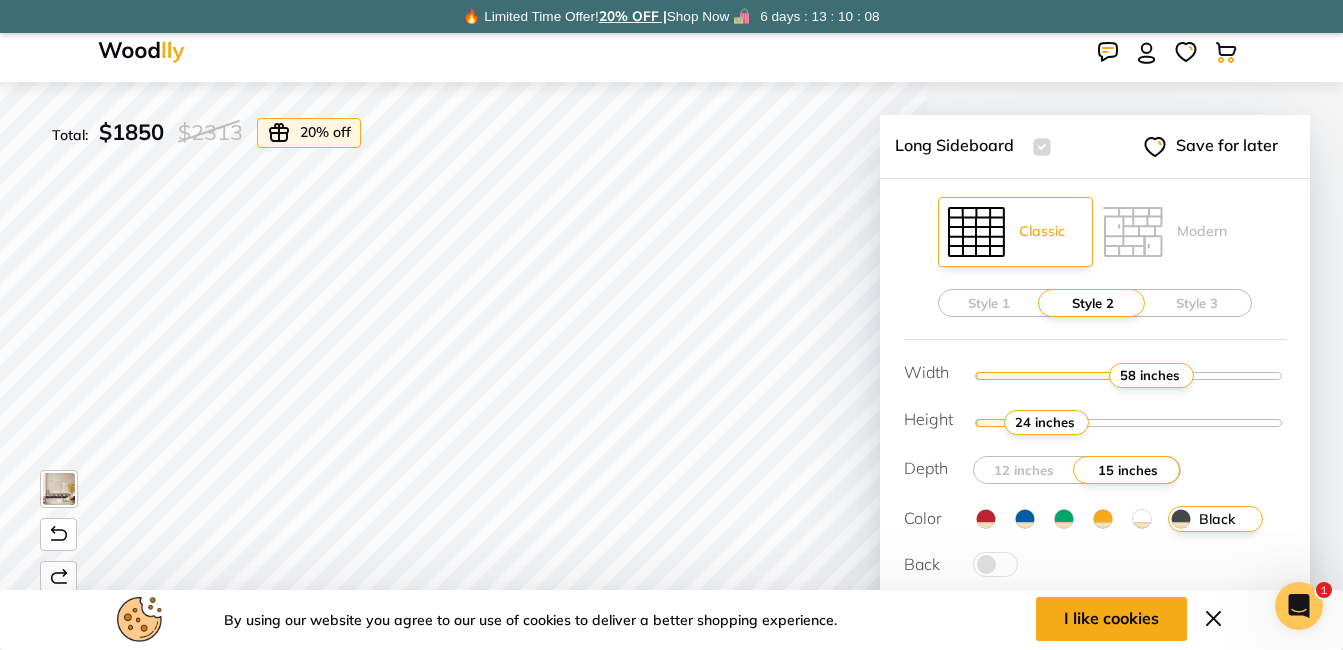 click on "White" at bounding box center [1141, 519] 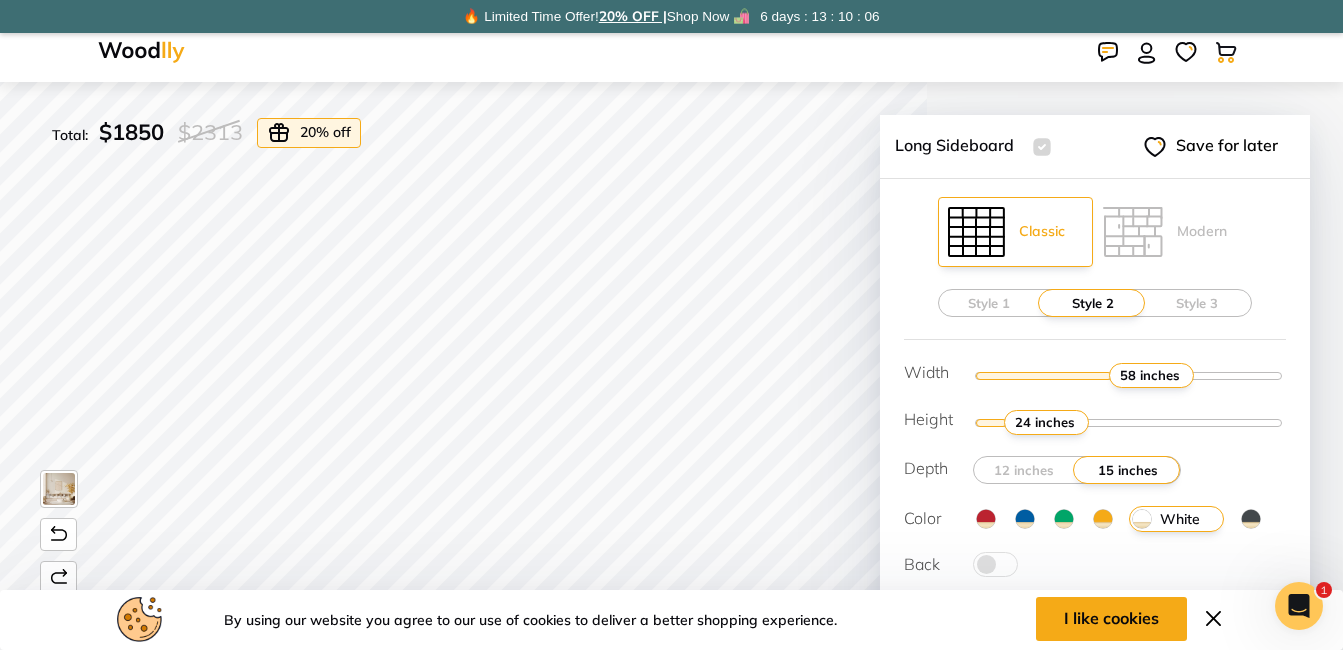 click at bounding box center (1103, 519) 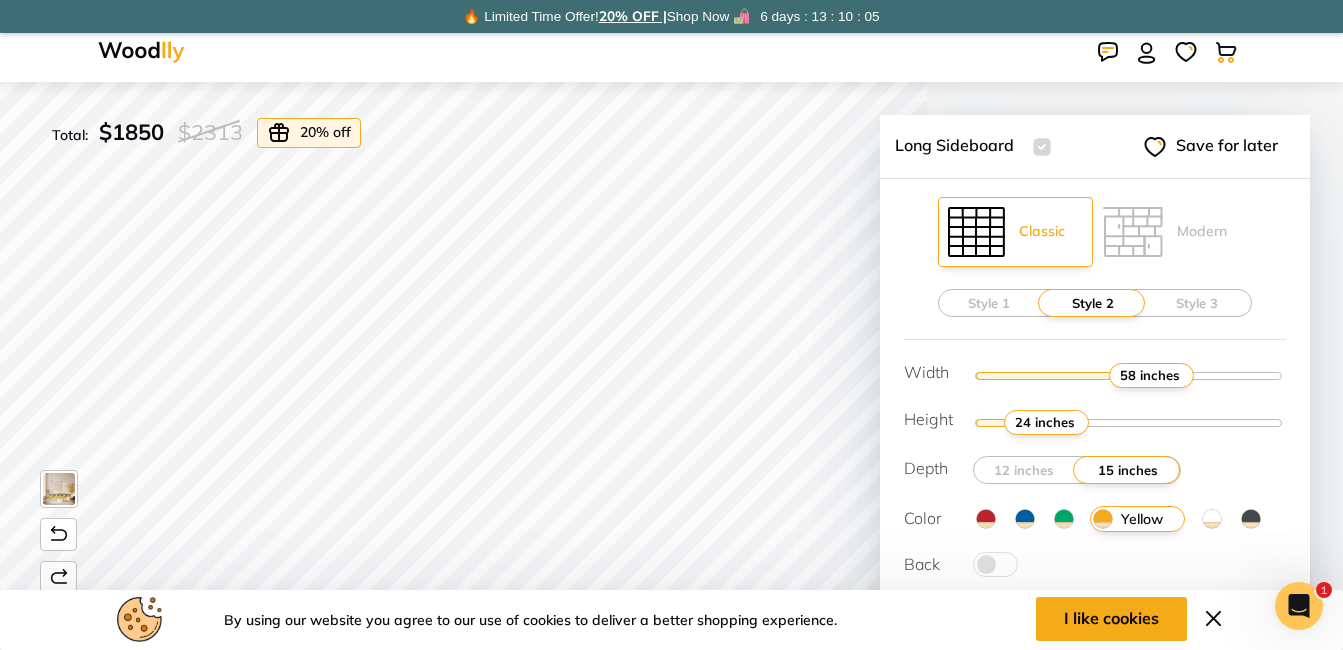 click at bounding box center (1025, 519) 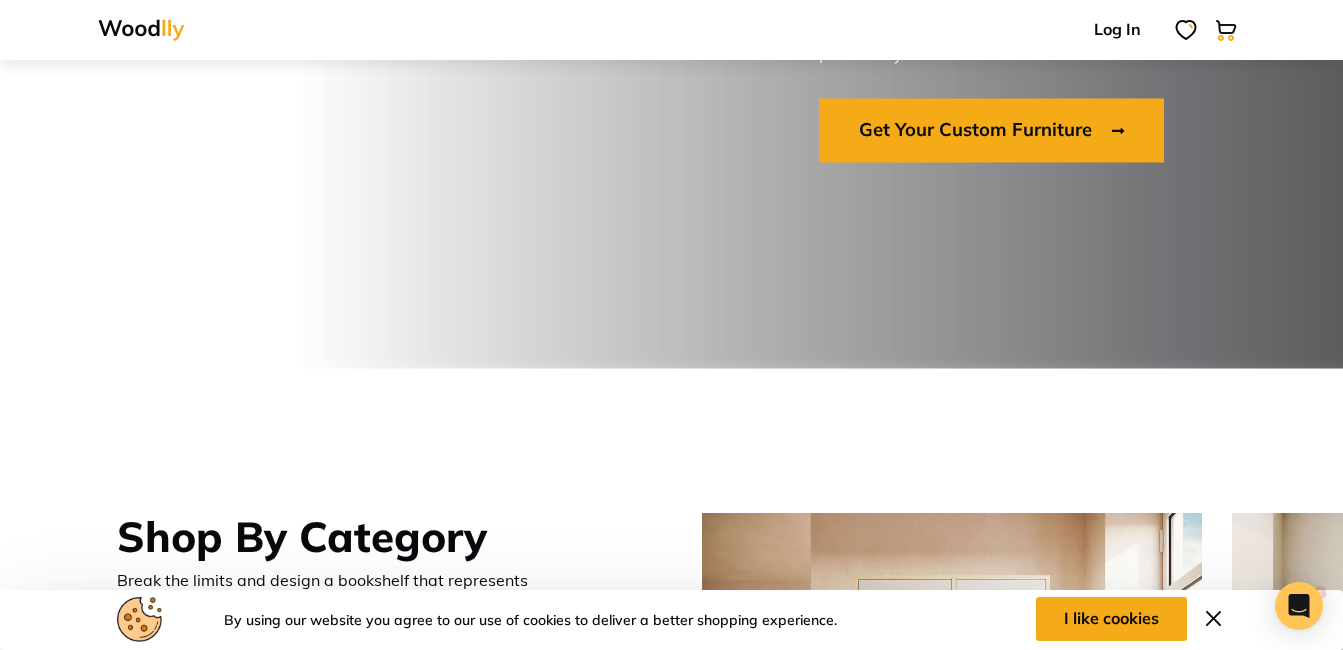 scroll, scrollTop: 737, scrollLeft: 0, axis: vertical 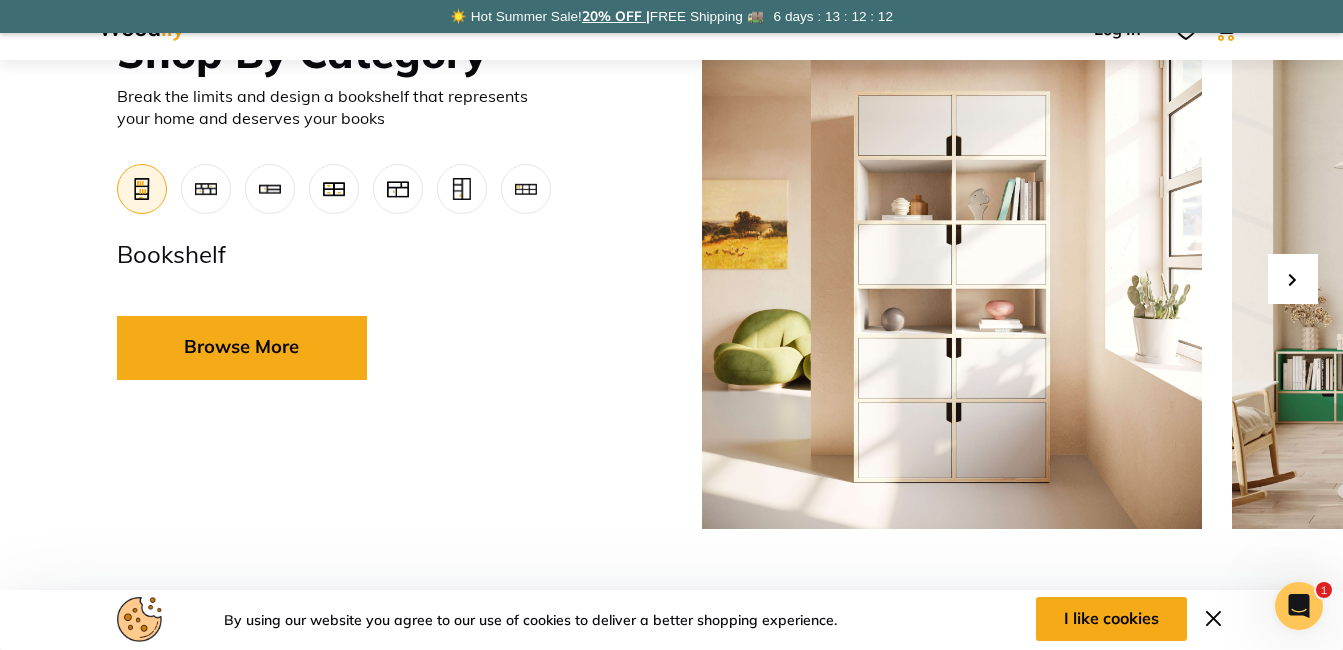 click at bounding box center [1293, 279] 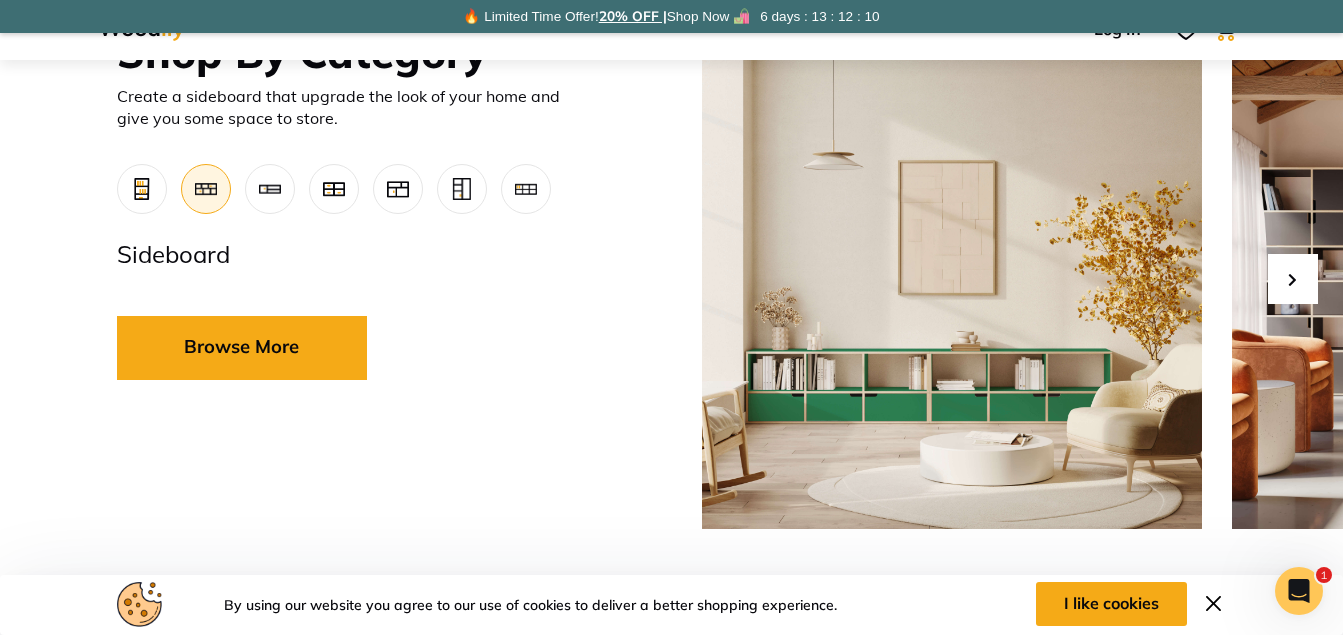 click at bounding box center [1293, 279] 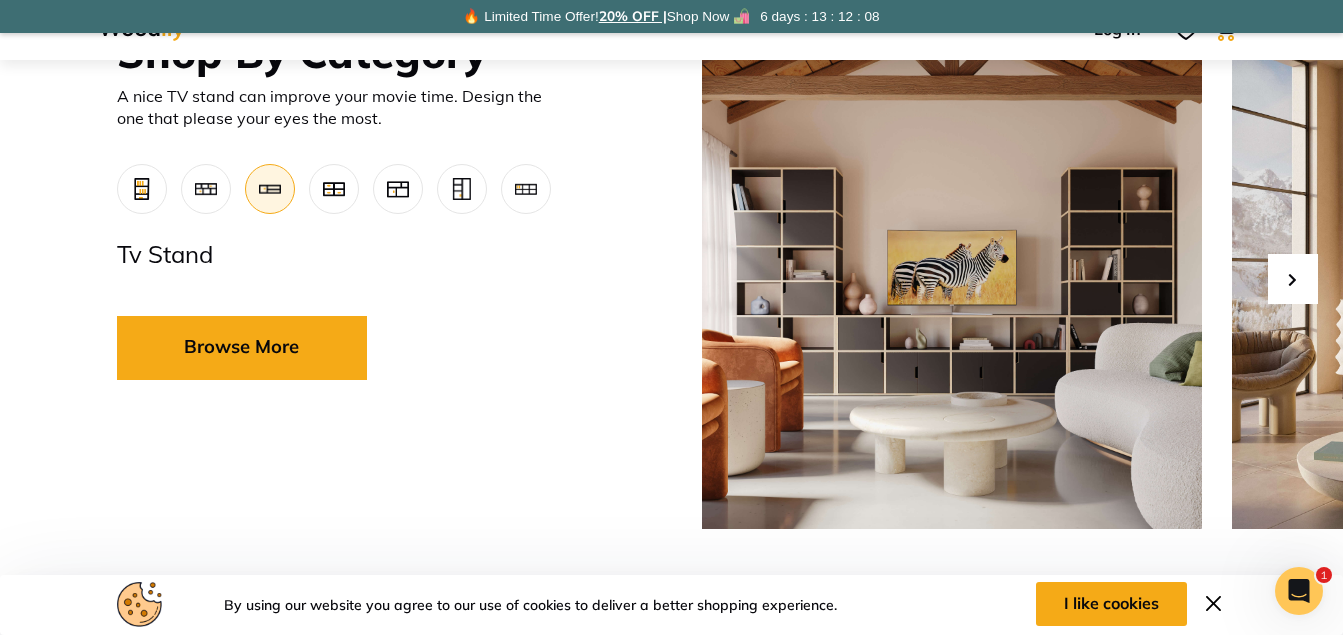 click at bounding box center (1293, 279) 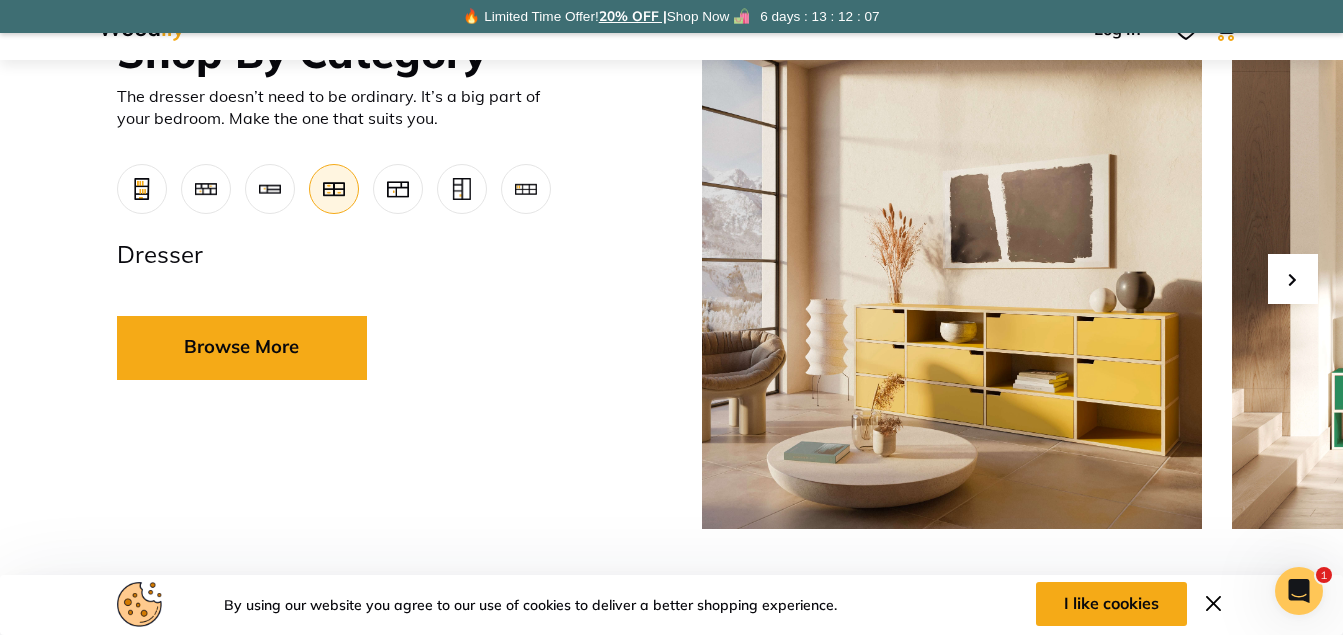 click at bounding box center [1293, 279] 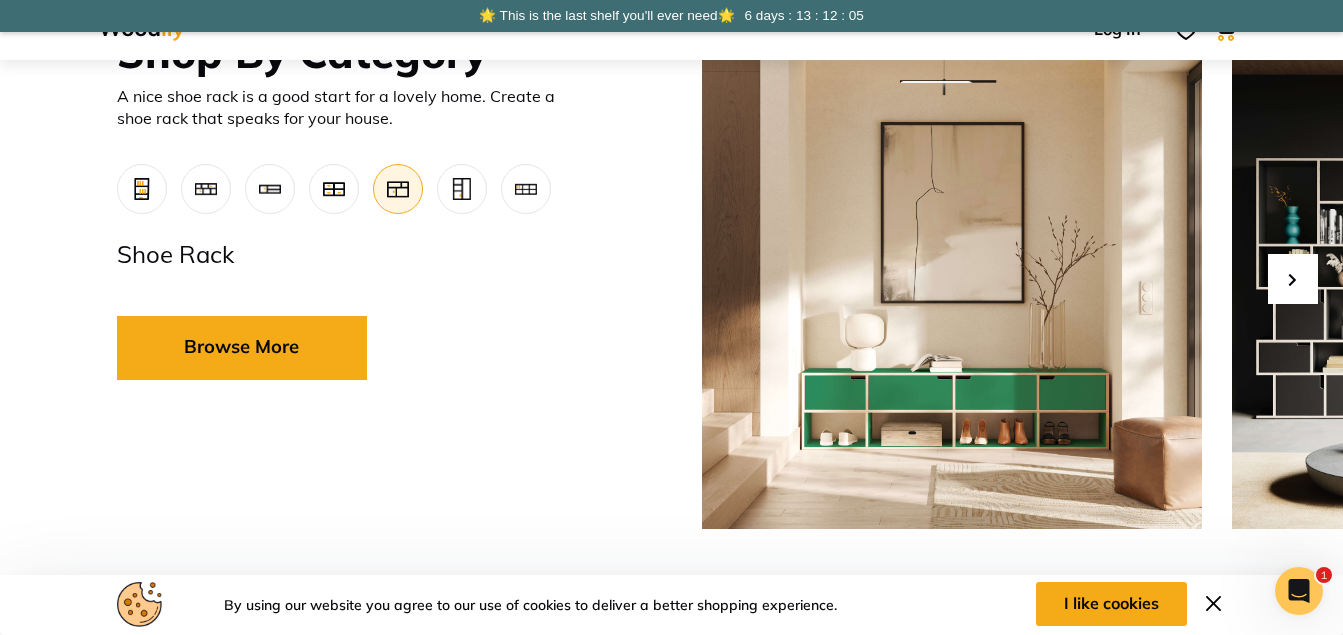 click at bounding box center (1293, 279) 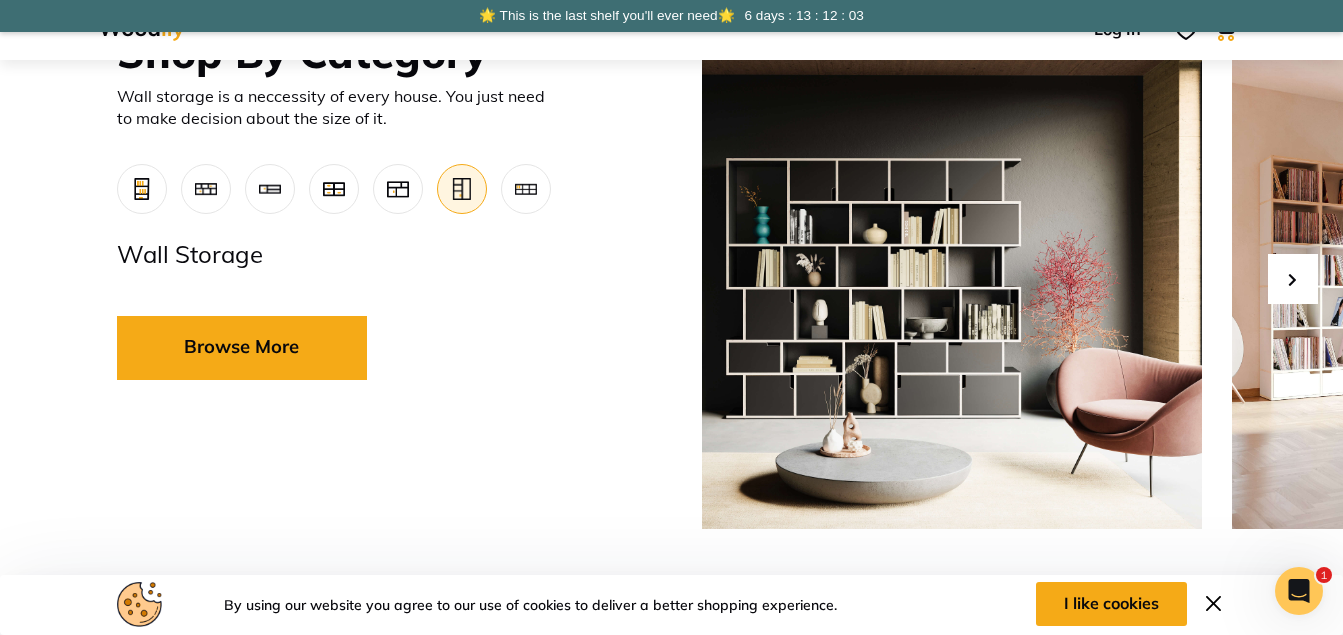 click at bounding box center [1293, 279] 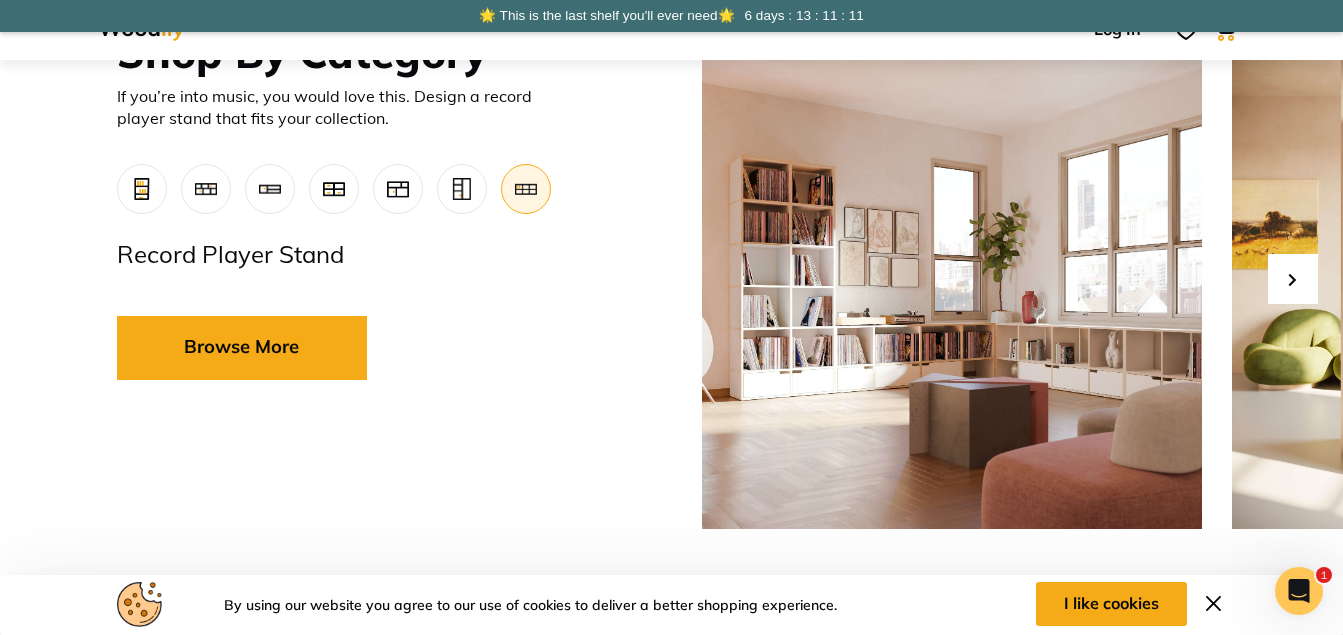 click at bounding box center (1293, 279) 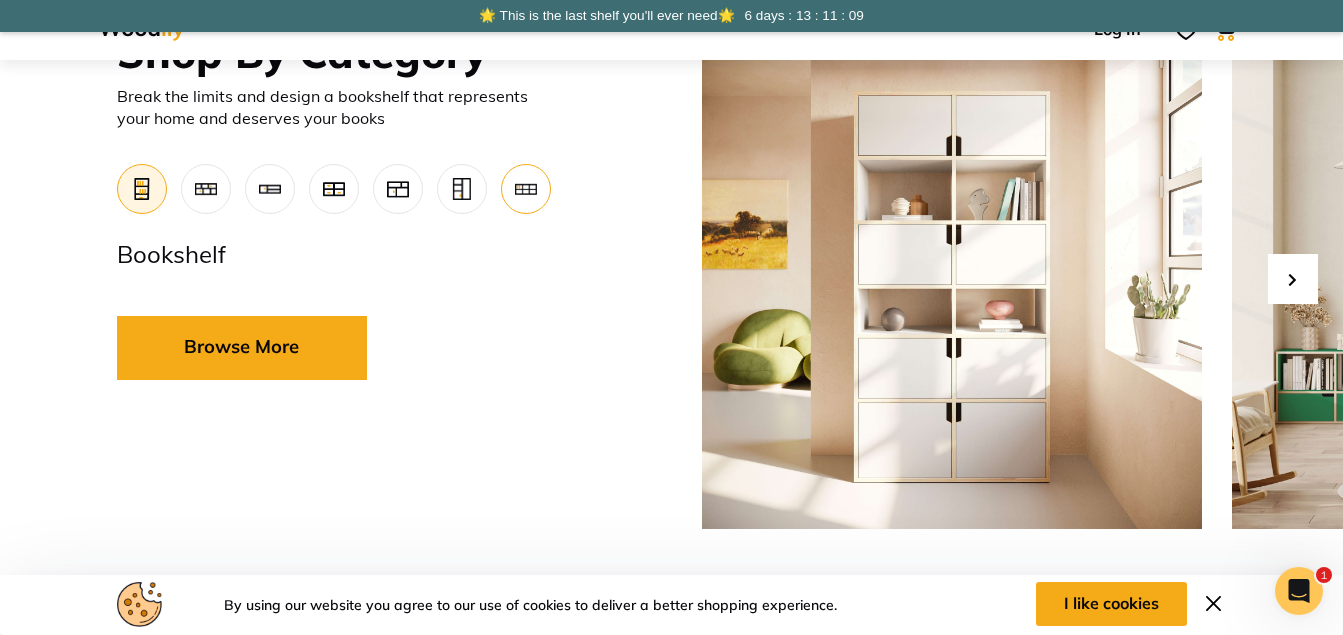click at bounding box center [526, 189] 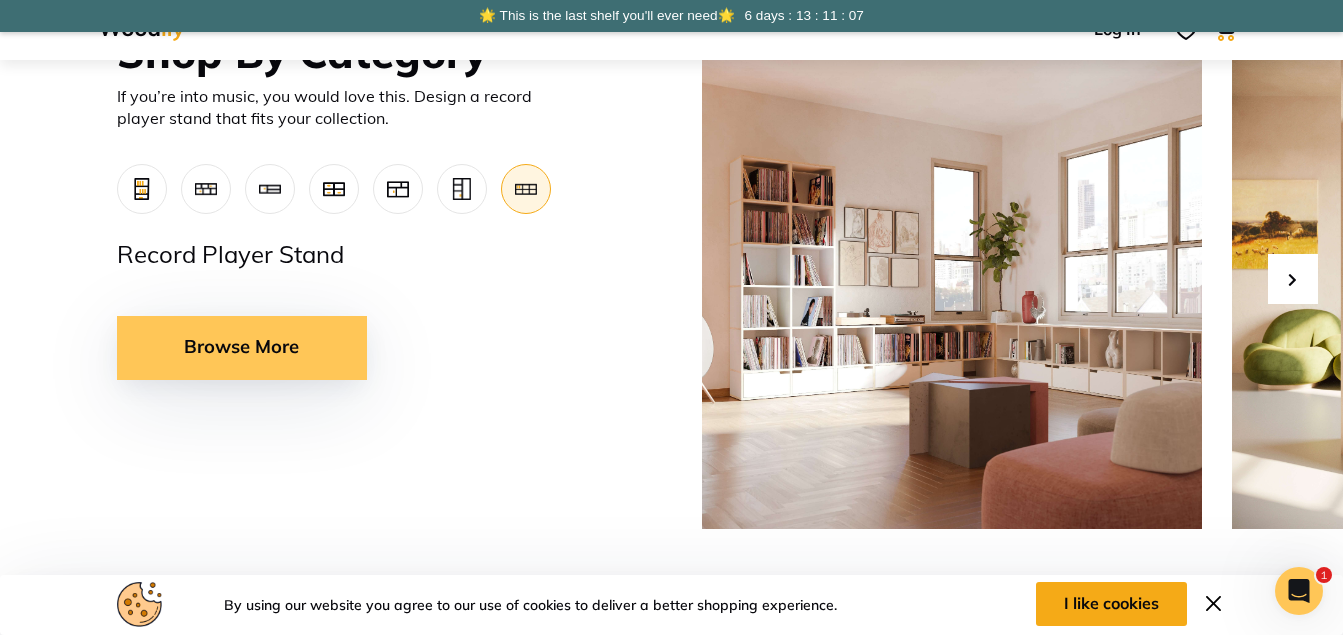 click on "Browse More" at bounding box center (242, 348) 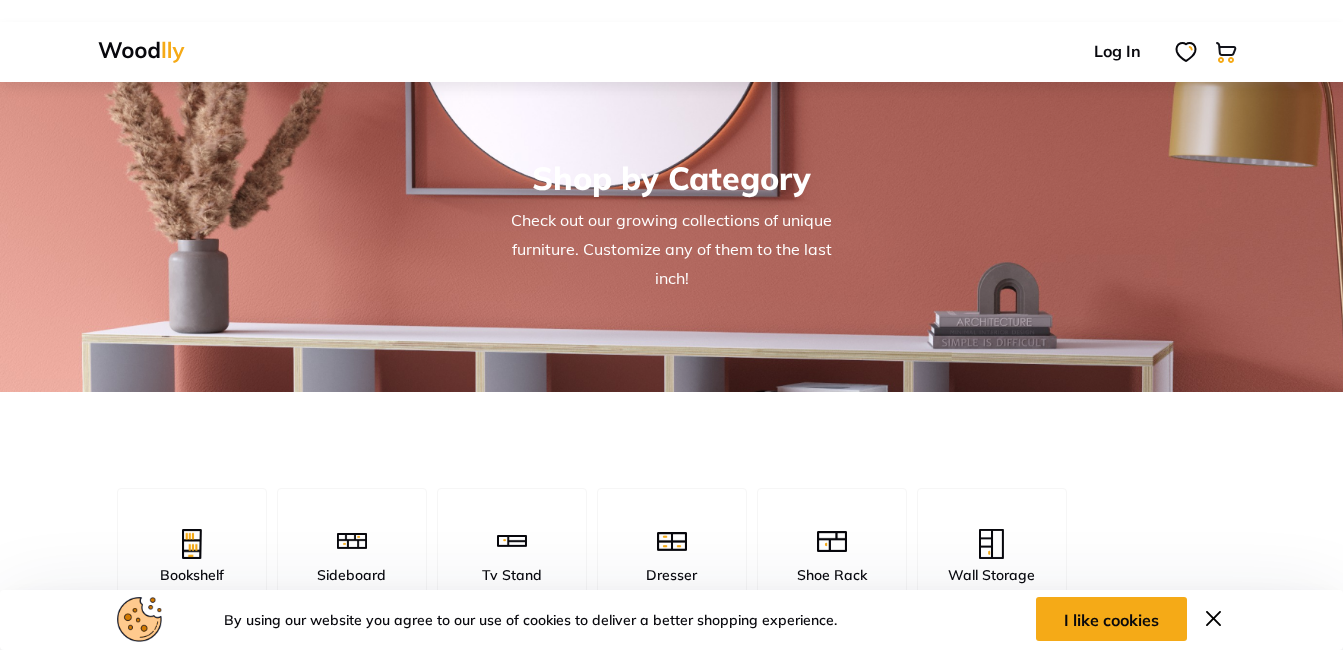scroll, scrollTop: 0, scrollLeft: 0, axis: both 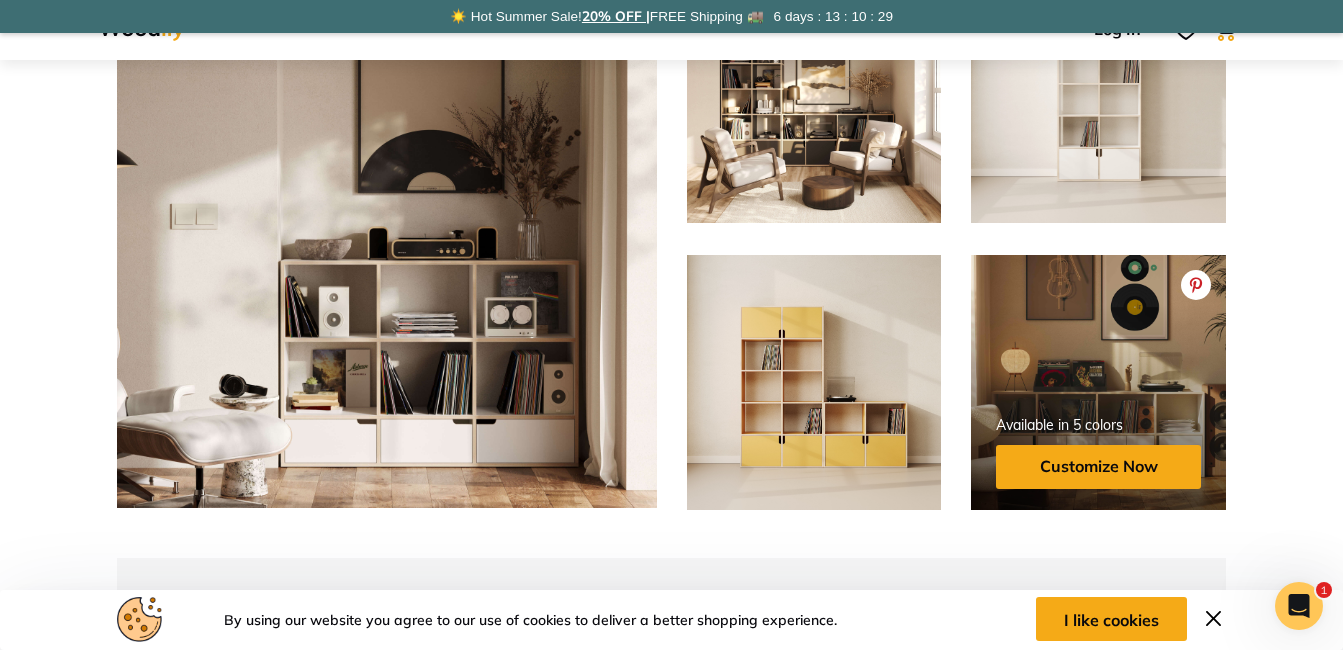click at bounding box center (1098, 432) 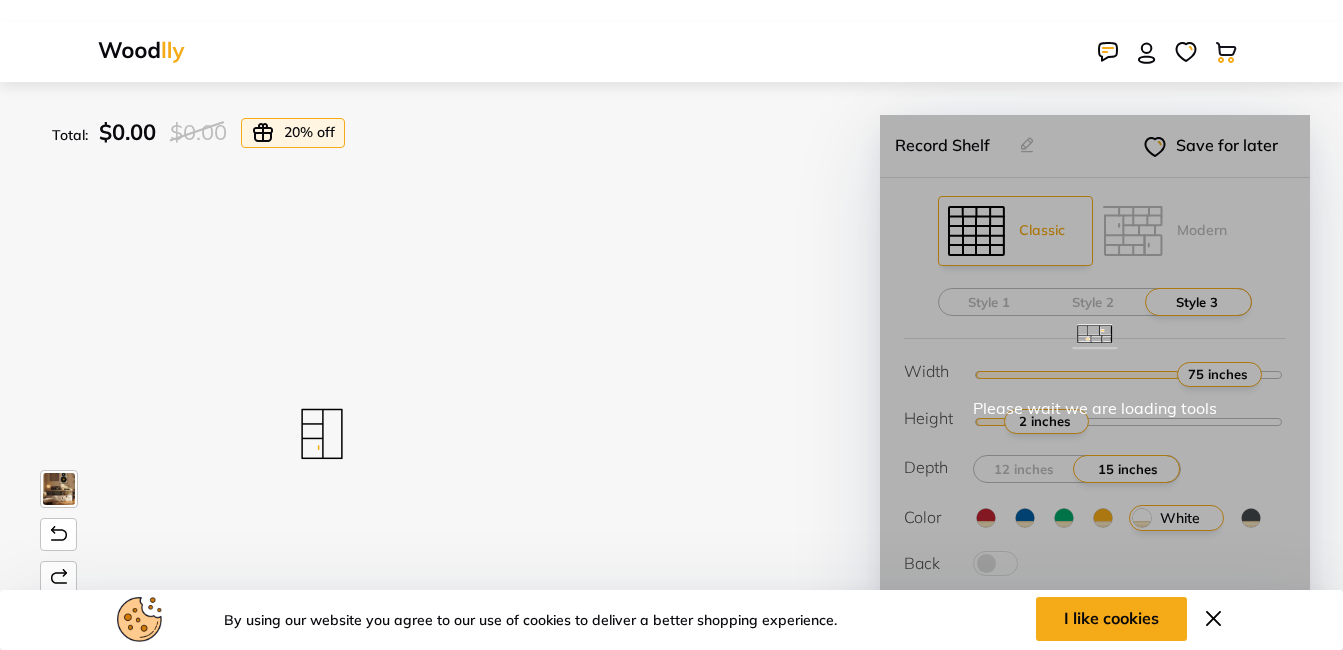 scroll, scrollTop: 0, scrollLeft: 0, axis: both 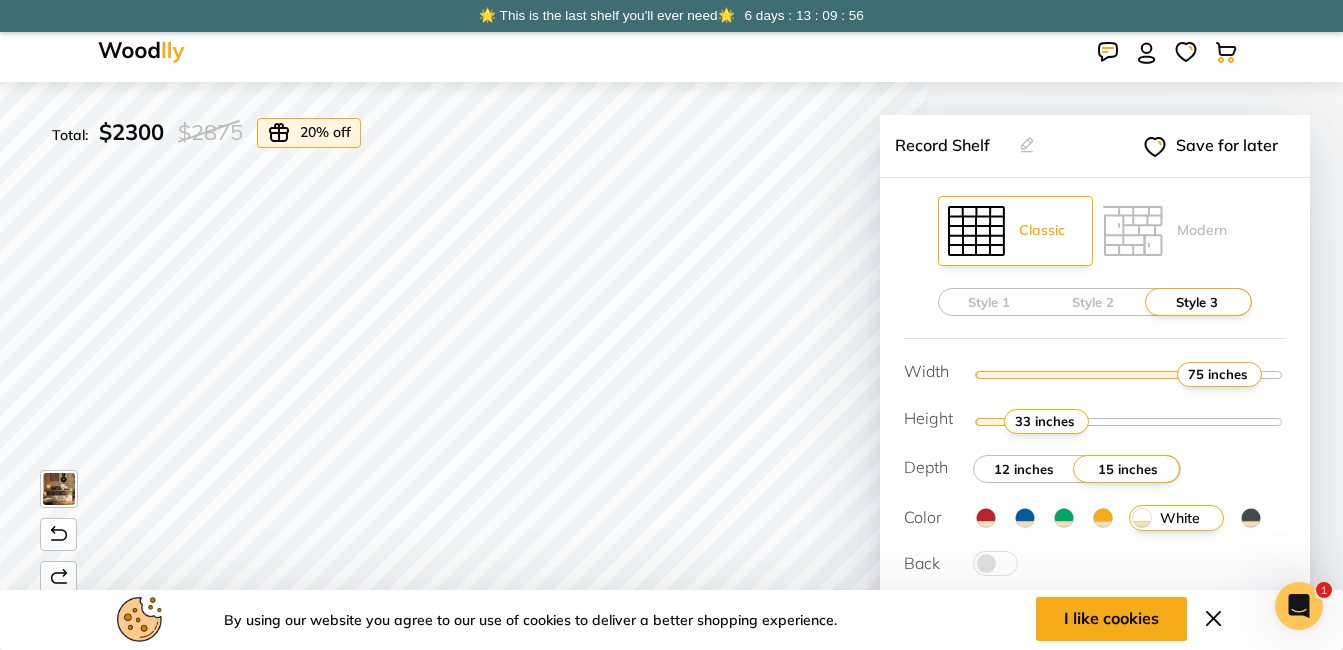 click on "12 inches" at bounding box center [1024, 469] 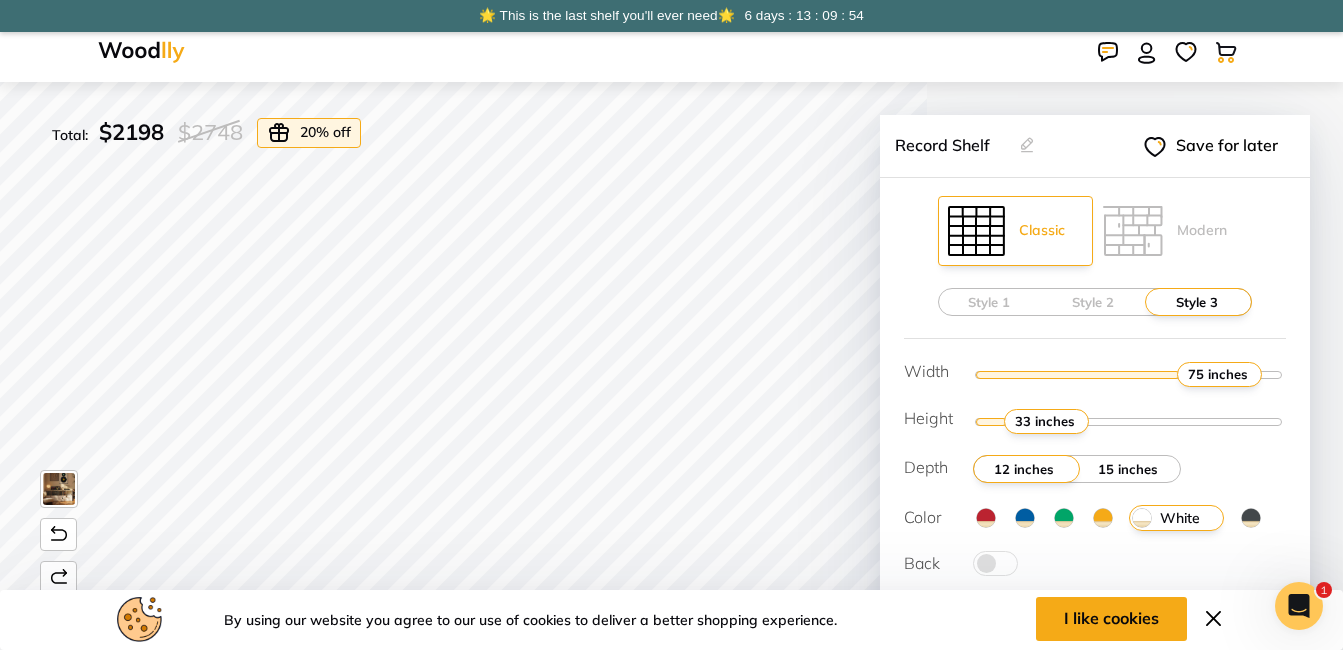 click on "15 inches" at bounding box center [1128, 469] 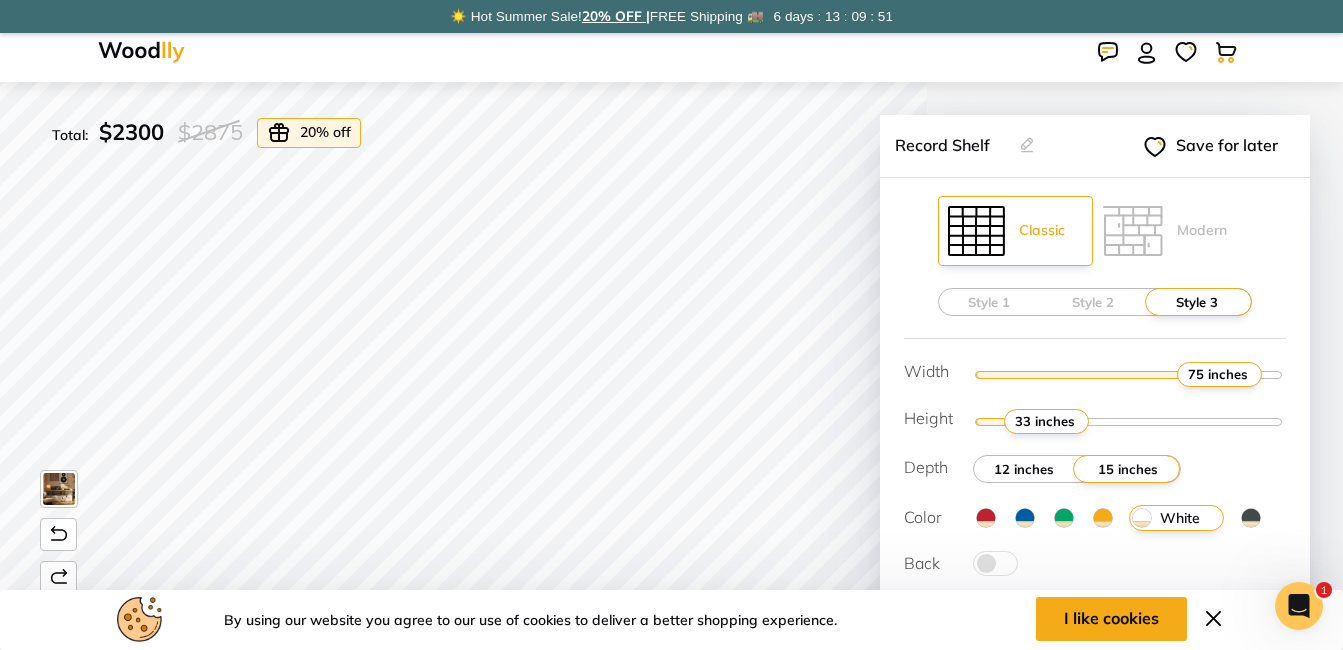 click on "12 inches" at bounding box center [1024, 469] 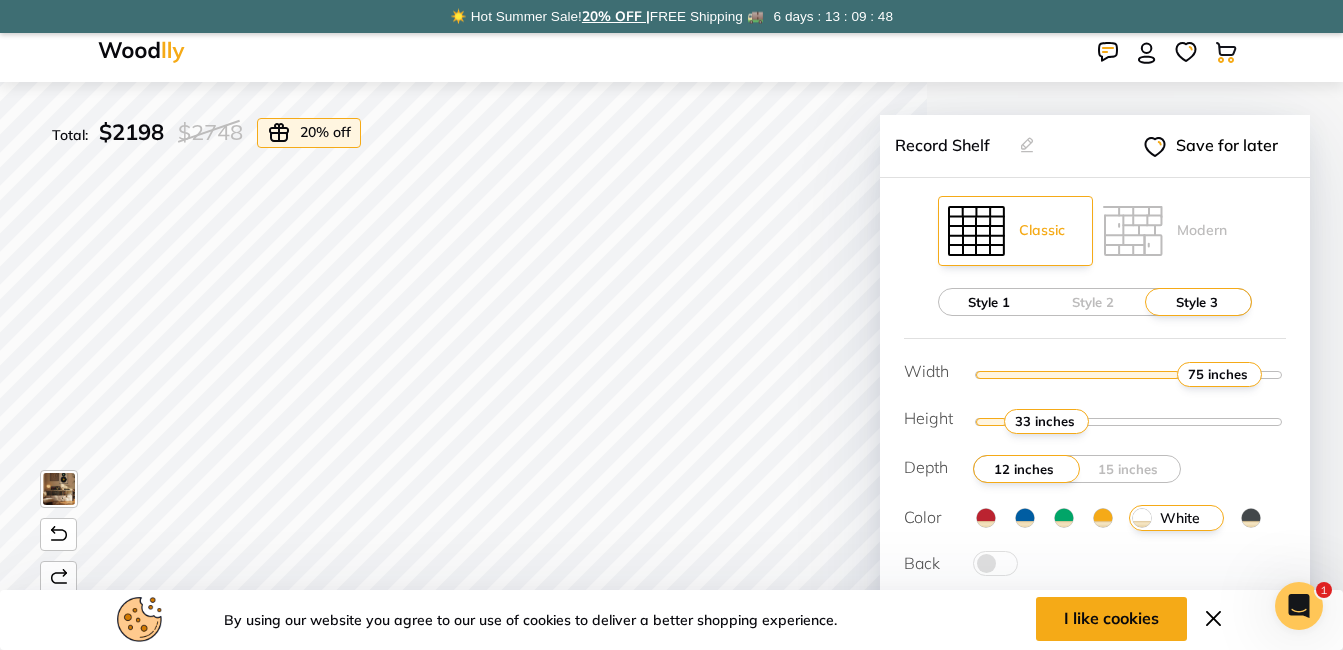 click on "Style 1" at bounding box center [989, 302] 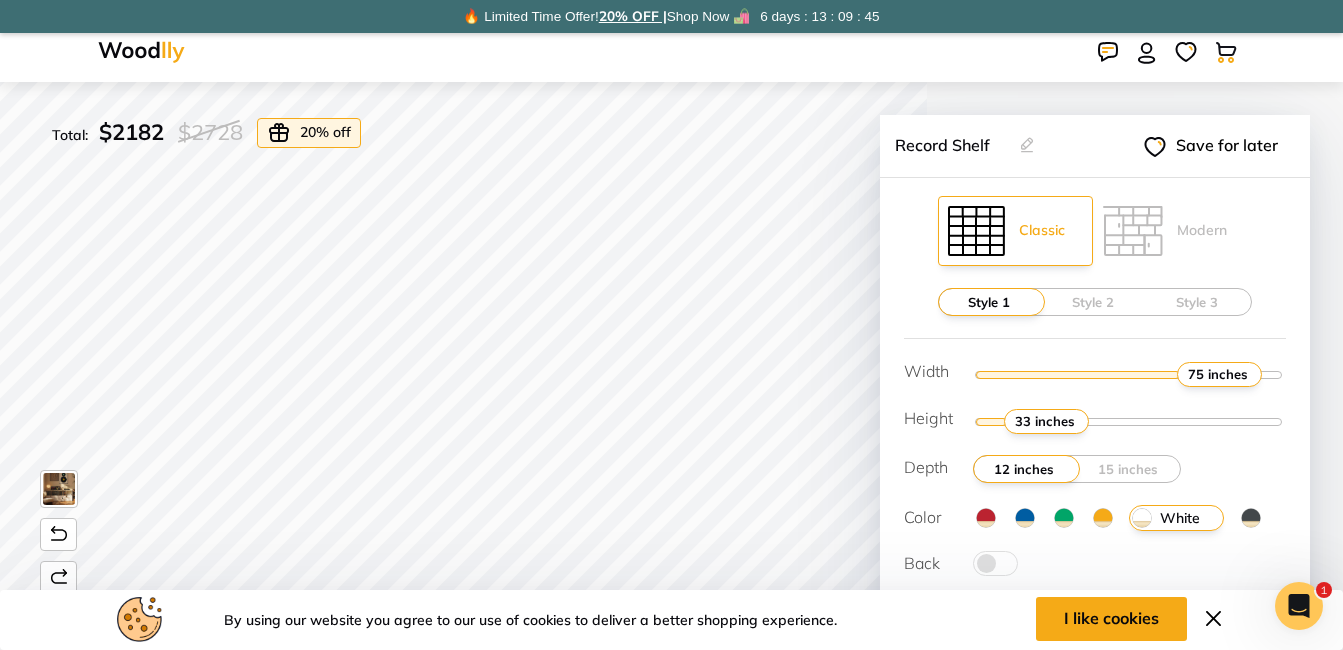click on "Style 1
Style 2
Style 3" at bounding box center (1094, 302) 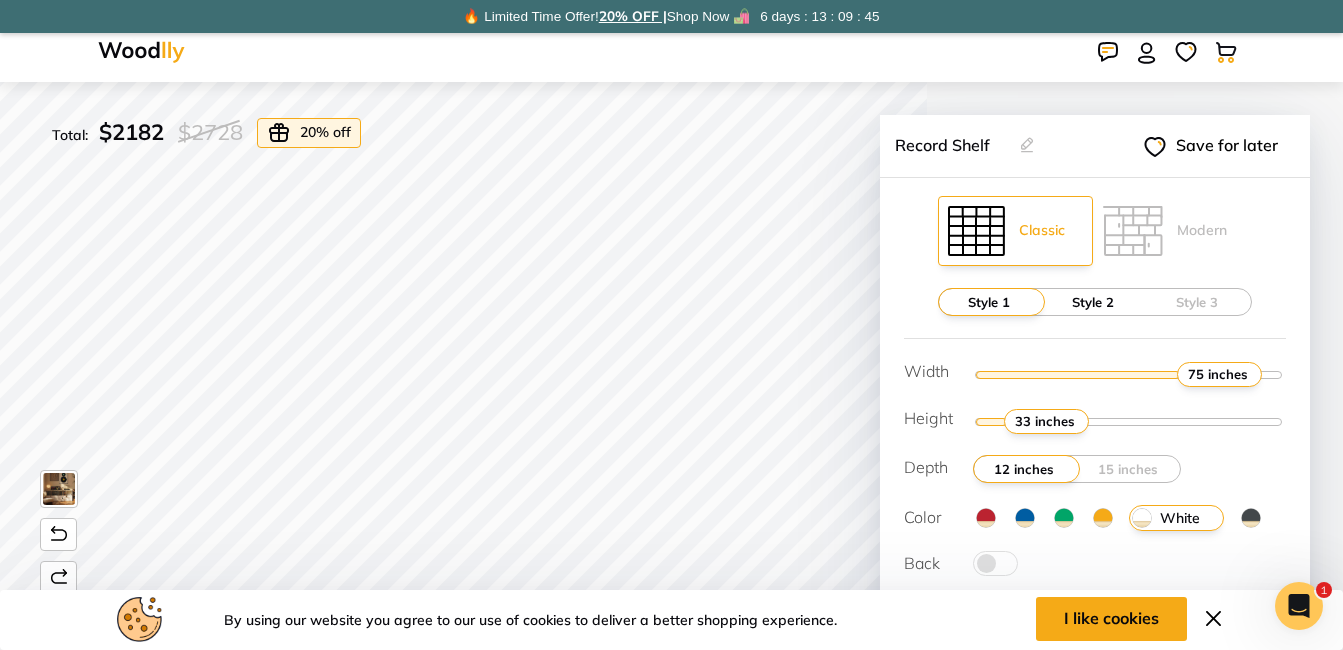 click on "Style 2" at bounding box center (1093, 302) 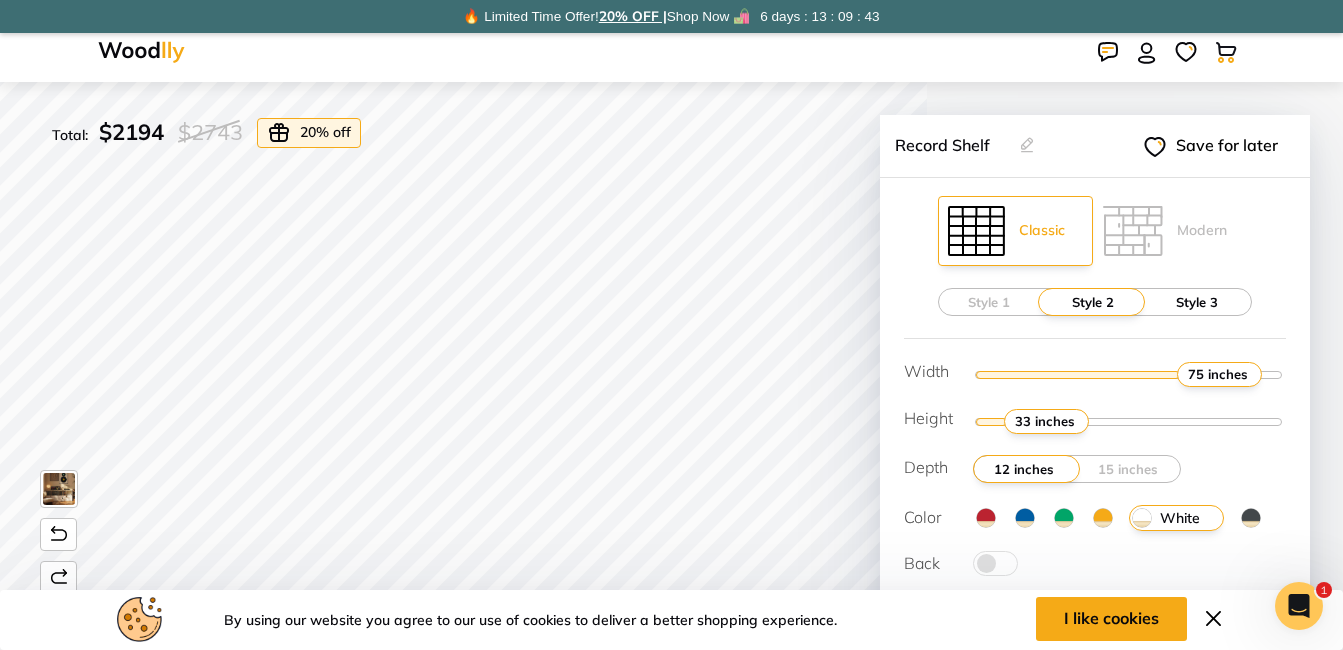 click on "Style 3" at bounding box center (1197, 302) 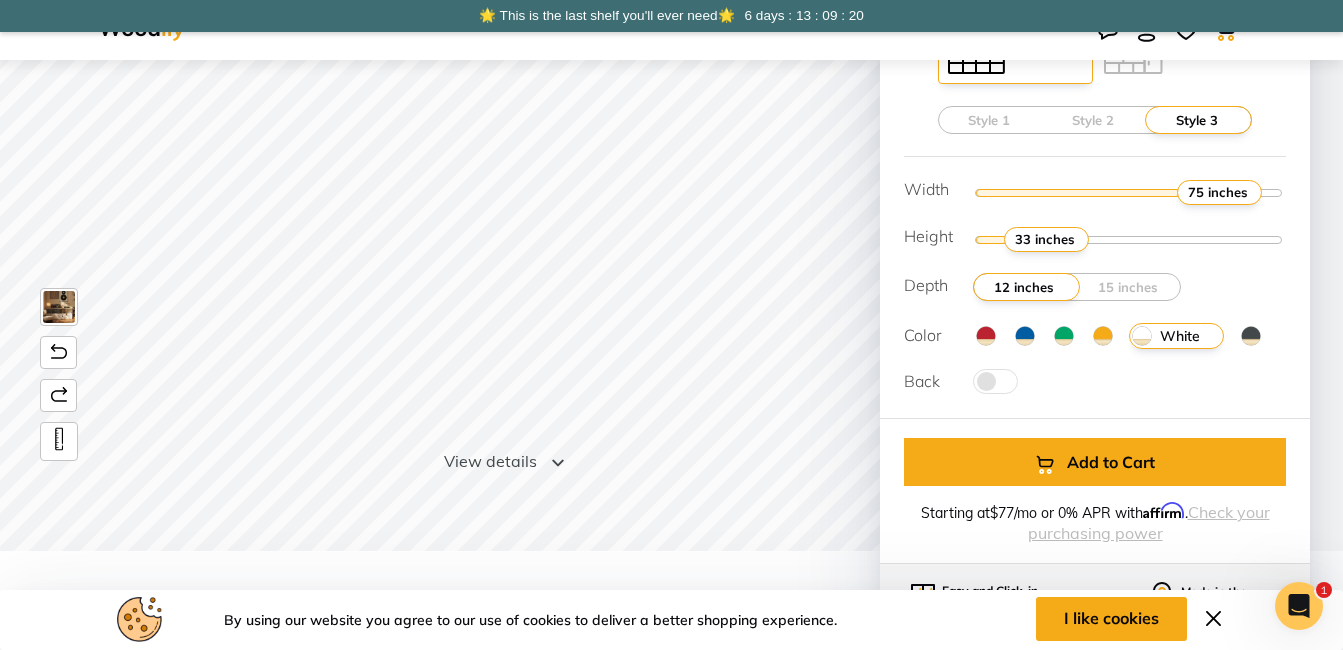 scroll, scrollTop: 163, scrollLeft: 0, axis: vertical 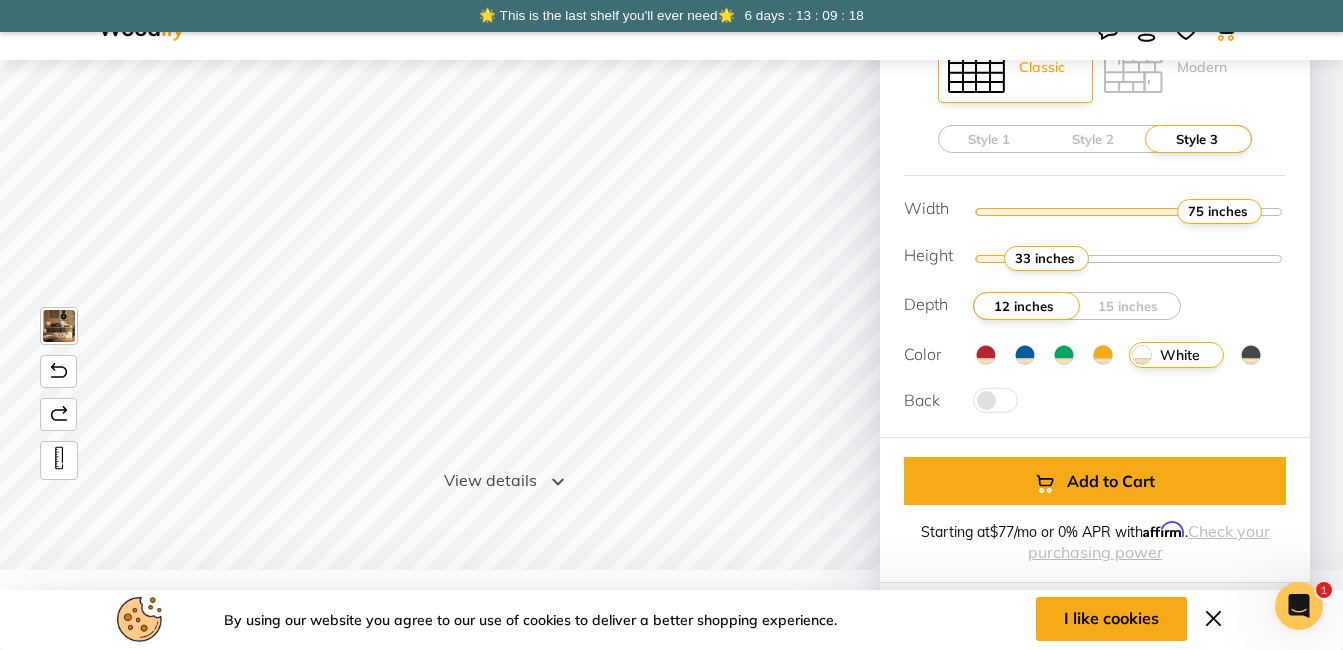 click at bounding box center (1025, 355) 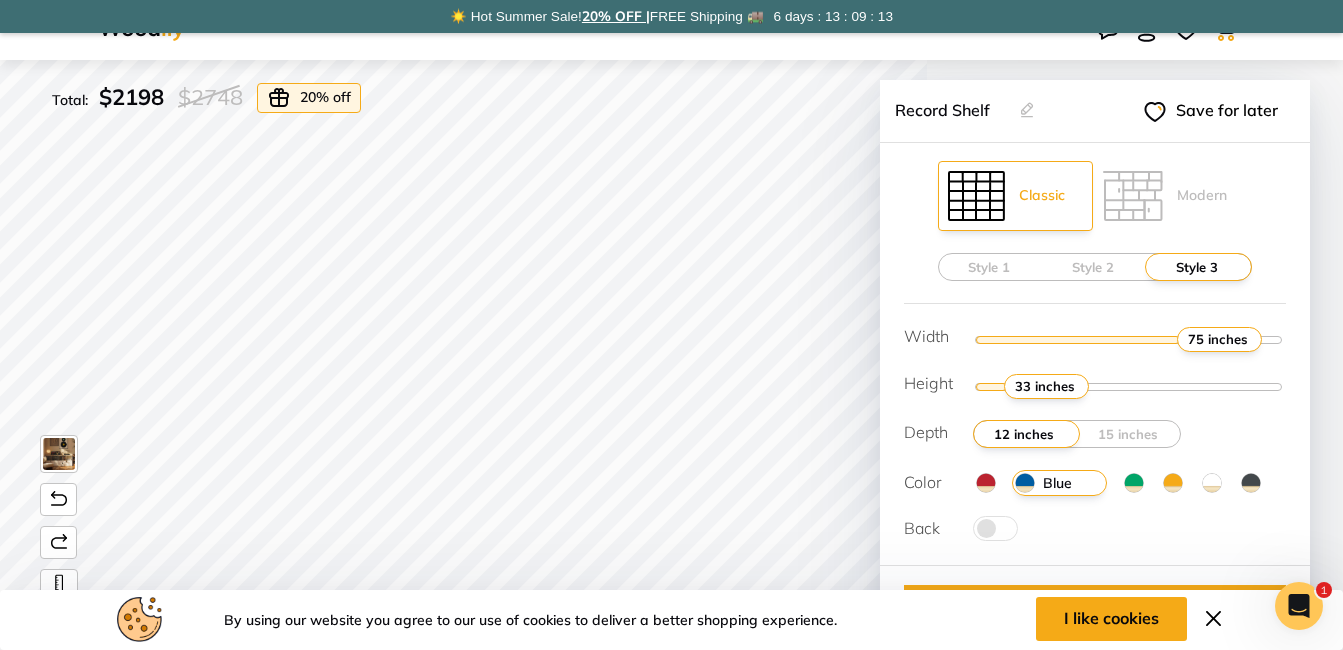 scroll, scrollTop: 0, scrollLeft: 0, axis: both 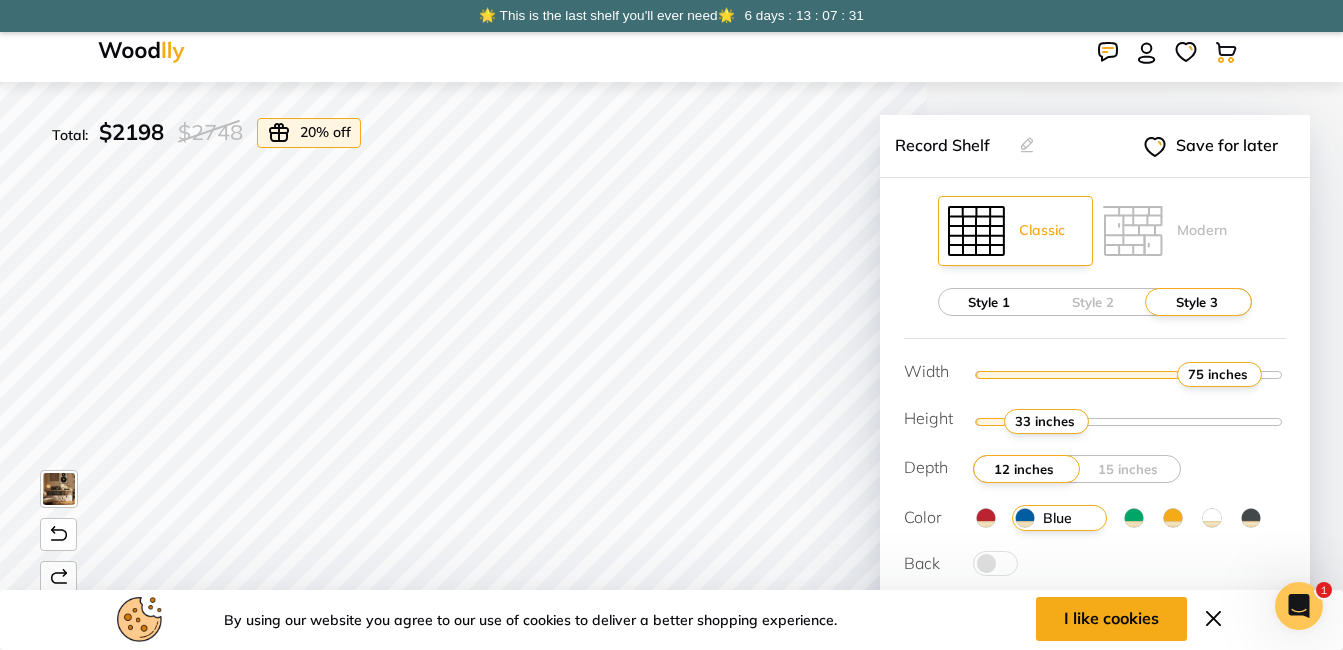 click on "Style 1" at bounding box center (989, 302) 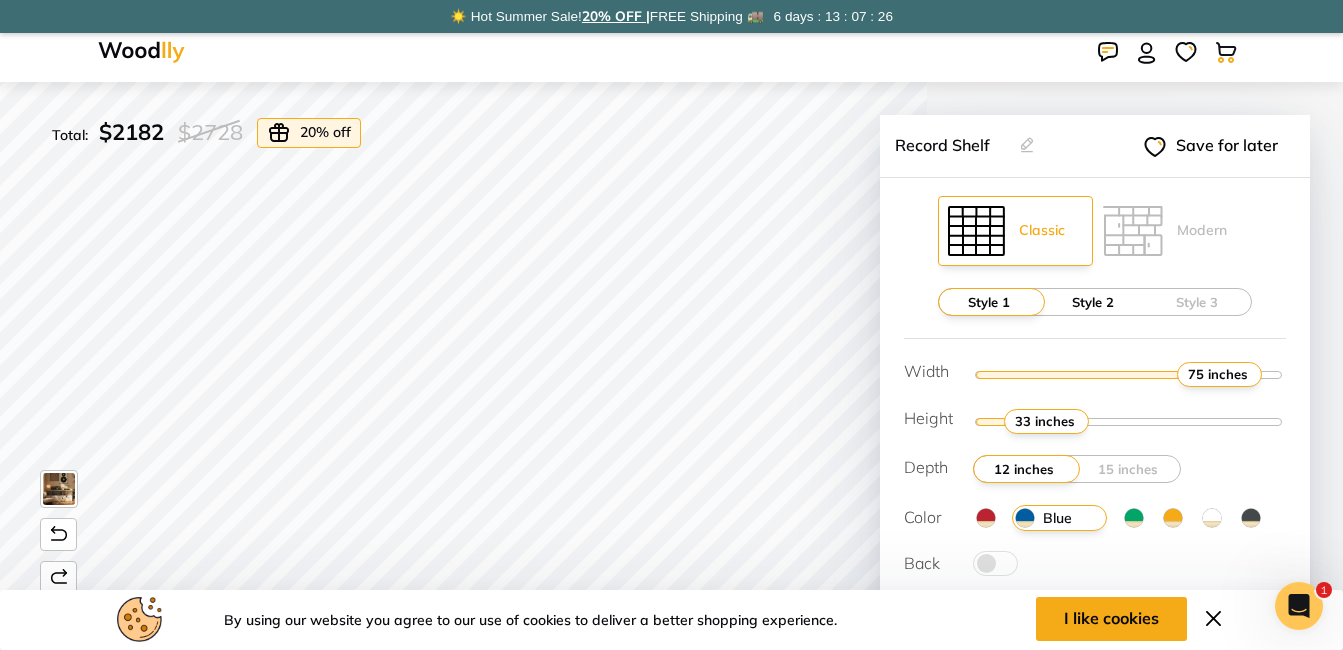 click on "Style 2" at bounding box center [1093, 302] 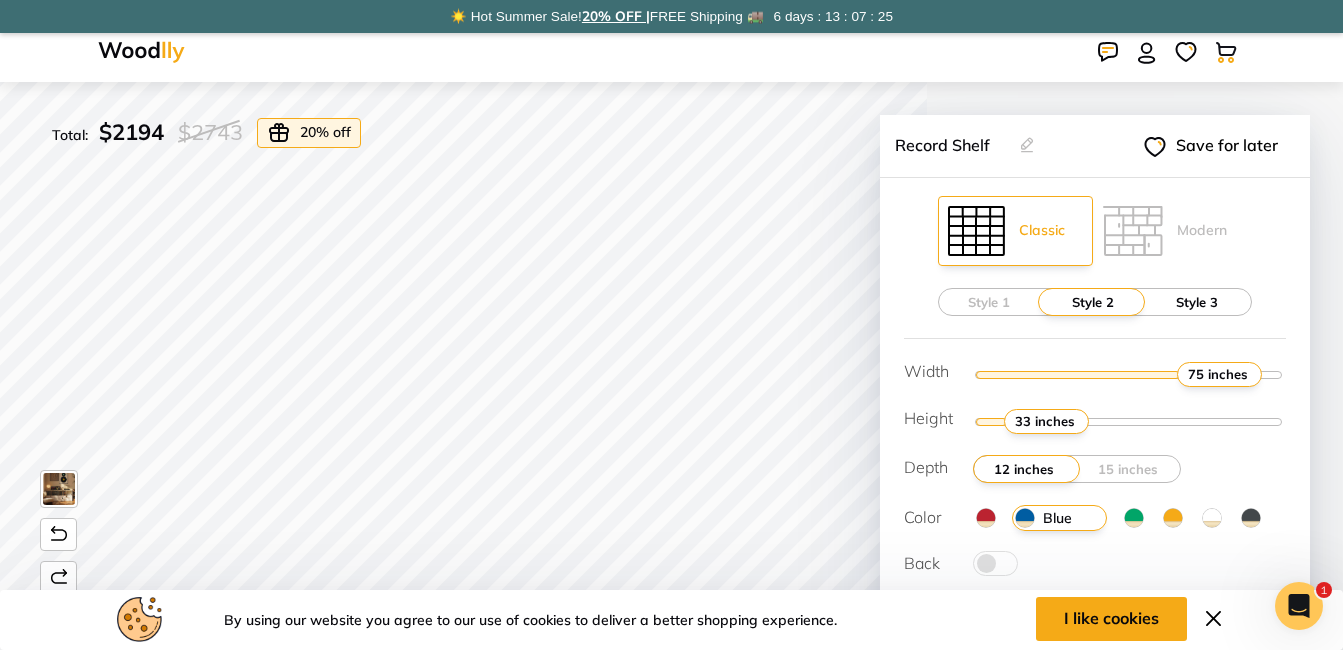 click on "Style 3" at bounding box center [1197, 302] 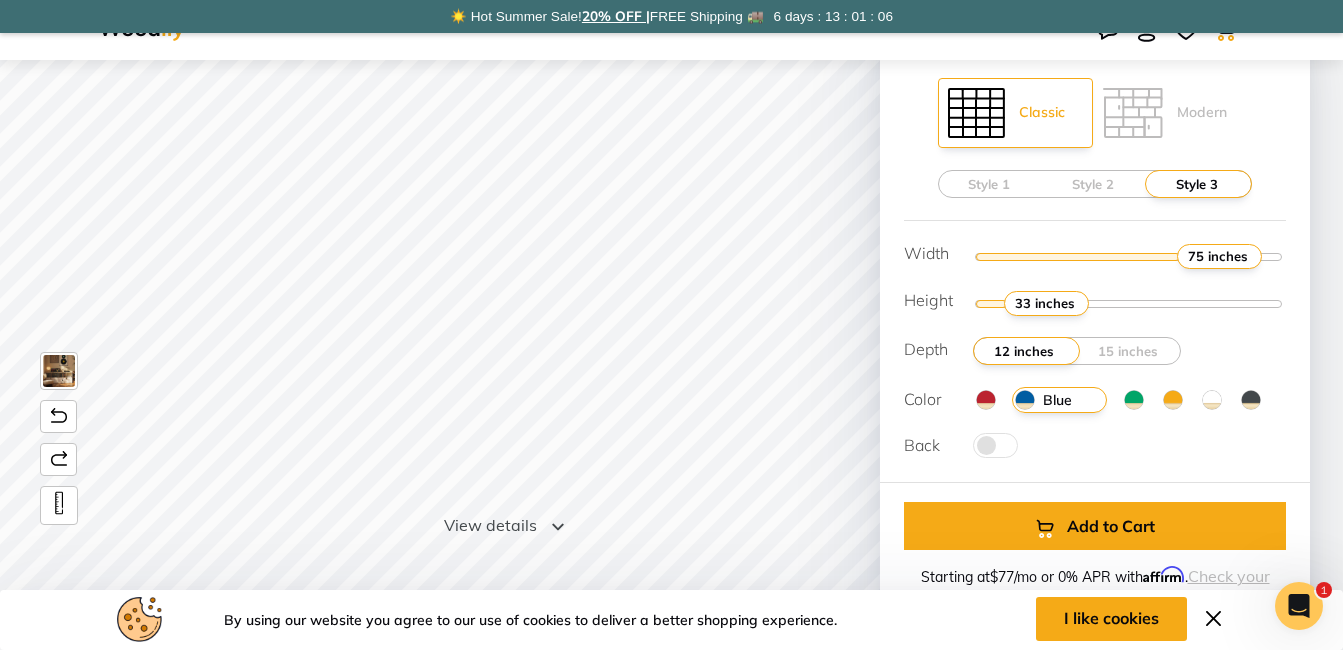 scroll, scrollTop: 0, scrollLeft: 0, axis: both 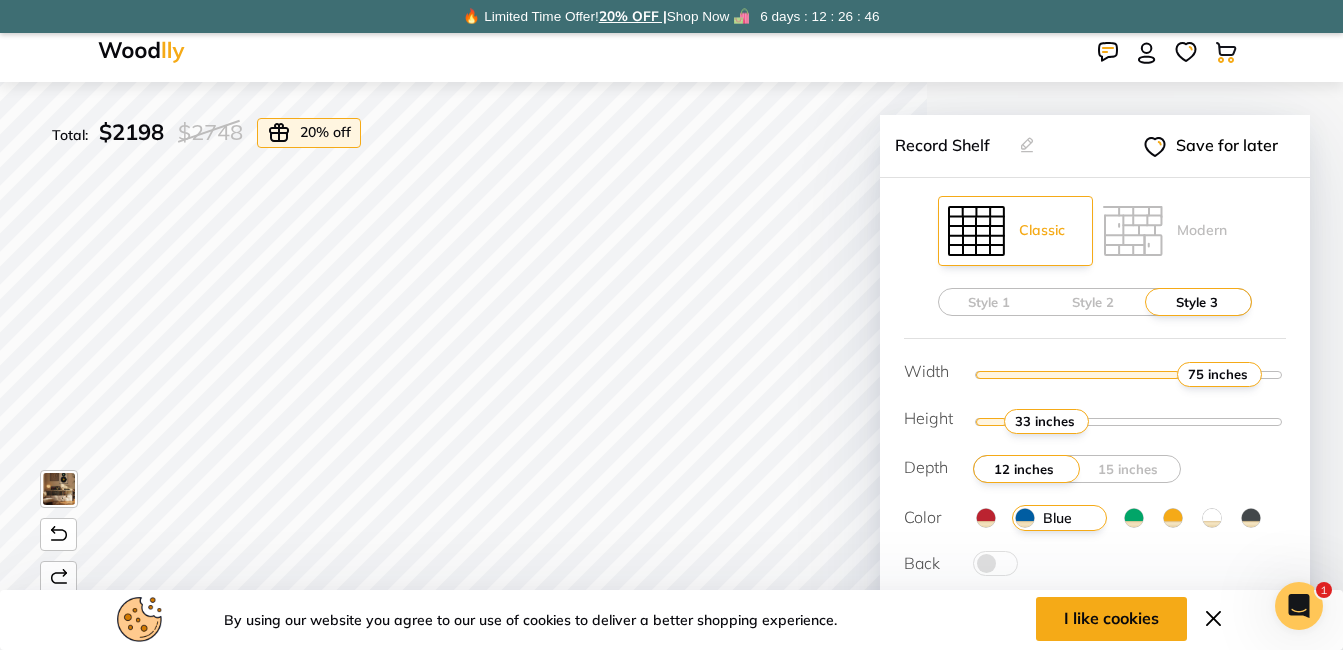 click at bounding box center (1129, 421) 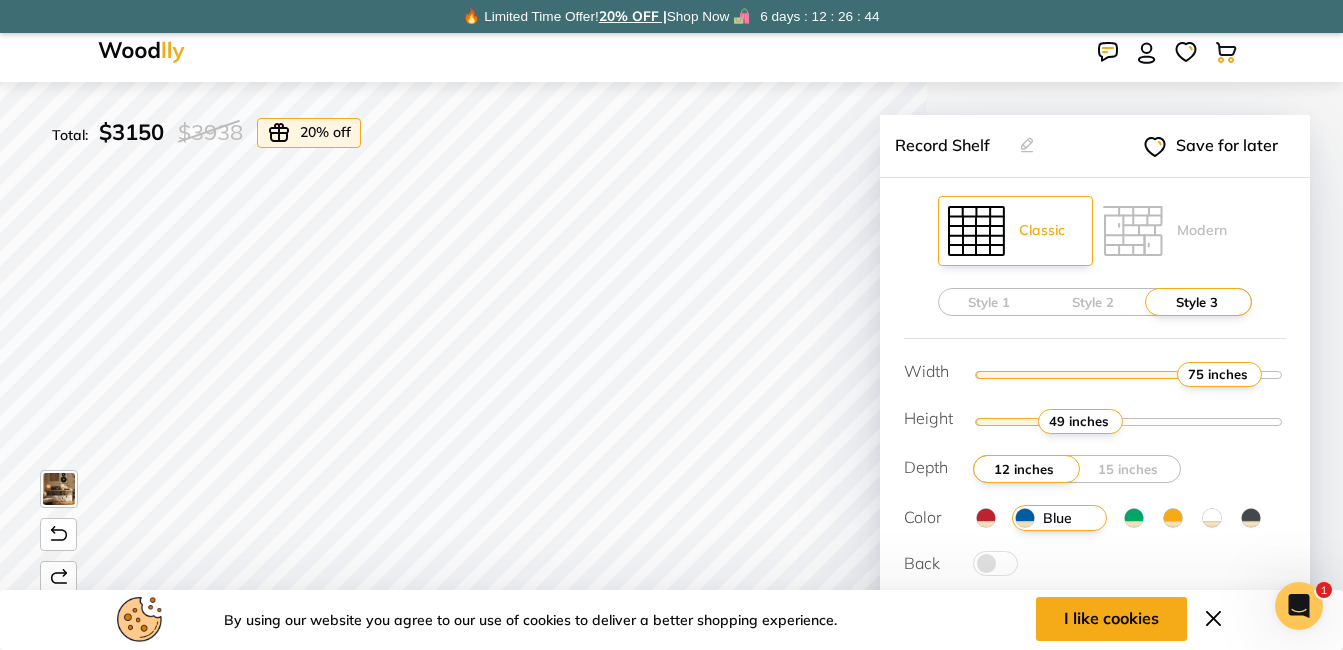 click at bounding box center (1129, 421) 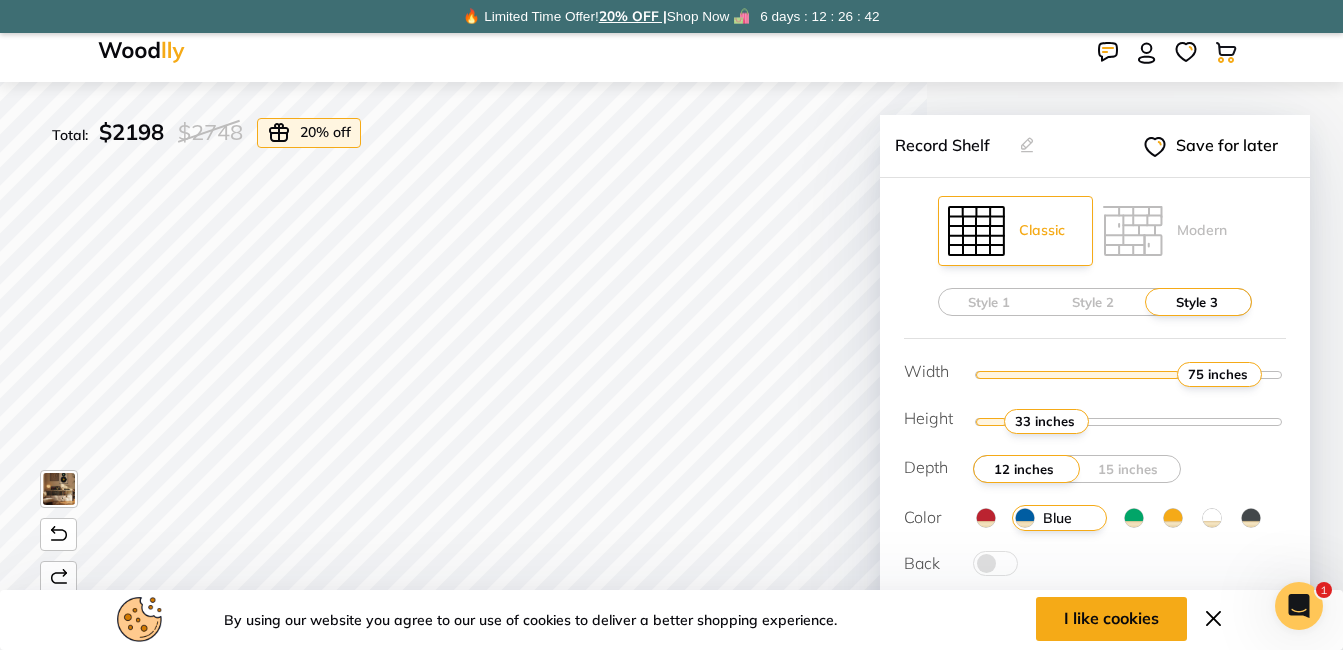 click at bounding box center (1129, 421) 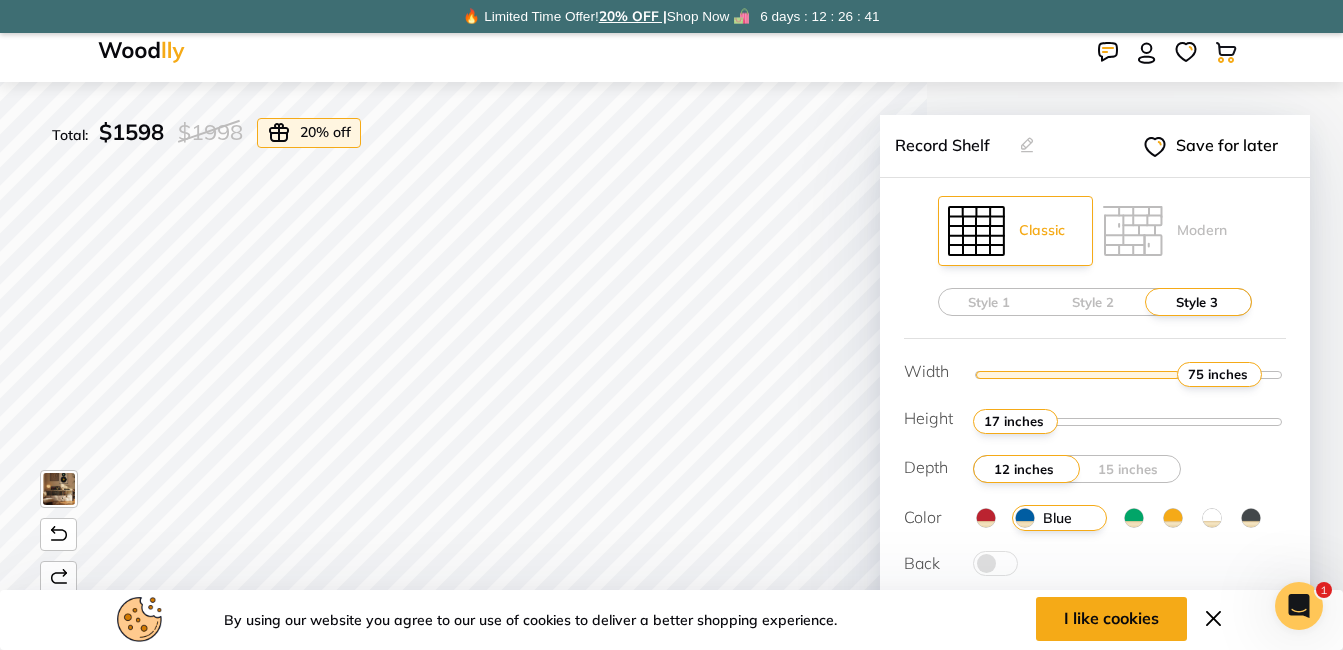 type on "1" 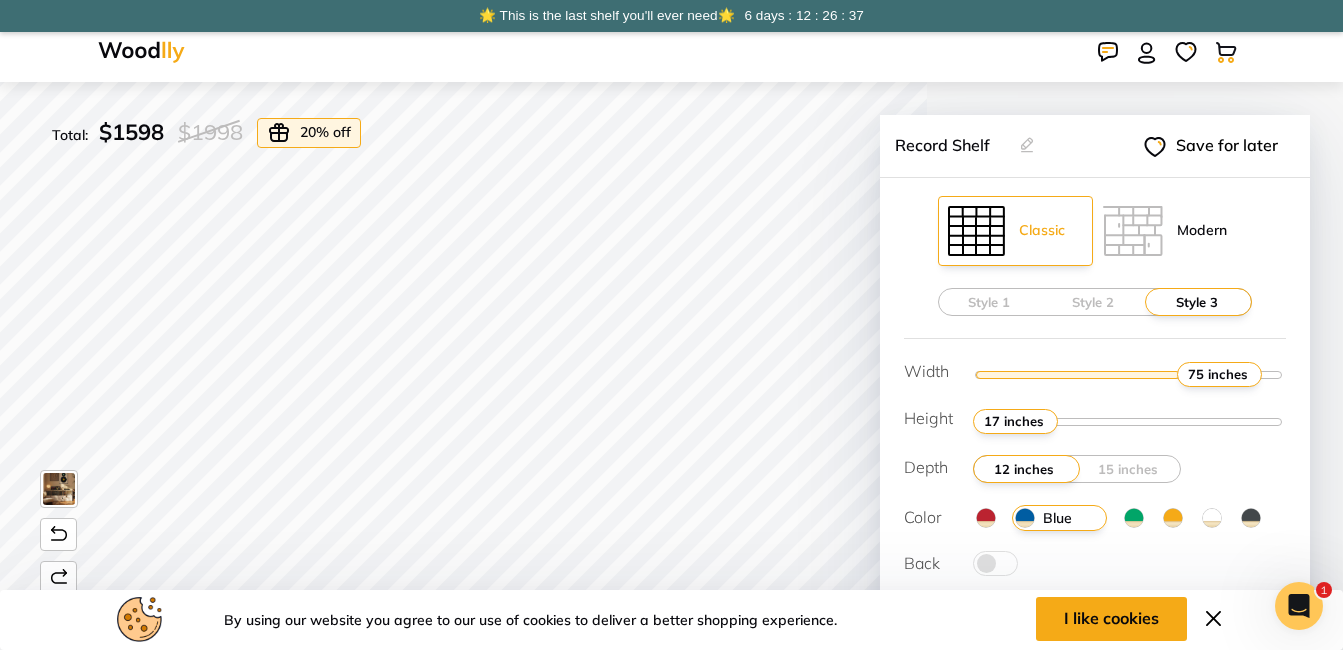 click at bounding box center (1133, 231) 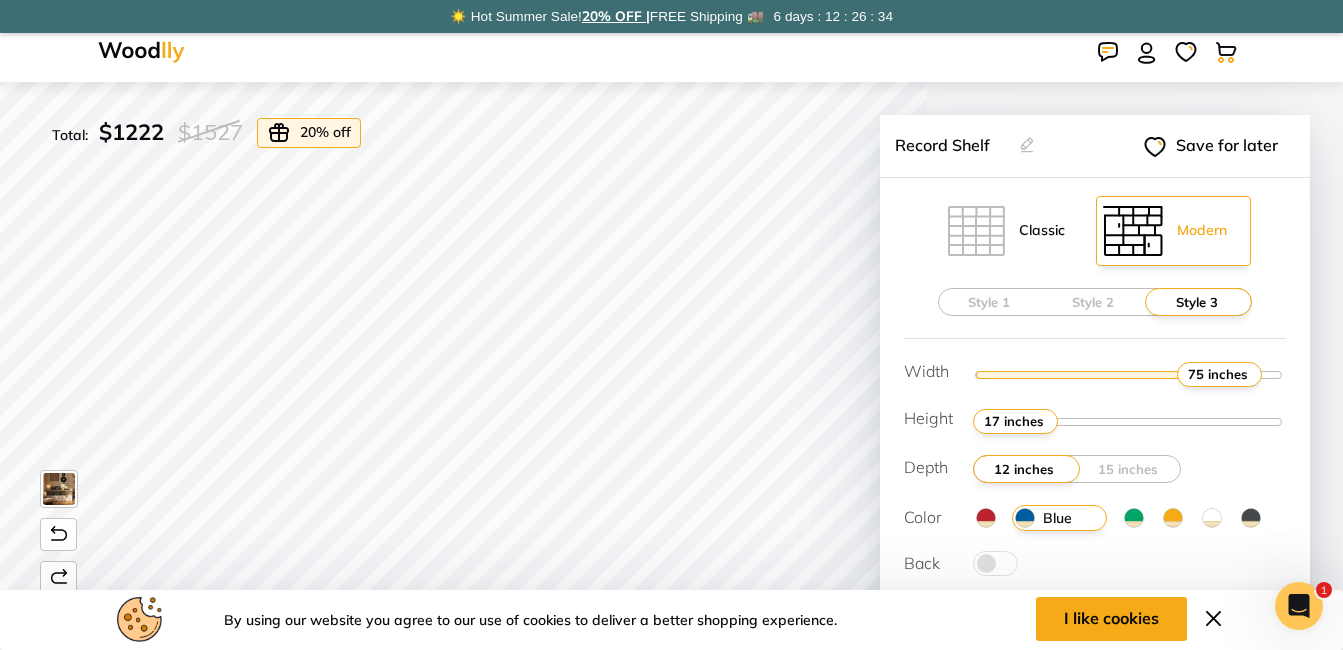 click on "Classic" at bounding box center (1042, 230) 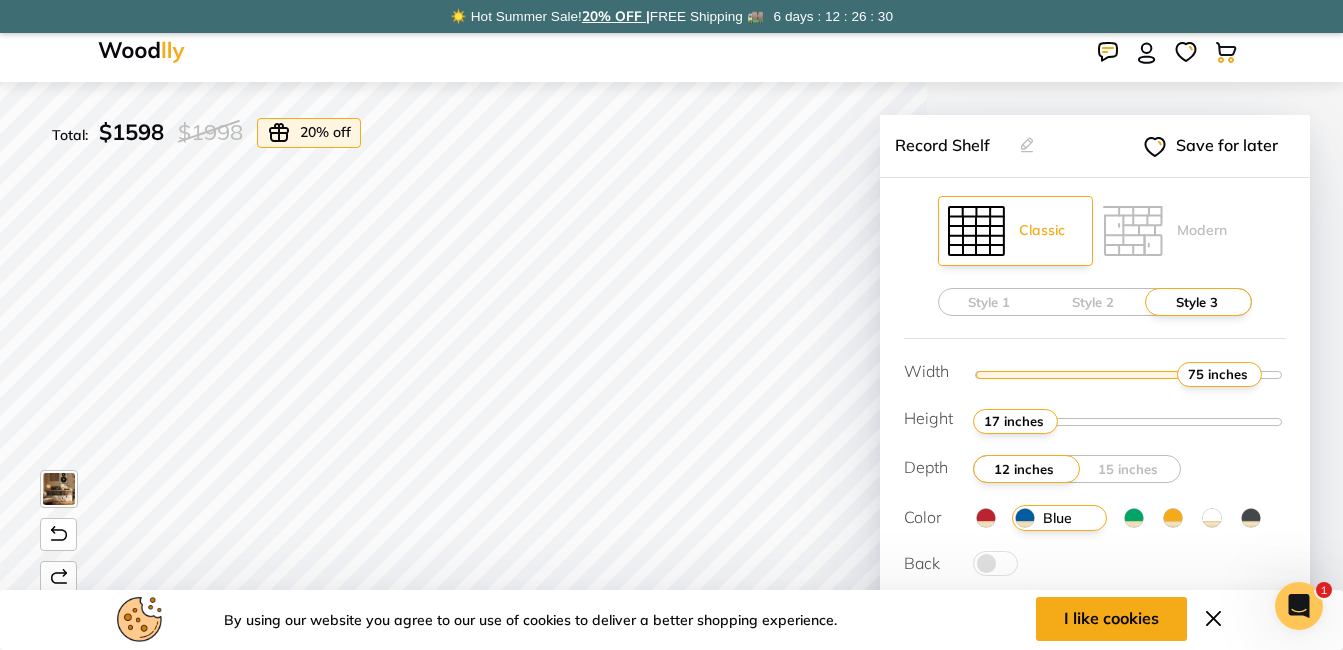 type on "62" 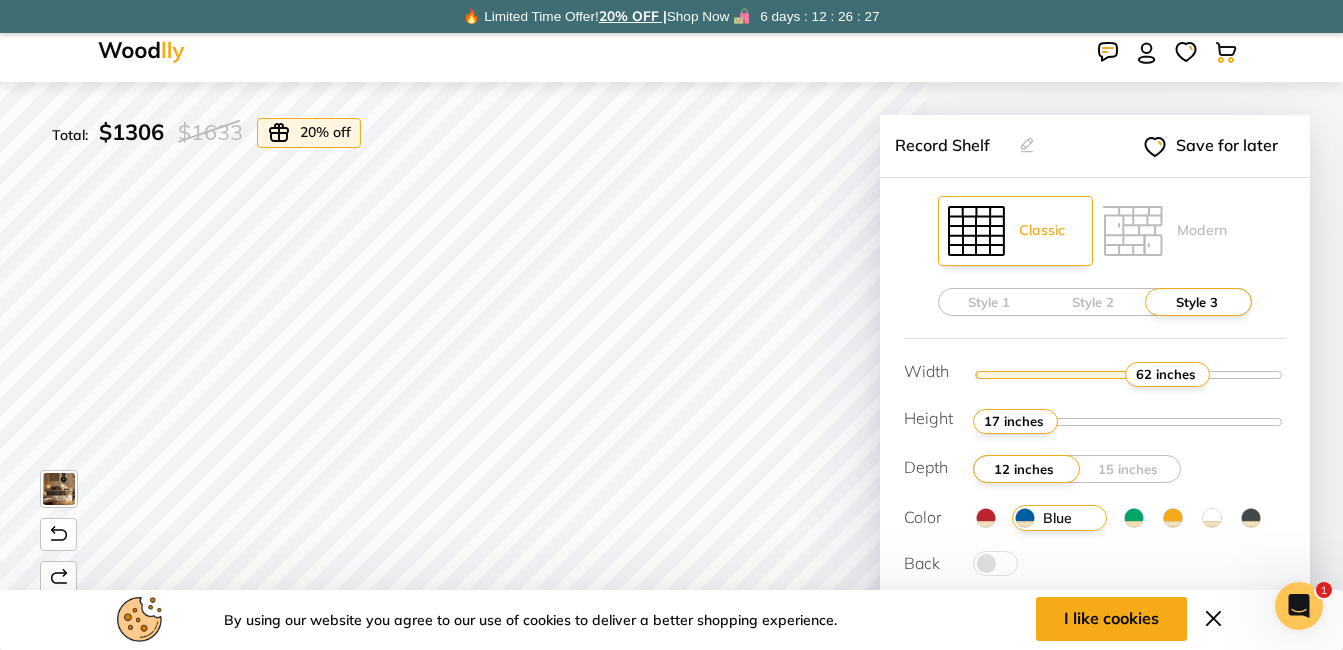 click at bounding box center (1129, 421) 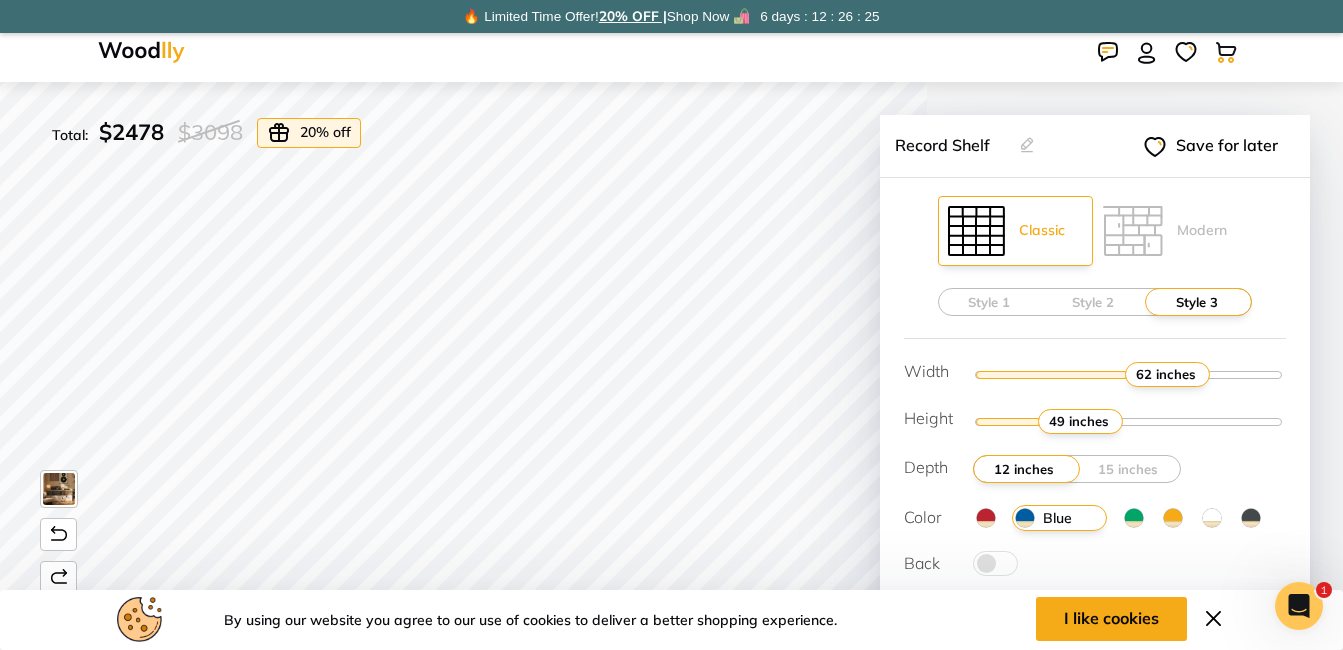 click at bounding box center (1129, 421) 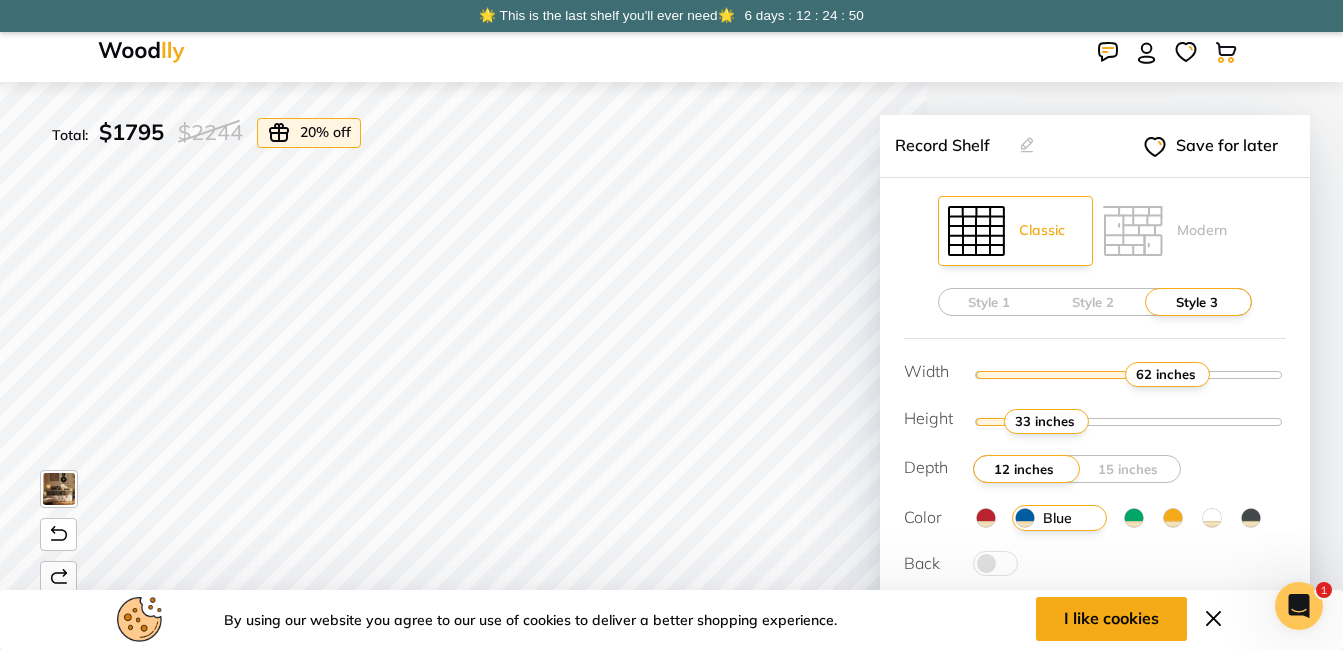 click at bounding box center [1129, 421] 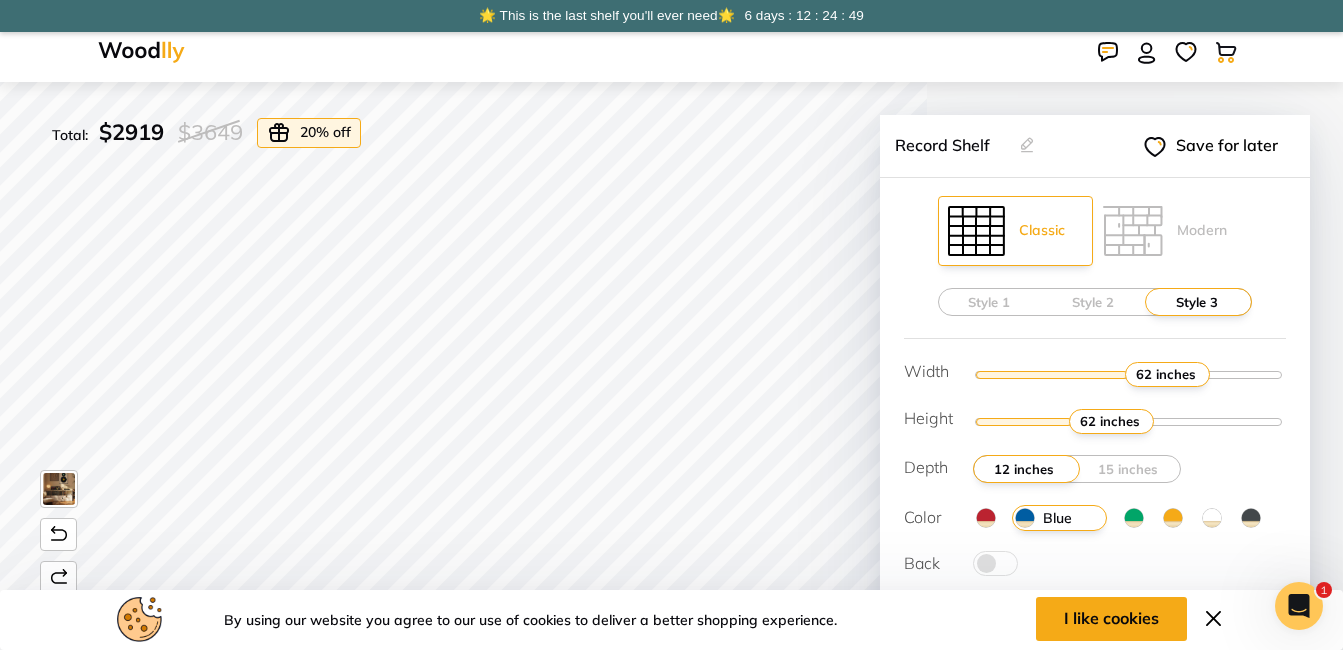 click at bounding box center (1129, 421) 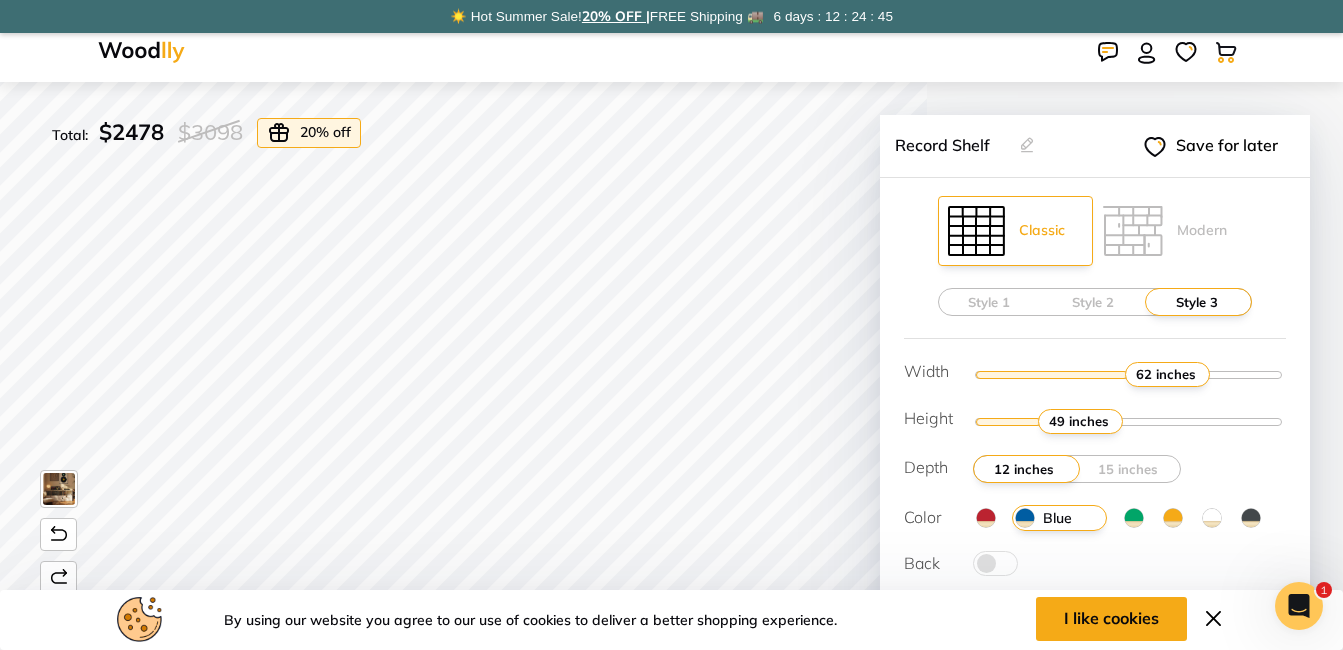 type on "2" 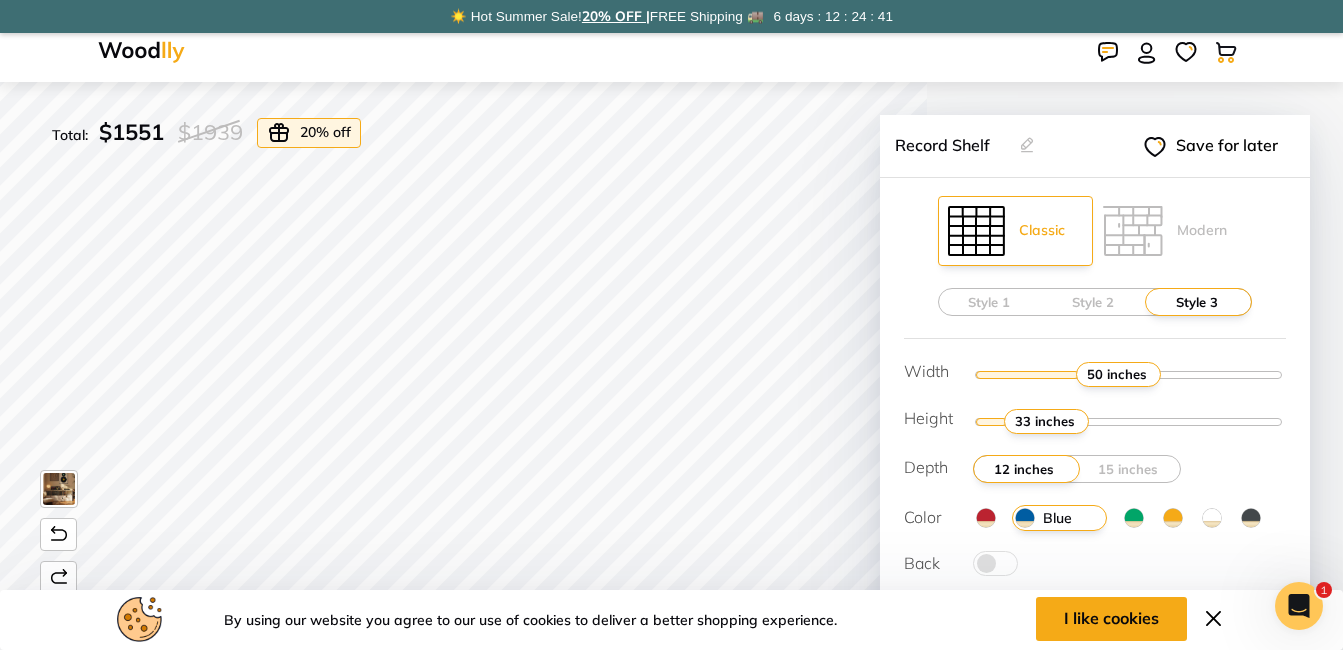 click at bounding box center (1129, 374) 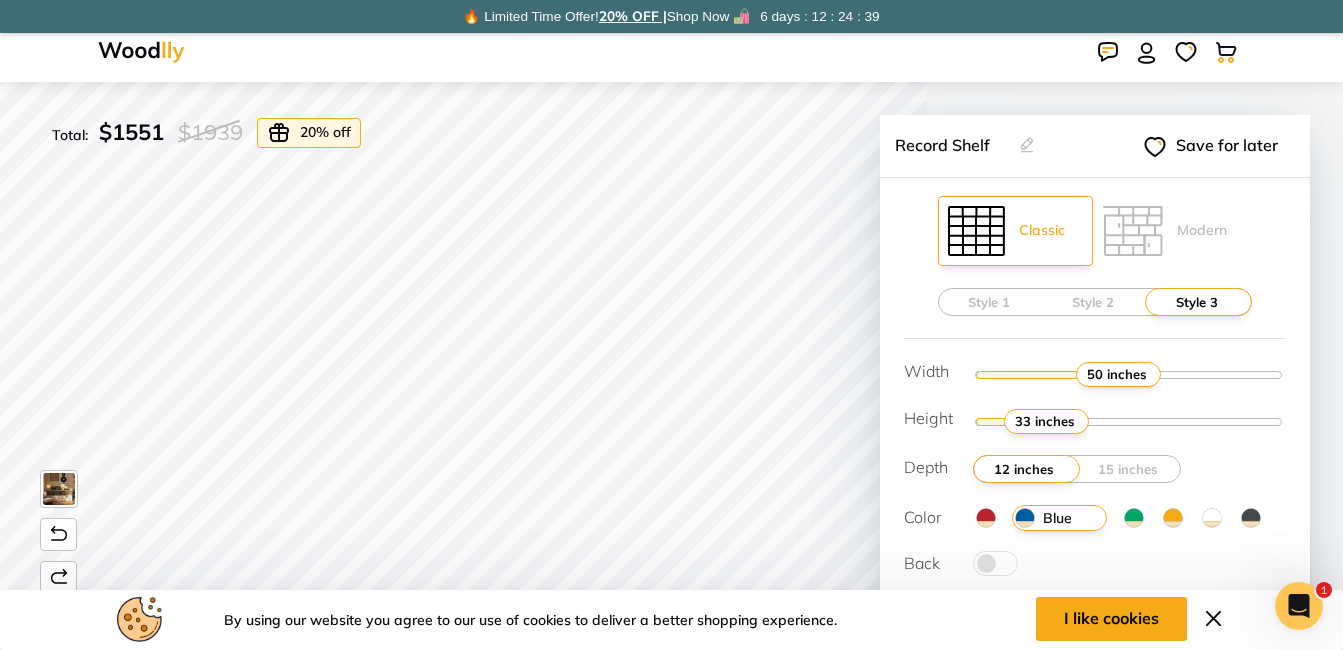 click at bounding box center [1129, 374] 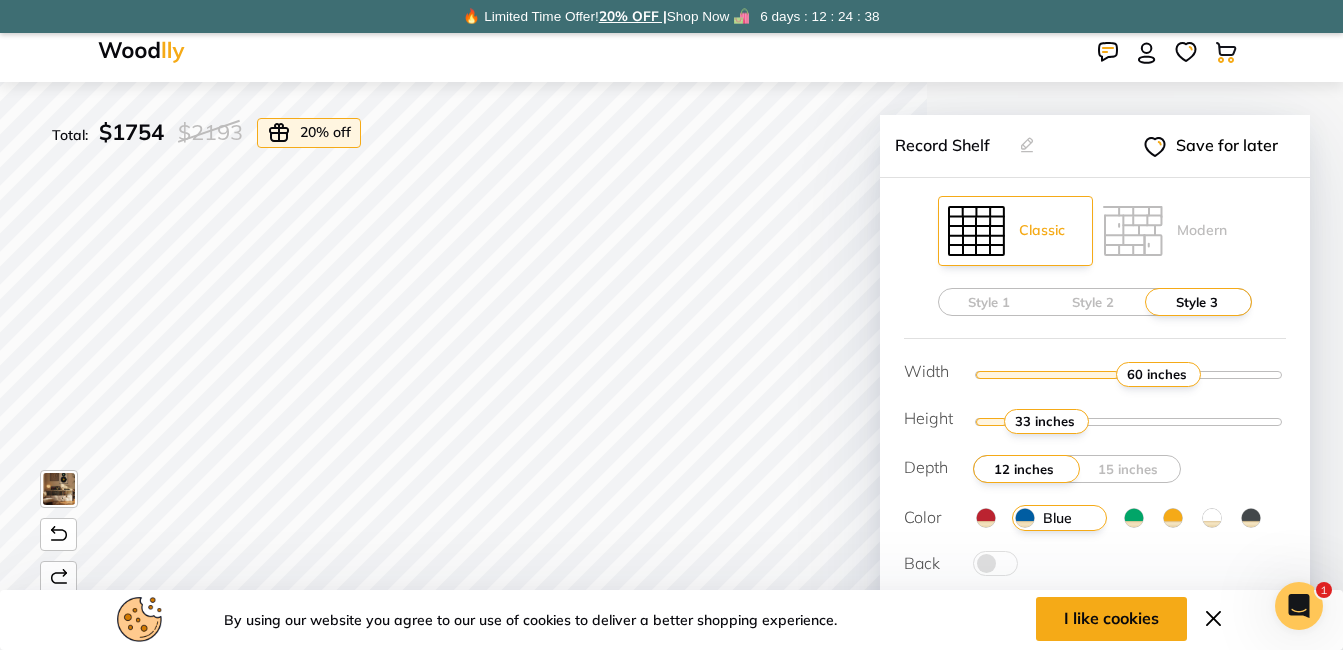 type on "67" 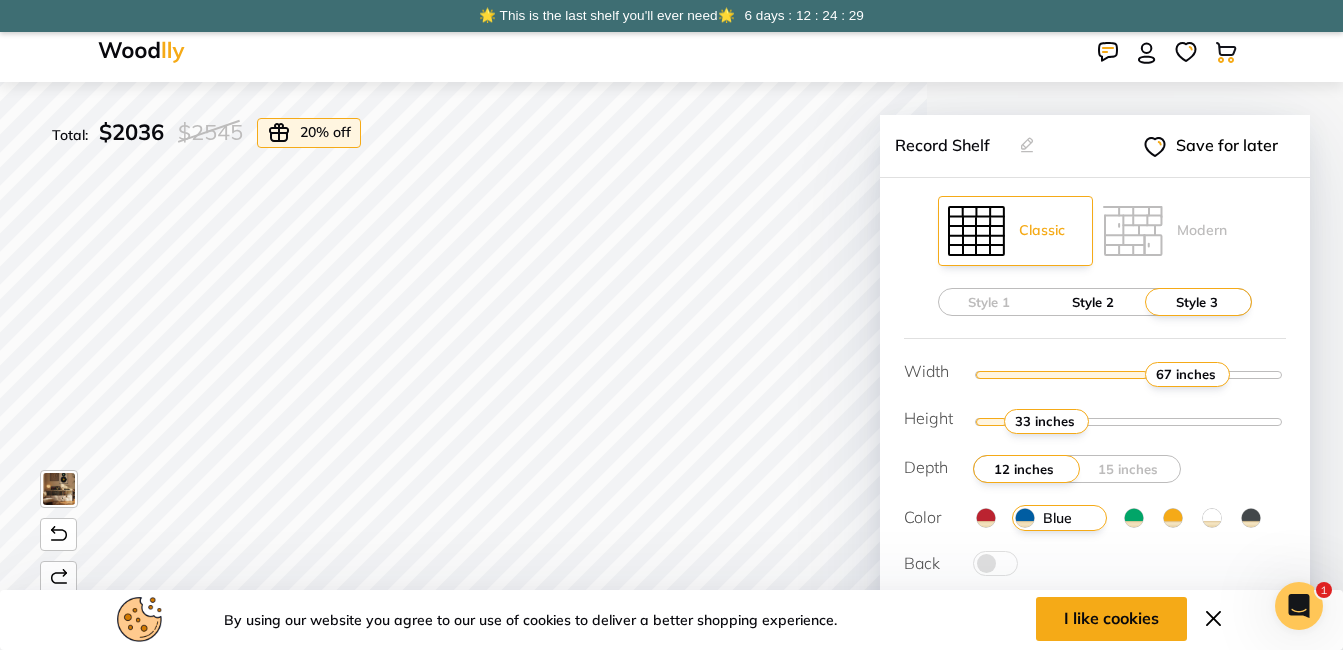click on "Style 2" at bounding box center (1093, 302) 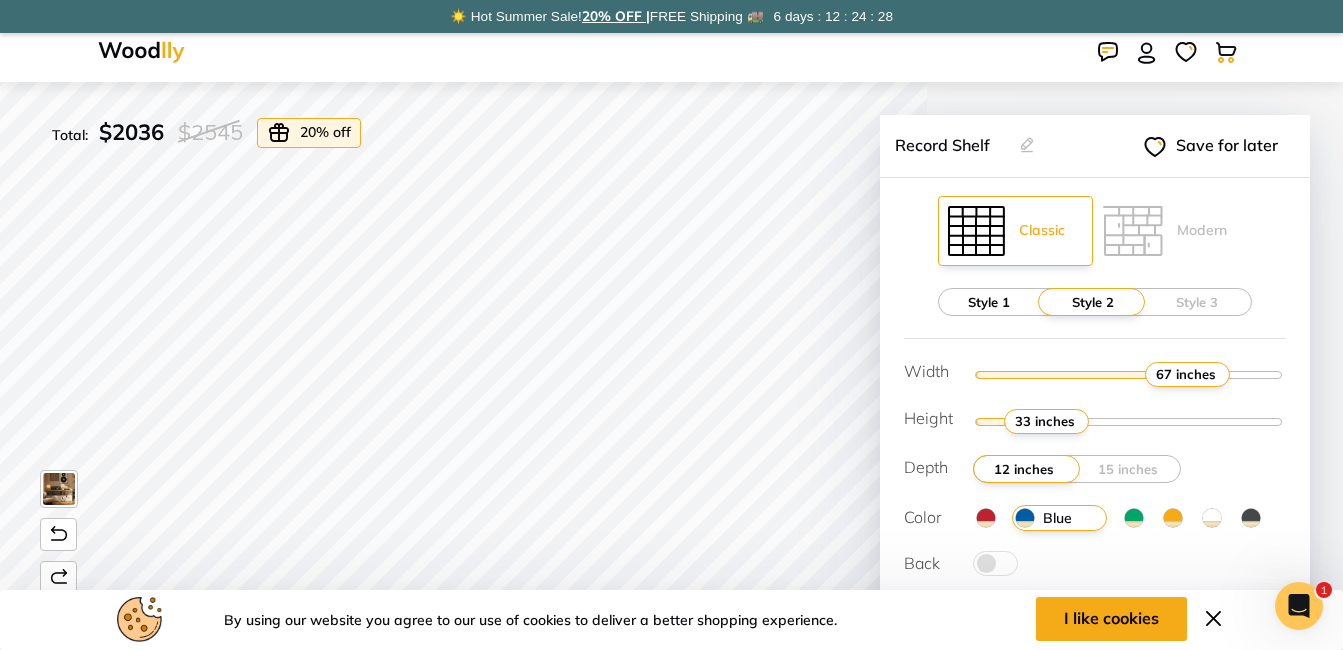 click on "Style 1" at bounding box center (989, 302) 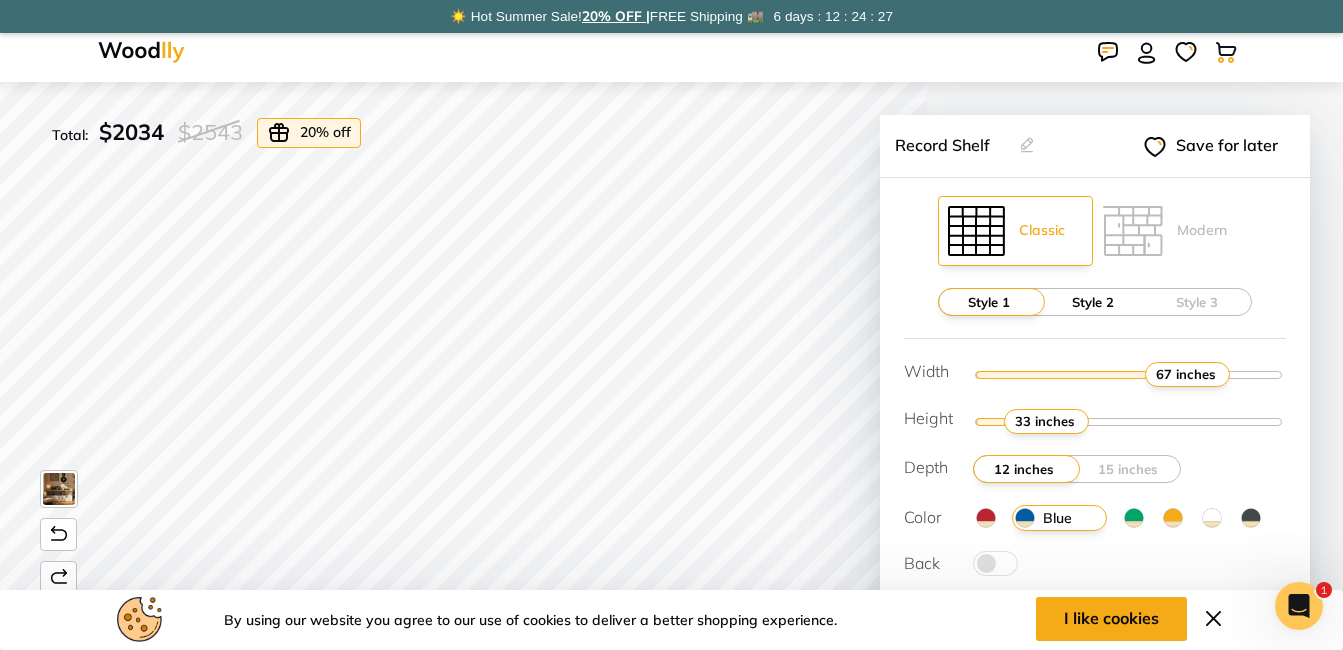 click on "Style 2" at bounding box center [1093, 302] 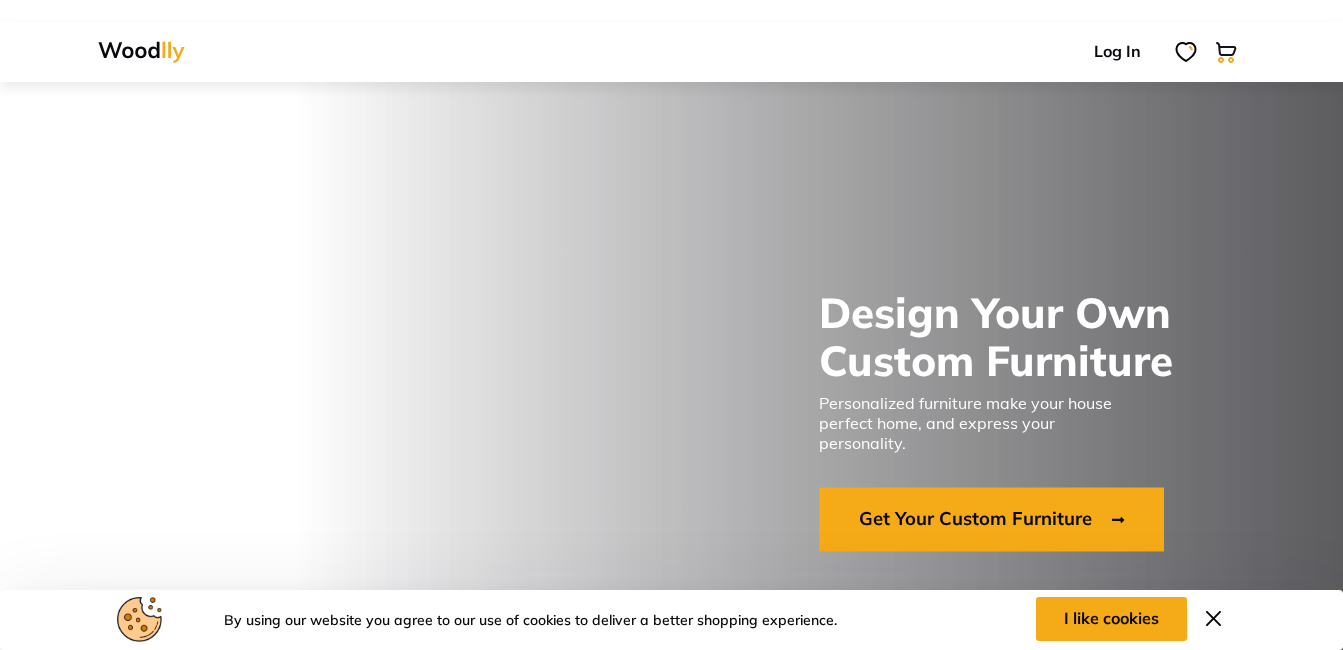 scroll, scrollTop: 0, scrollLeft: 0, axis: both 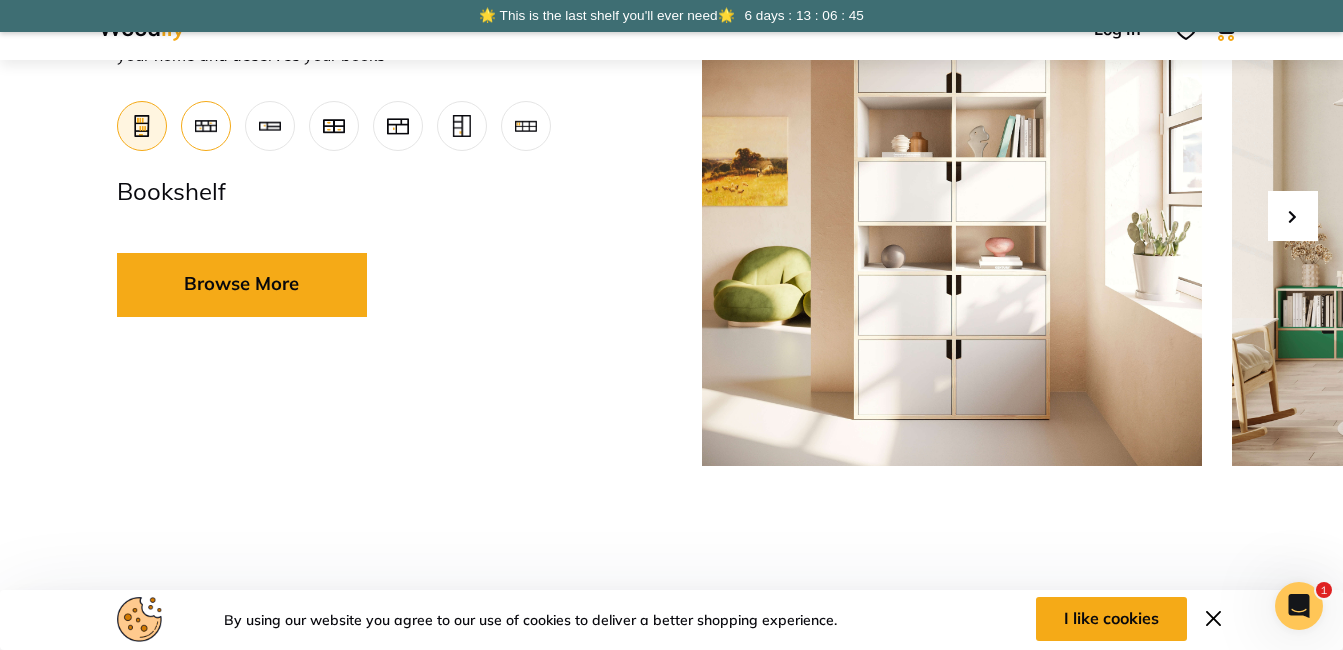 click at bounding box center (206, 126) 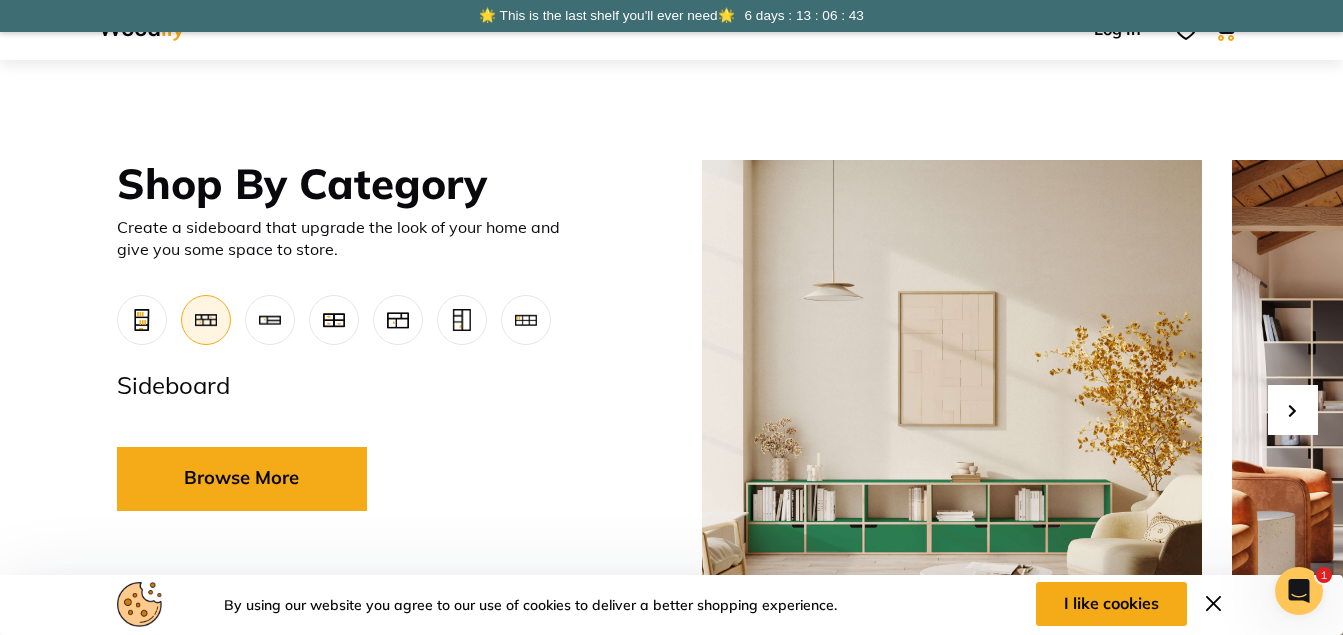 scroll, scrollTop: 740, scrollLeft: 0, axis: vertical 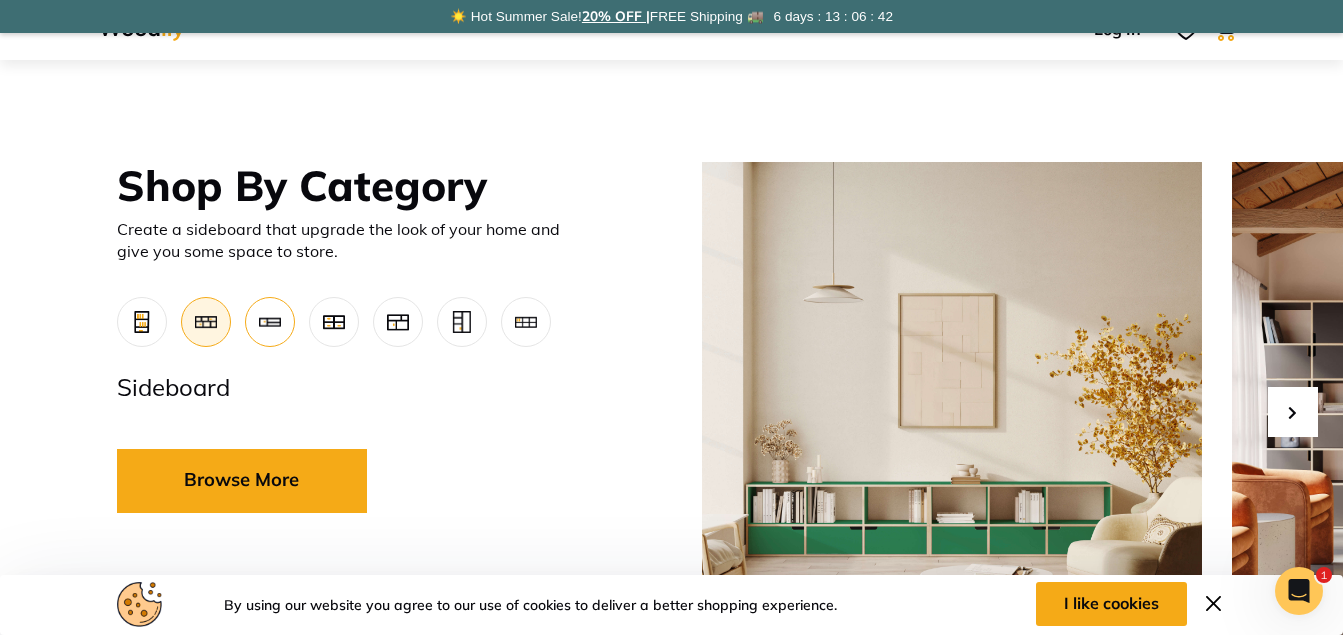 click at bounding box center [270, 322] 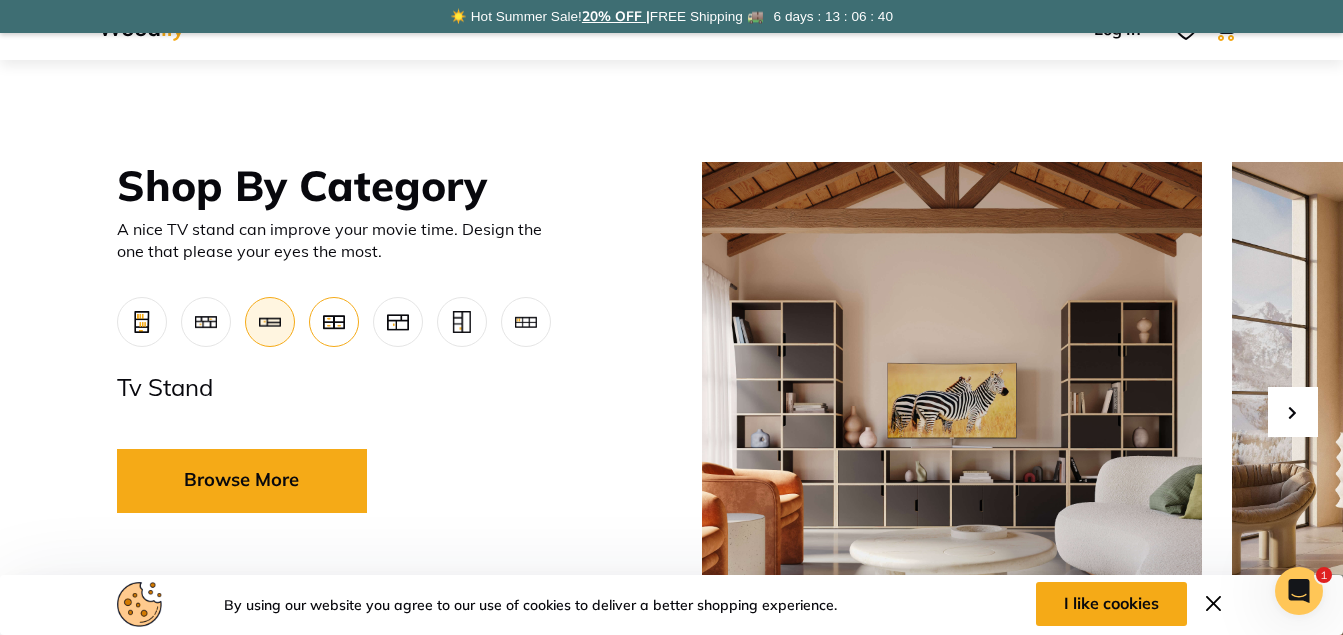 click at bounding box center (334, 322) 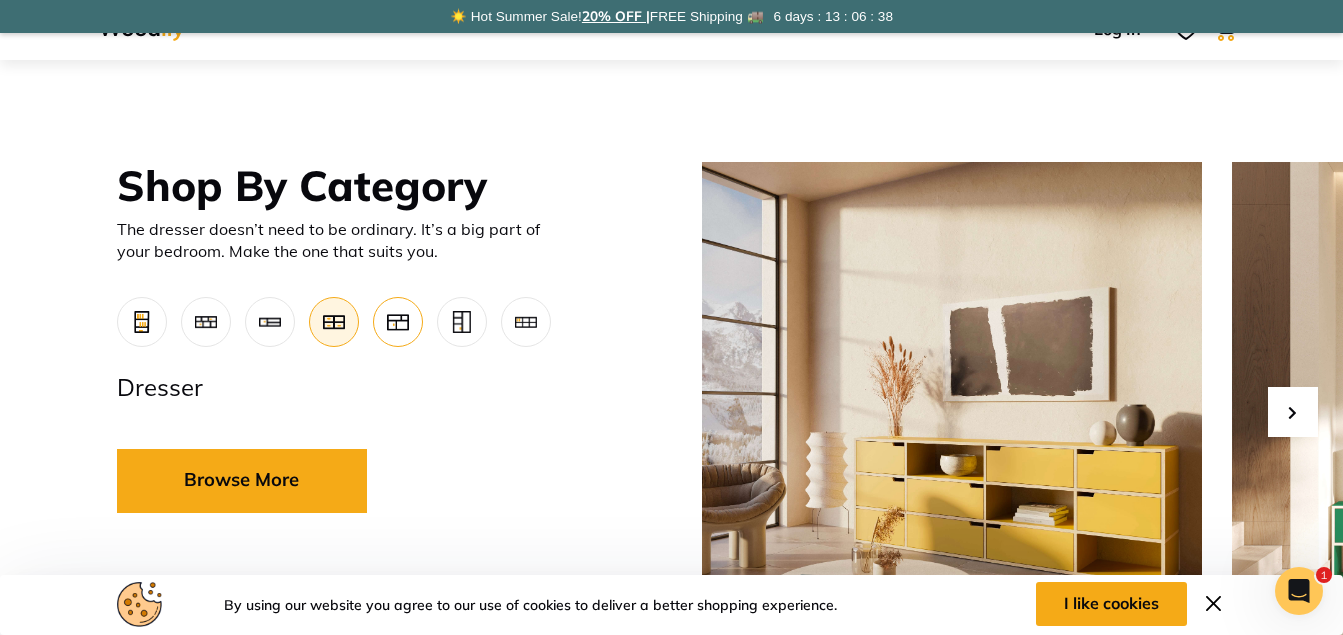 click at bounding box center [398, 322] 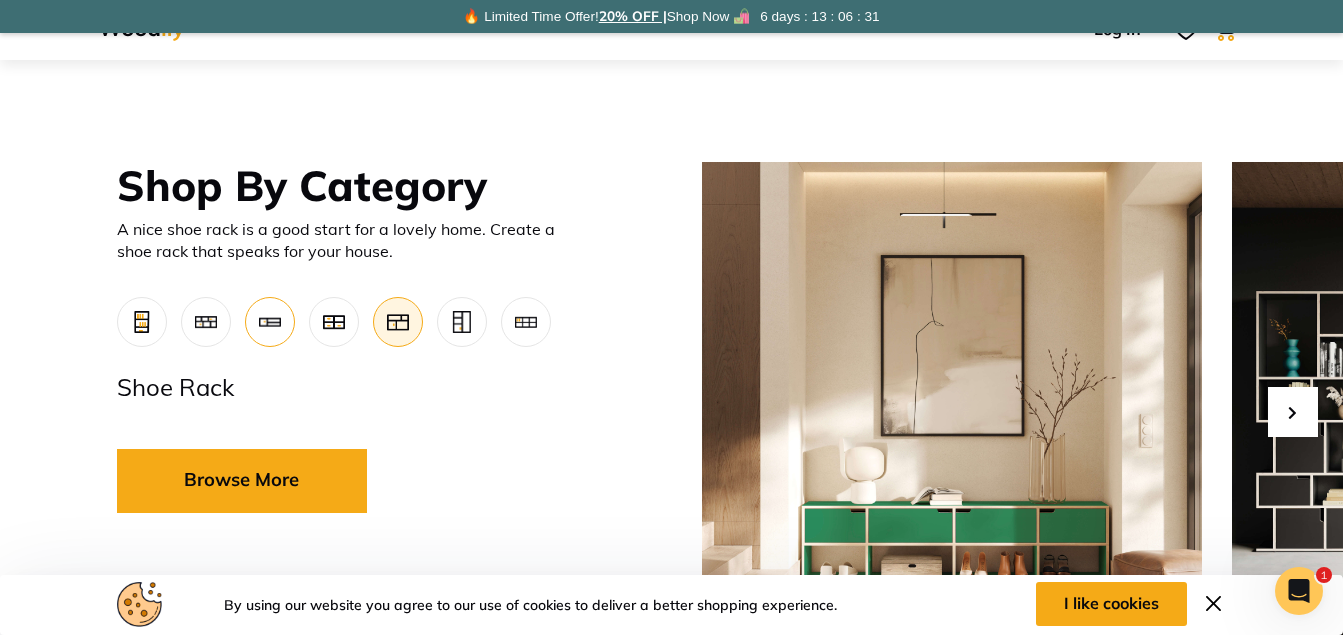 click at bounding box center [270, 322] 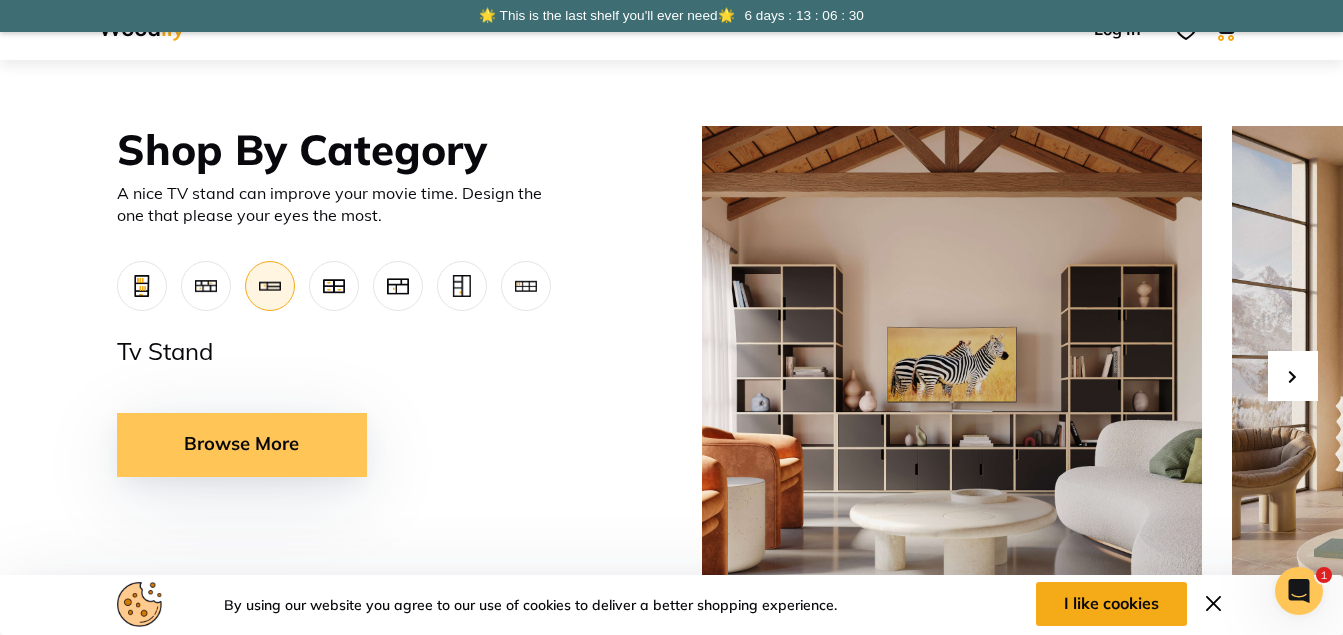 scroll, scrollTop: 766, scrollLeft: 0, axis: vertical 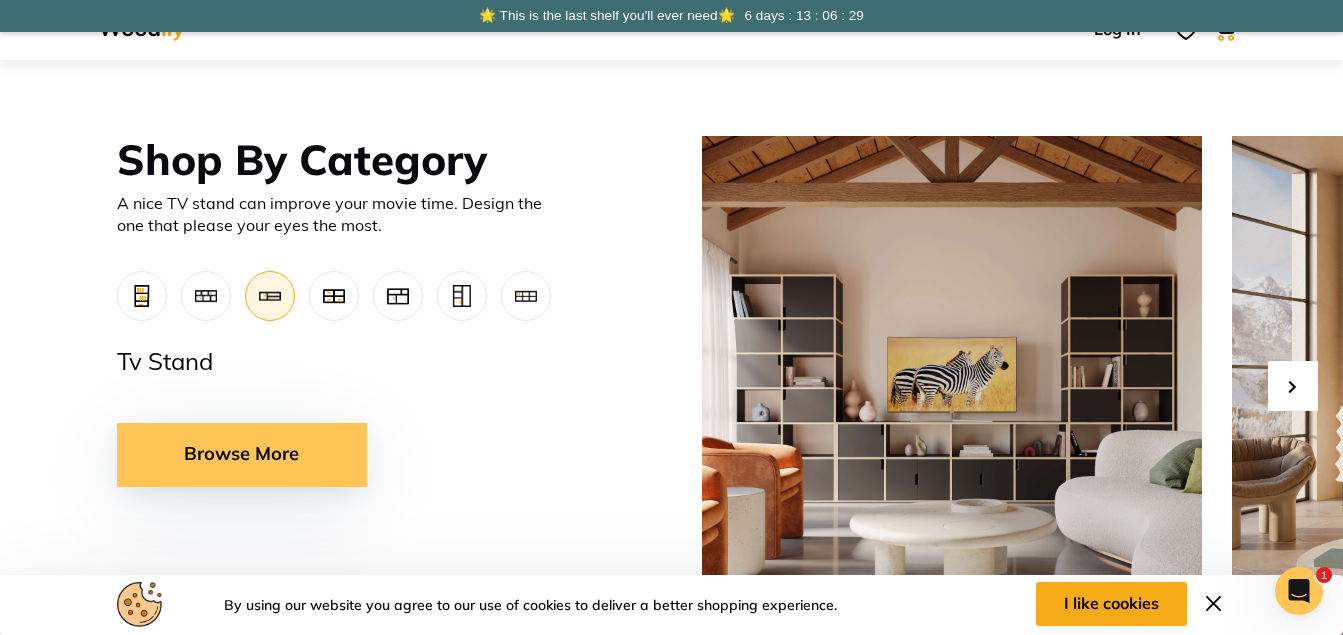 click on "Browse More" at bounding box center [242, 455] 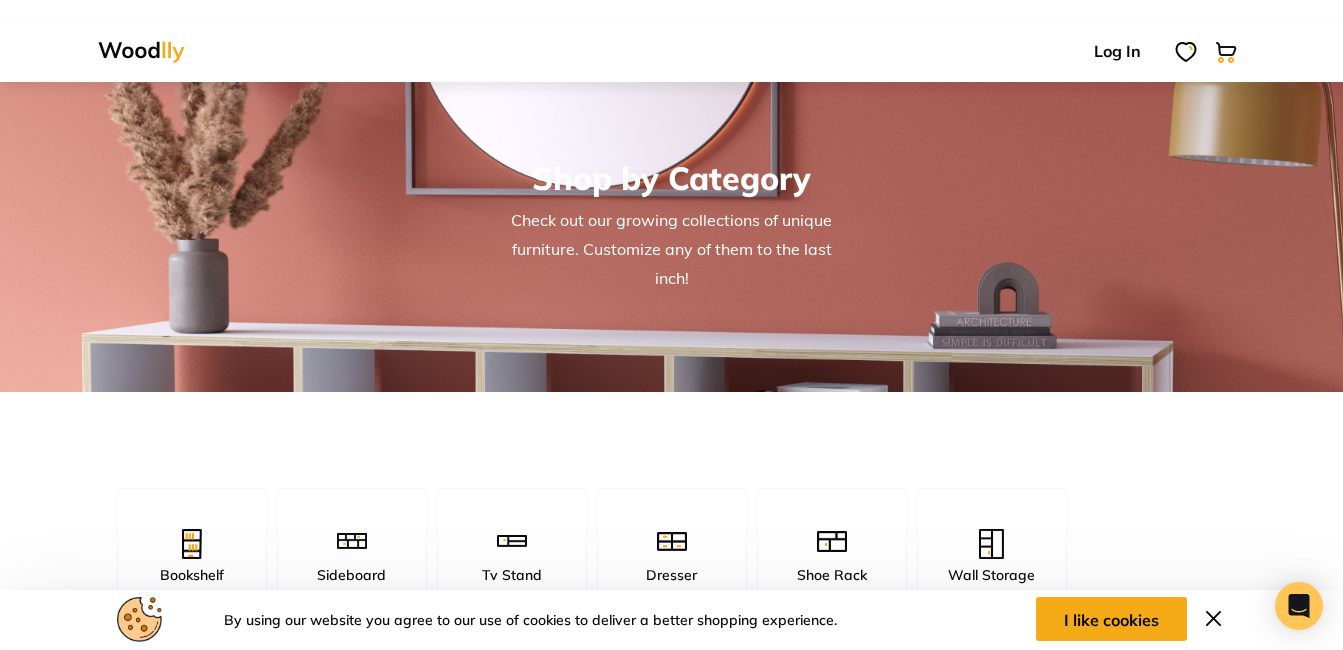 scroll, scrollTop: 0, scrollLeft: 0, axis: both 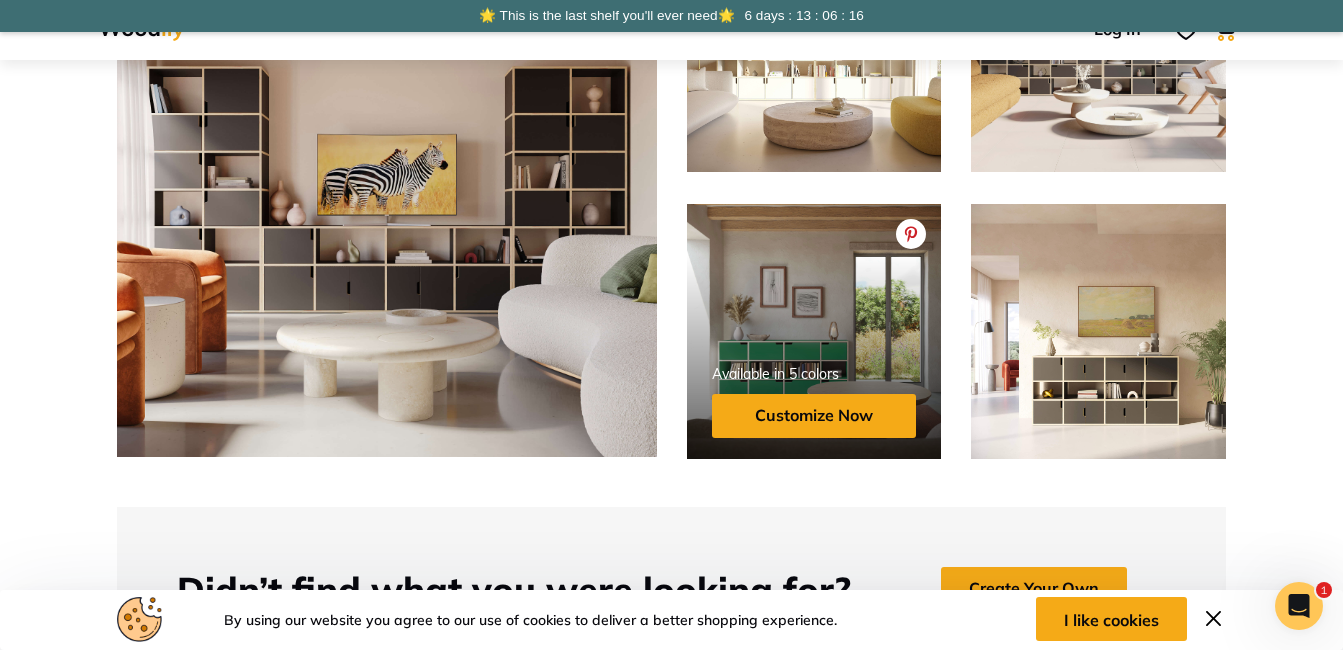 click at bounding box center [814, 381] 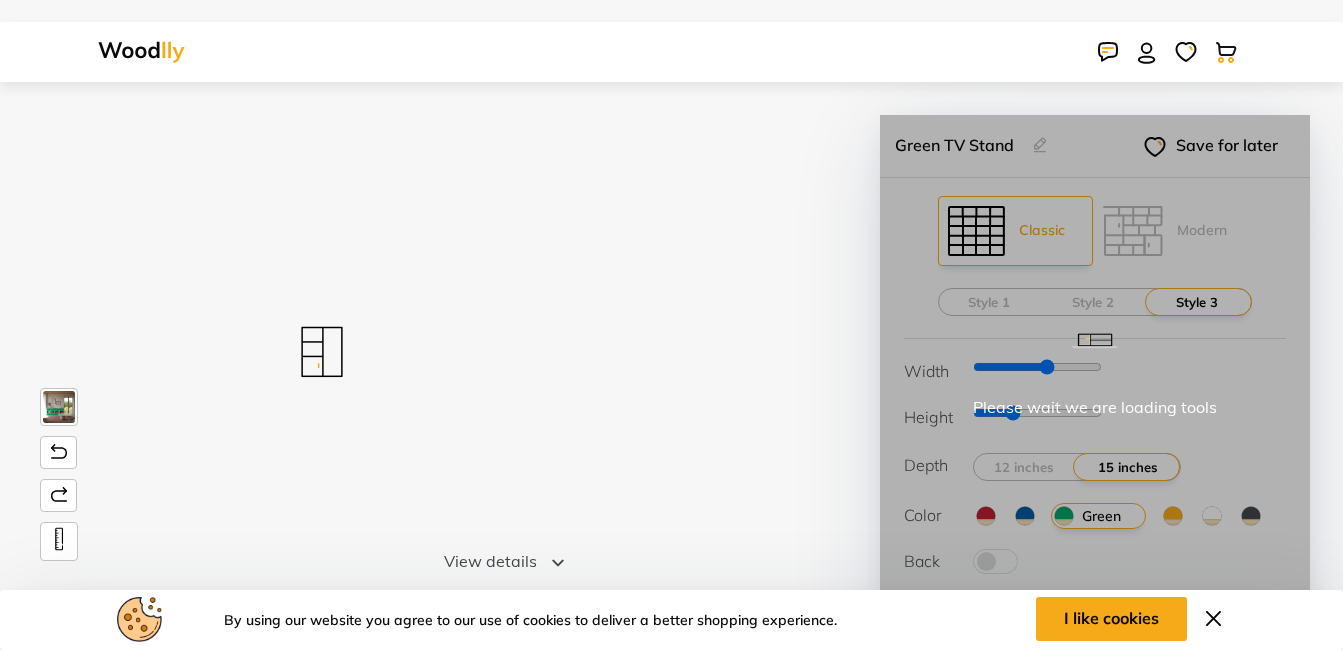 scroll, scrollTop: 0, scrollLeft: 0, axis: both 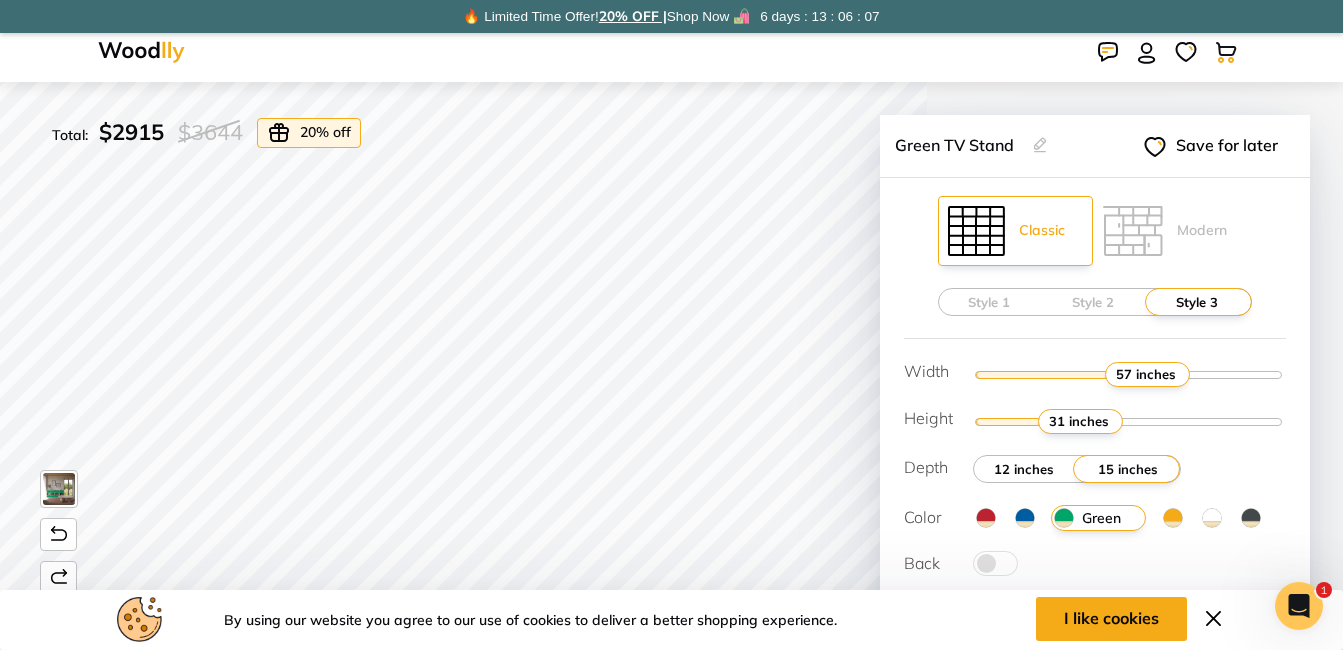 drag, startPoint x: 1035, startPoint y: 469, endPoint x: 1007, endPoint y: 459, distance: 29.732138 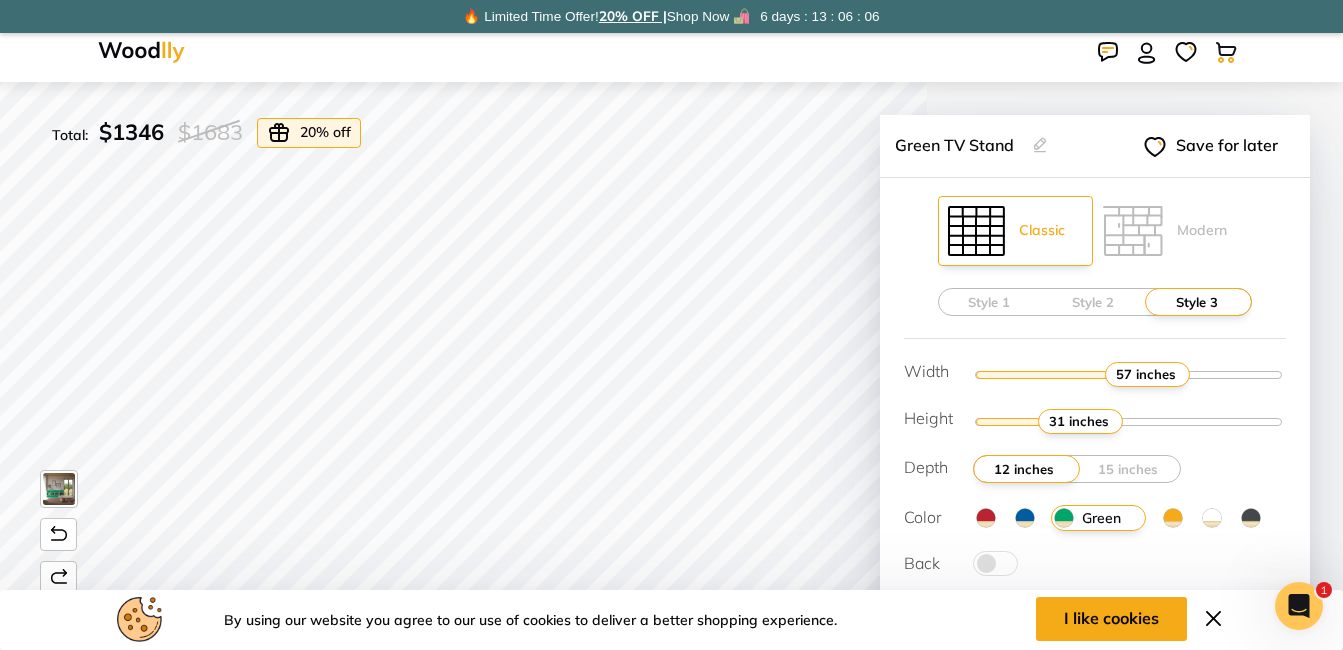 click at bounding box center [1026, 469] 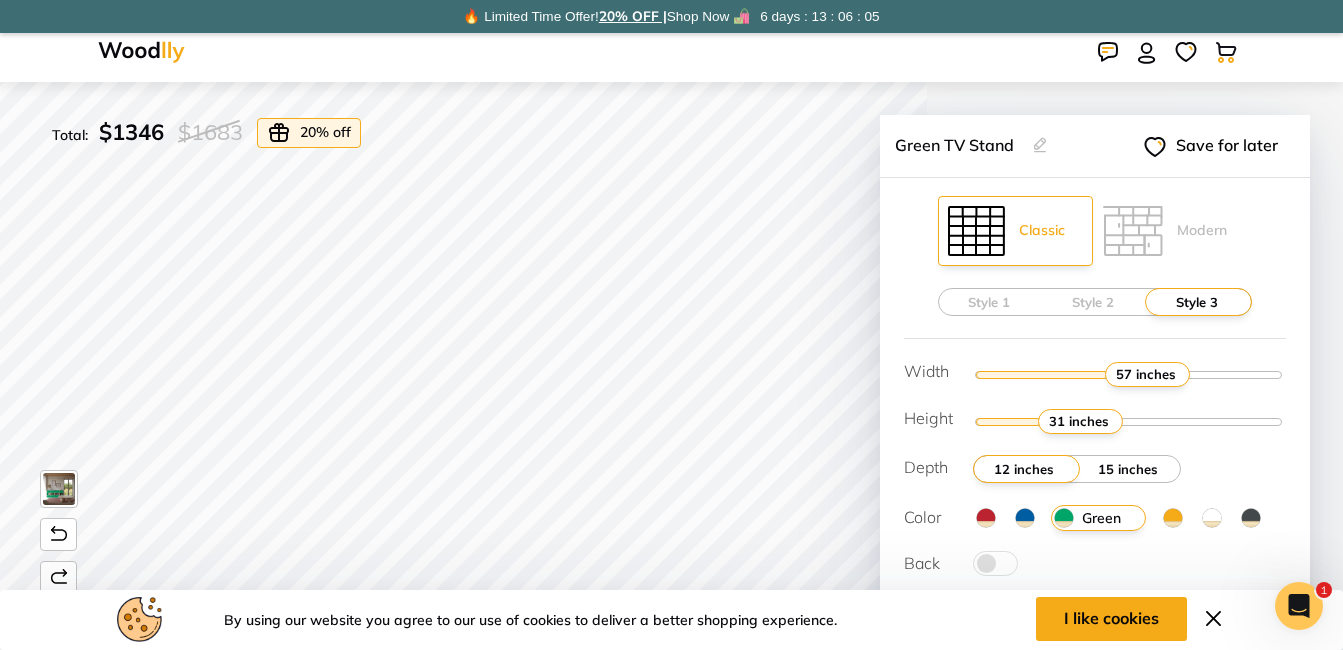 click on "15 inches" at bounding box center (1128, 469) 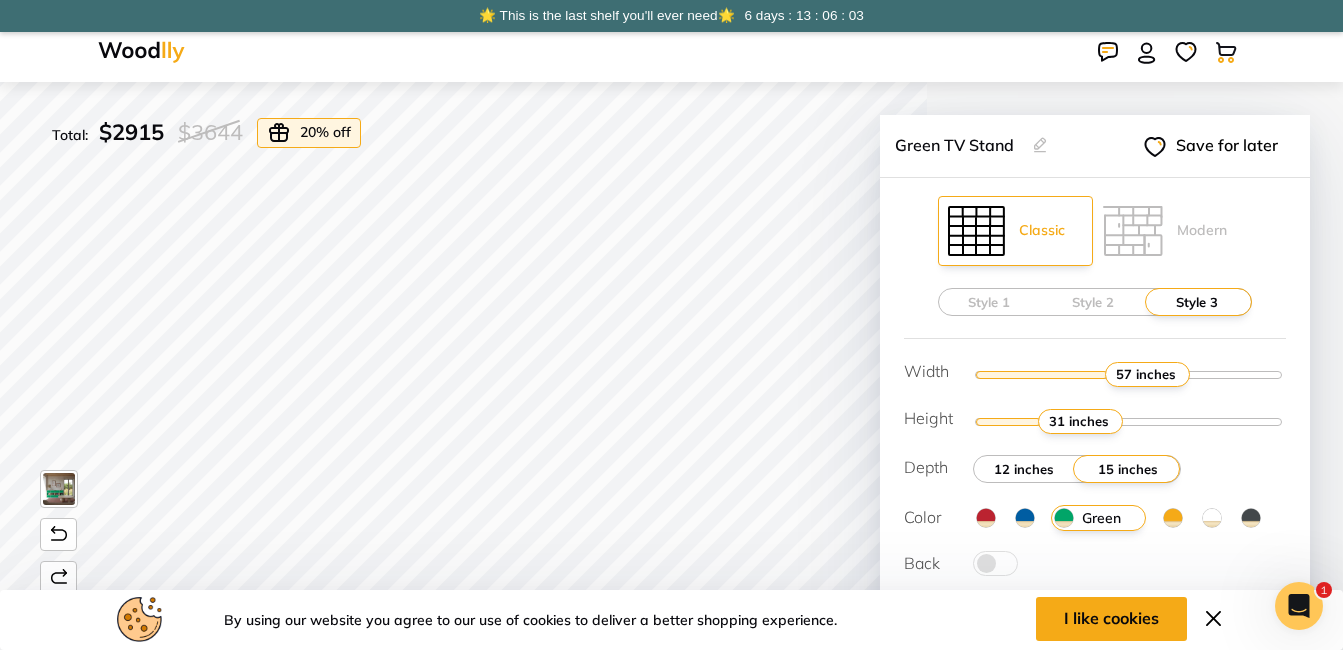 click on "12 inches" at bounding box center [1024, 469] 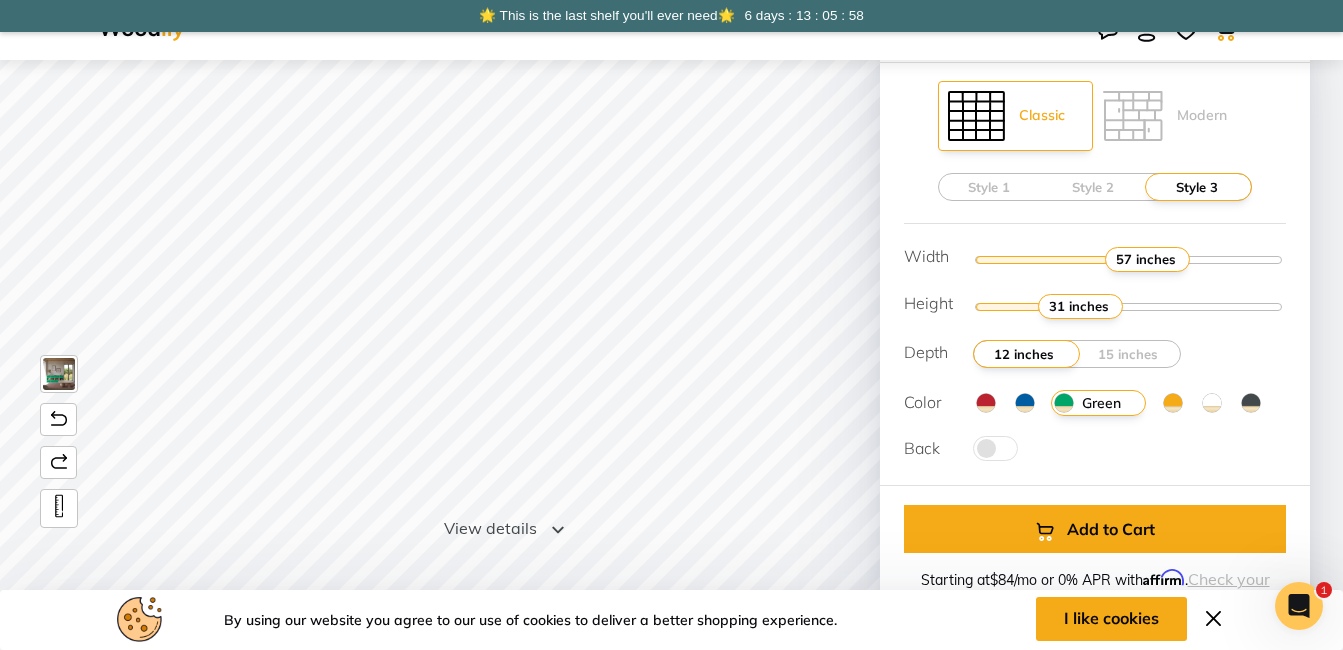 scroll, scrollTop: 1, scrollLeft: 0, axis: vertical 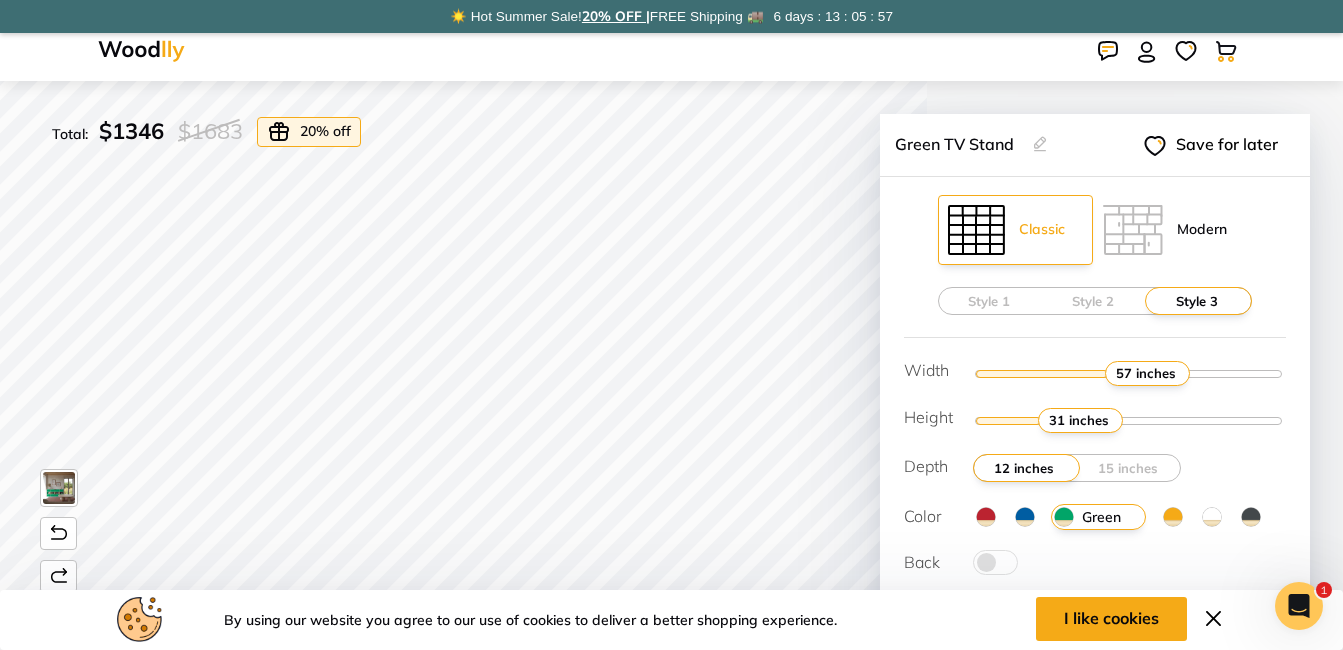click at bounding box center (1133, 230) 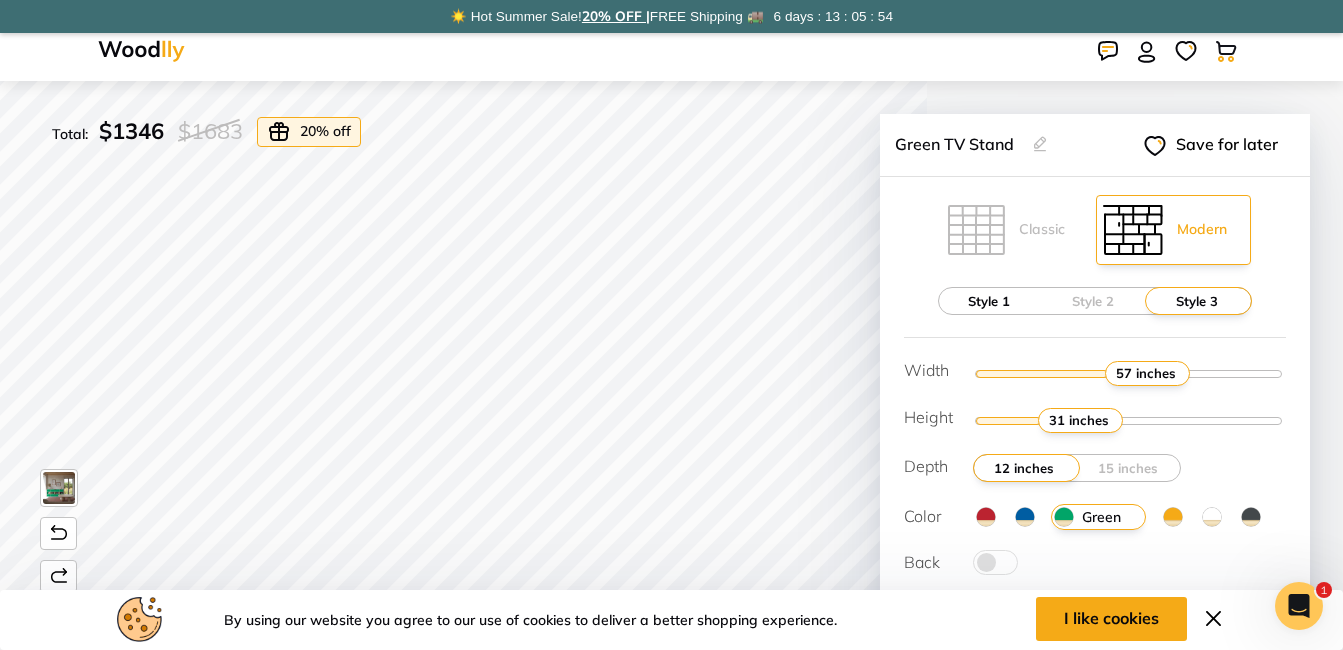 click on "Style 1" at bounding box center [989, 301] 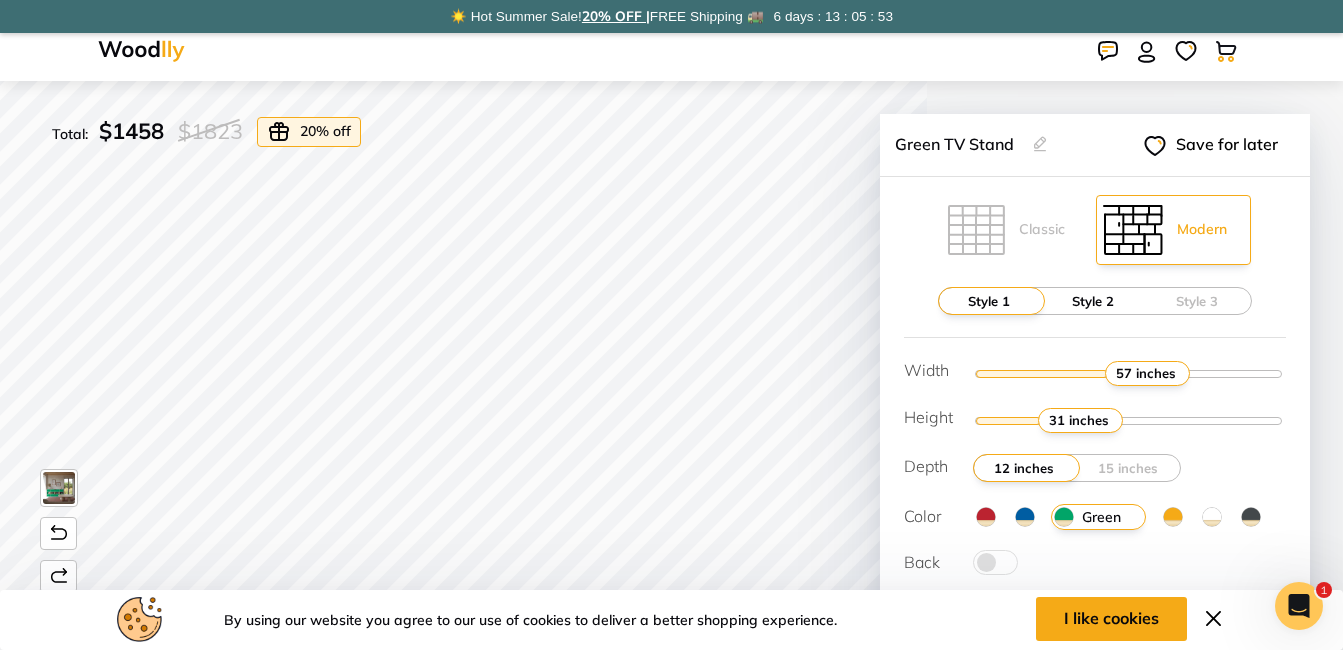 click on "Style 2" at bounding box center (1093, 301) 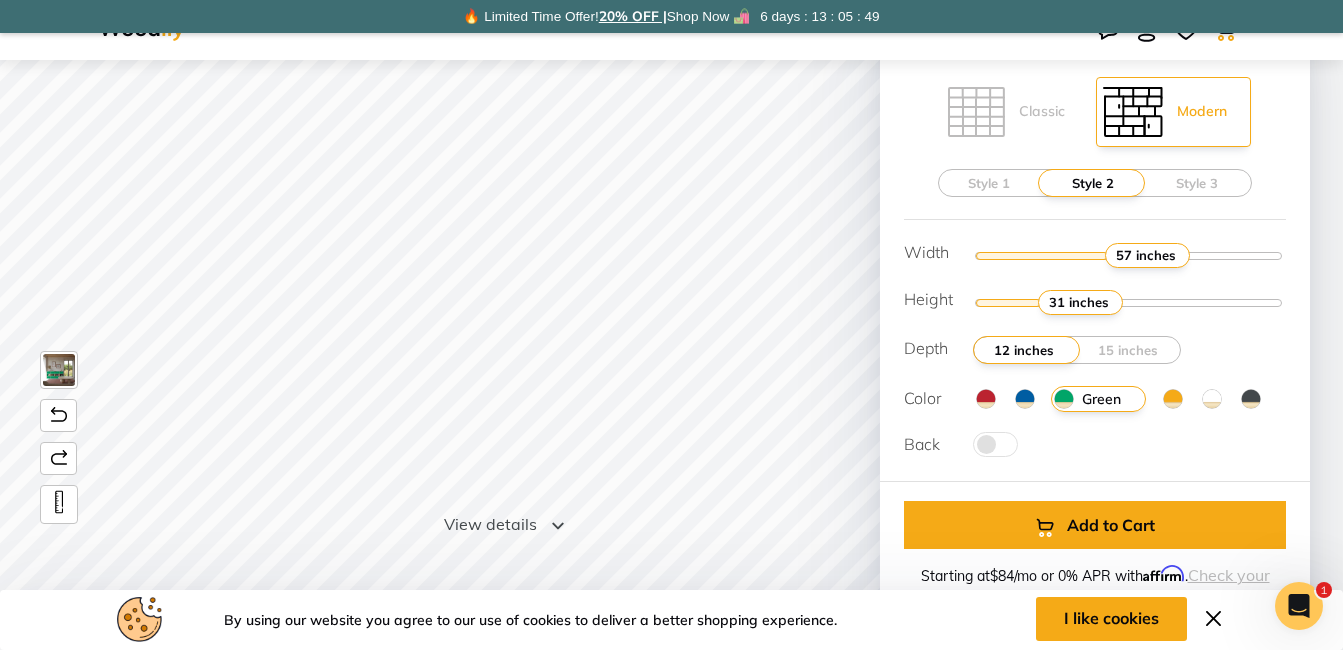 scroll, scrollTop: 121, scrollLeft: 0, axis: vertical 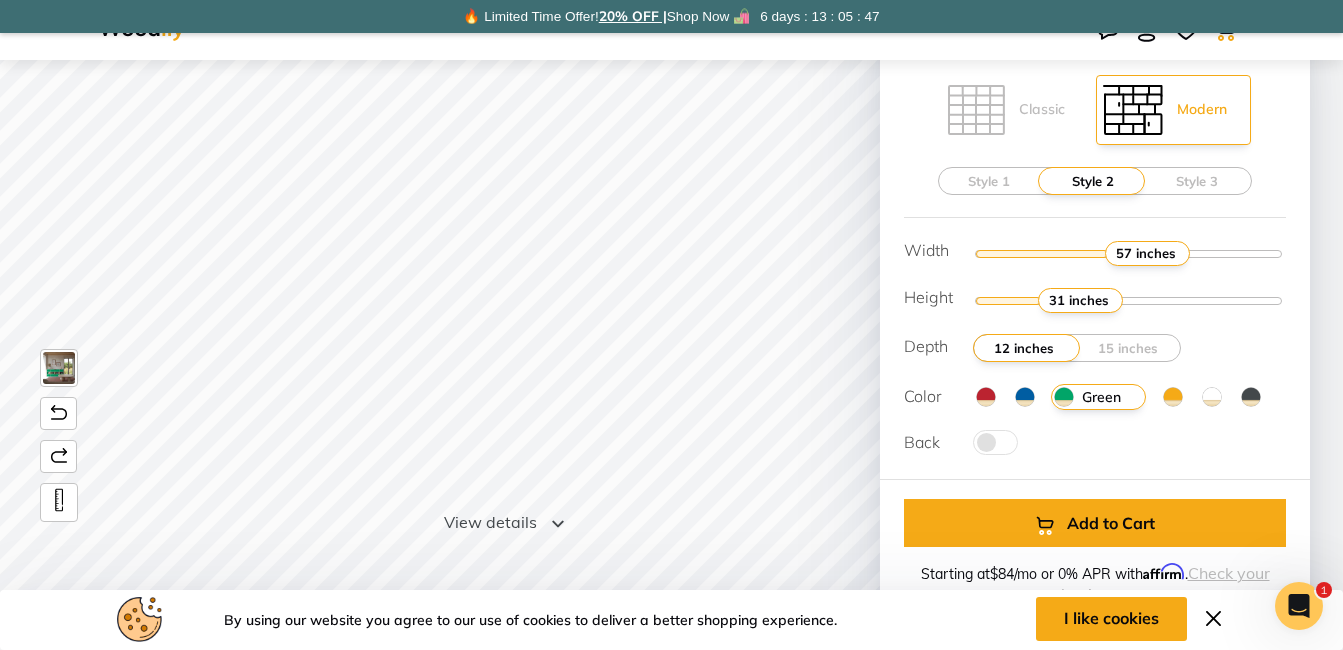click at bounding box center (1173, 397) 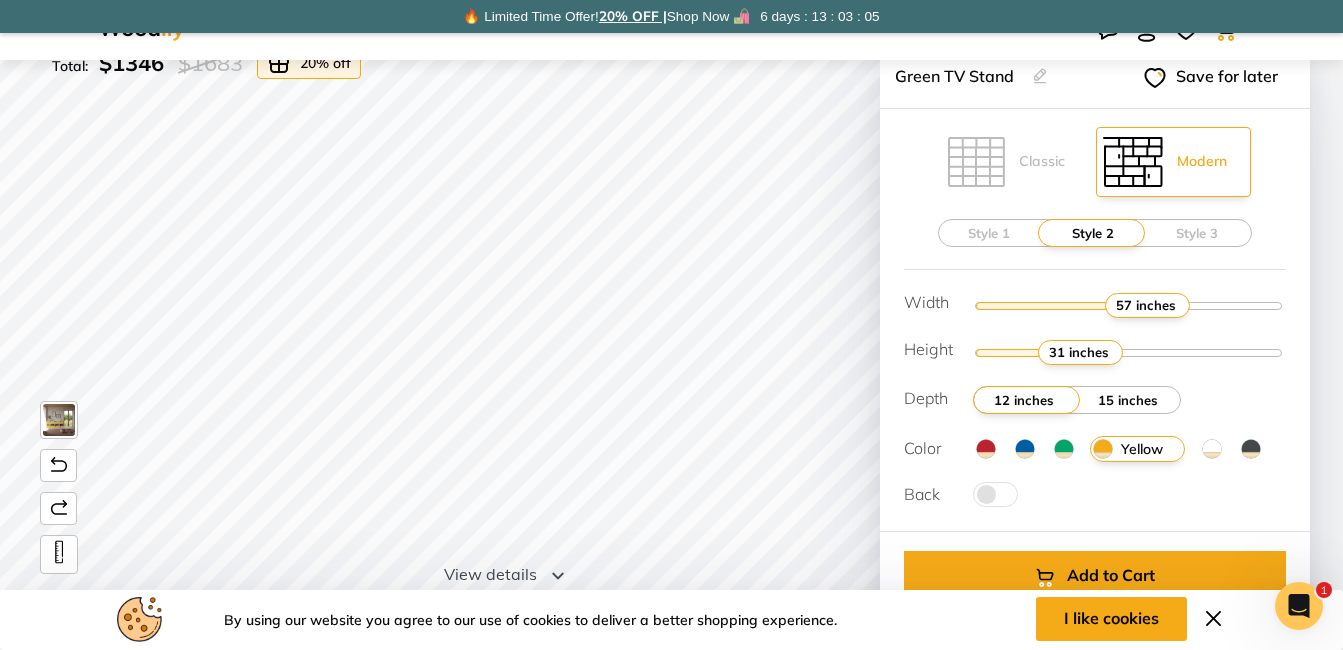 scroll, scrollTop: 78, scrollLeft: 0, axis: vertical 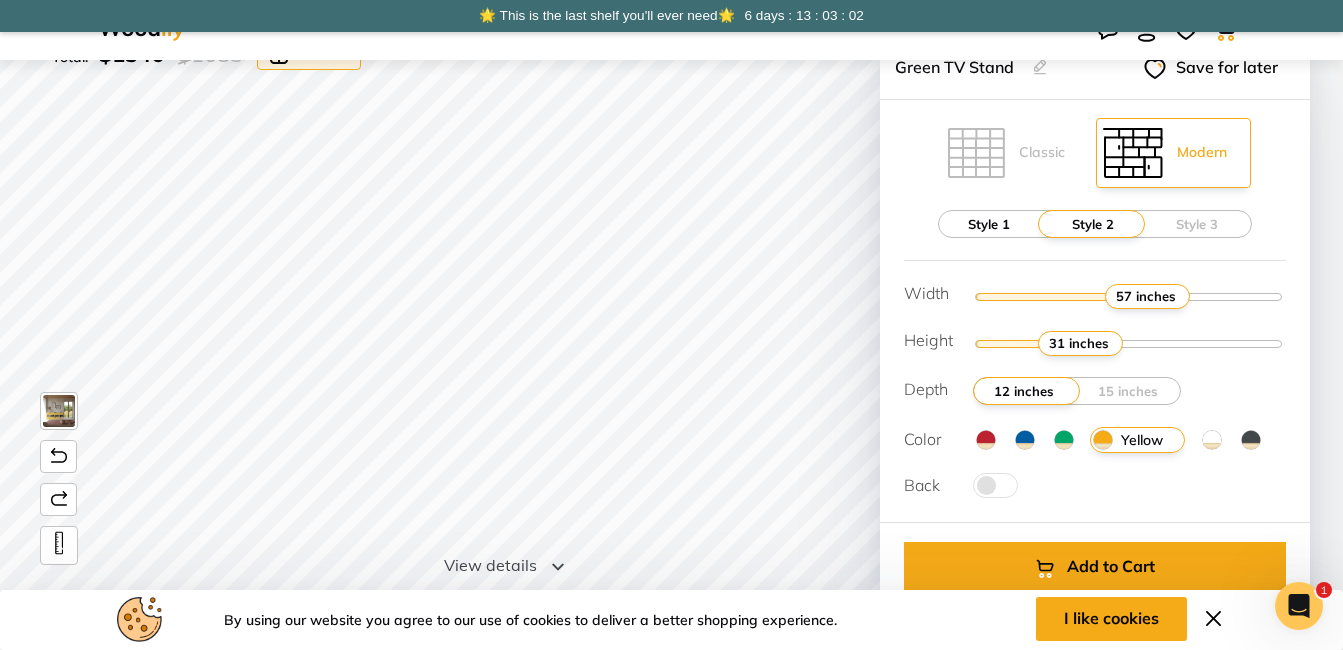 click on "Style 1" at bounding box center (989, 224) 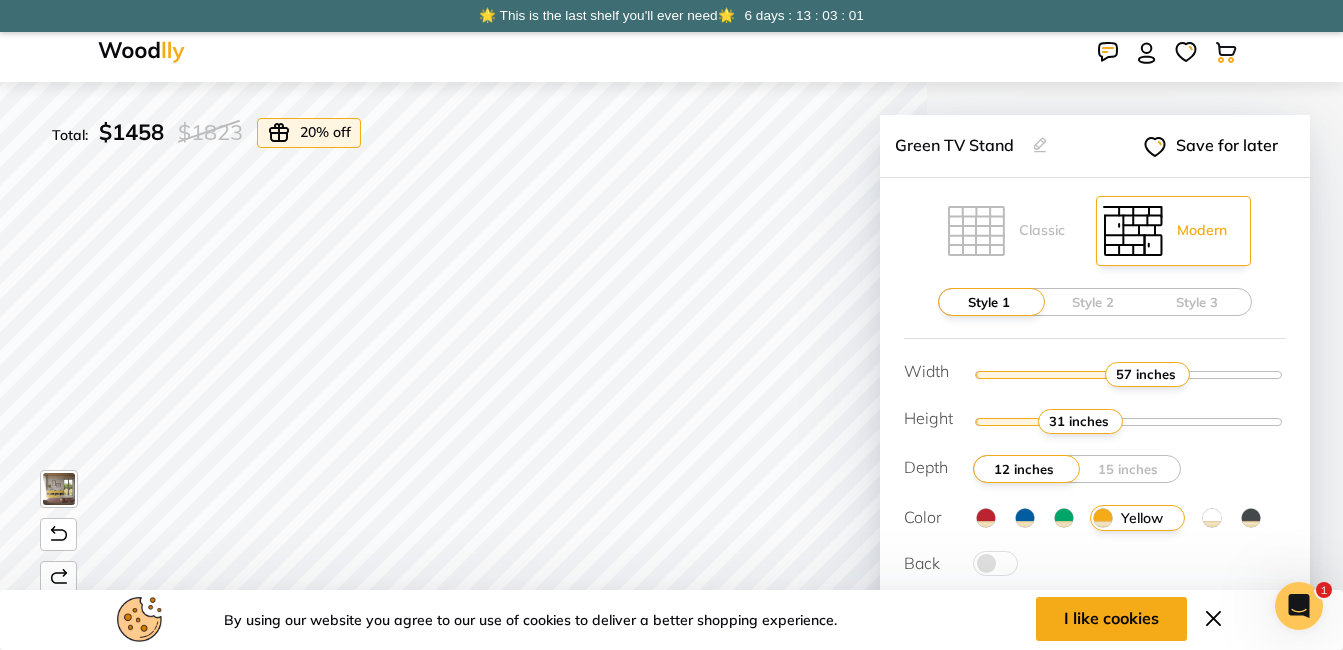 scroll, scrollTop: 0, scrollLeft: 0, axis: both 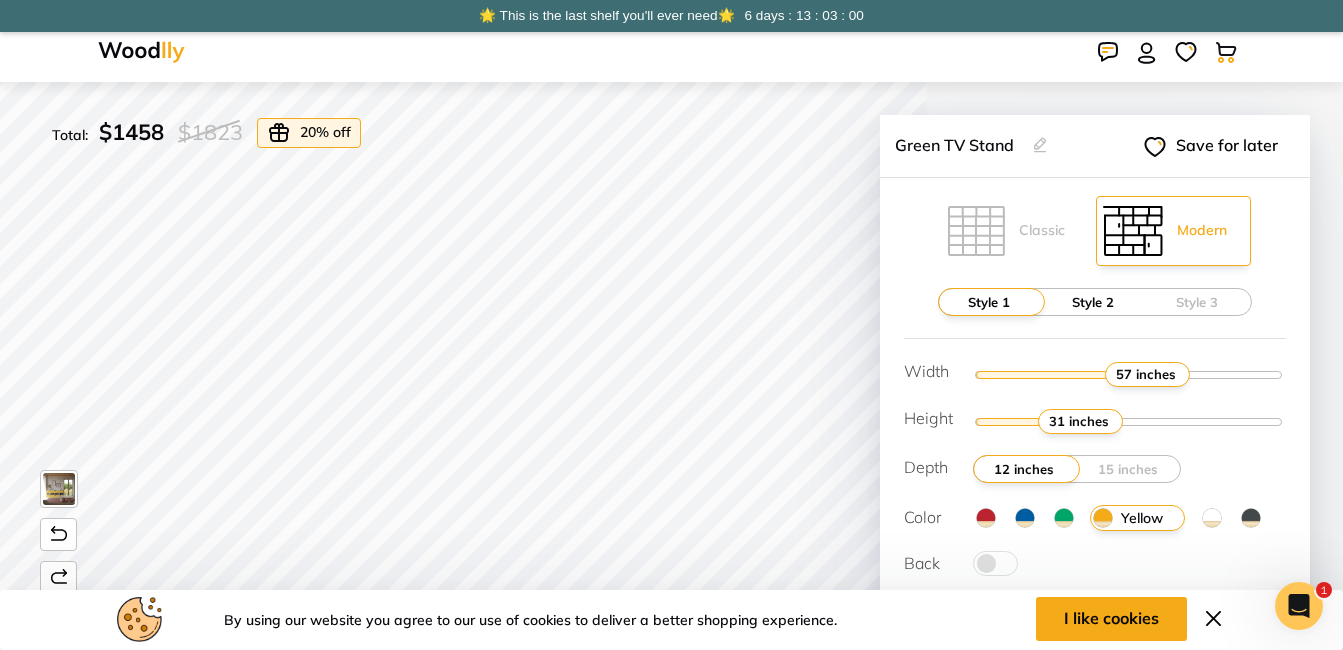 click on "Style 2" at bounding box center [1093, 302] 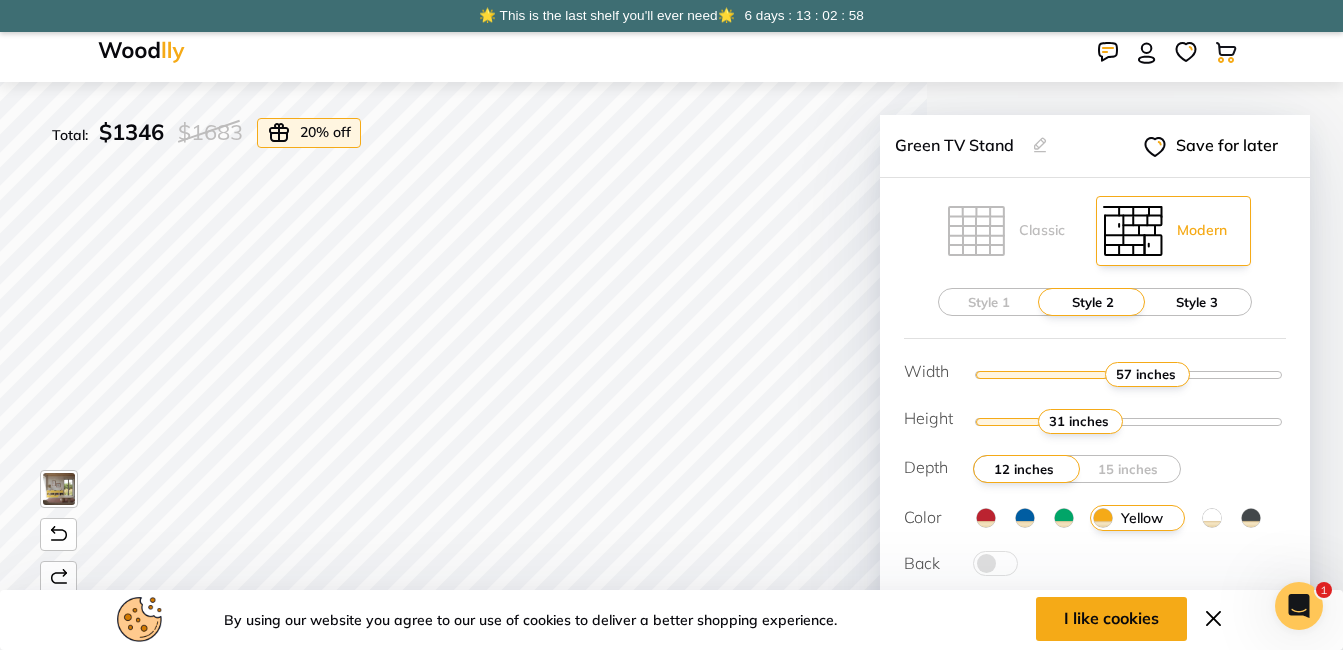 click on "Style 3" at bounding box center [1197, 302] 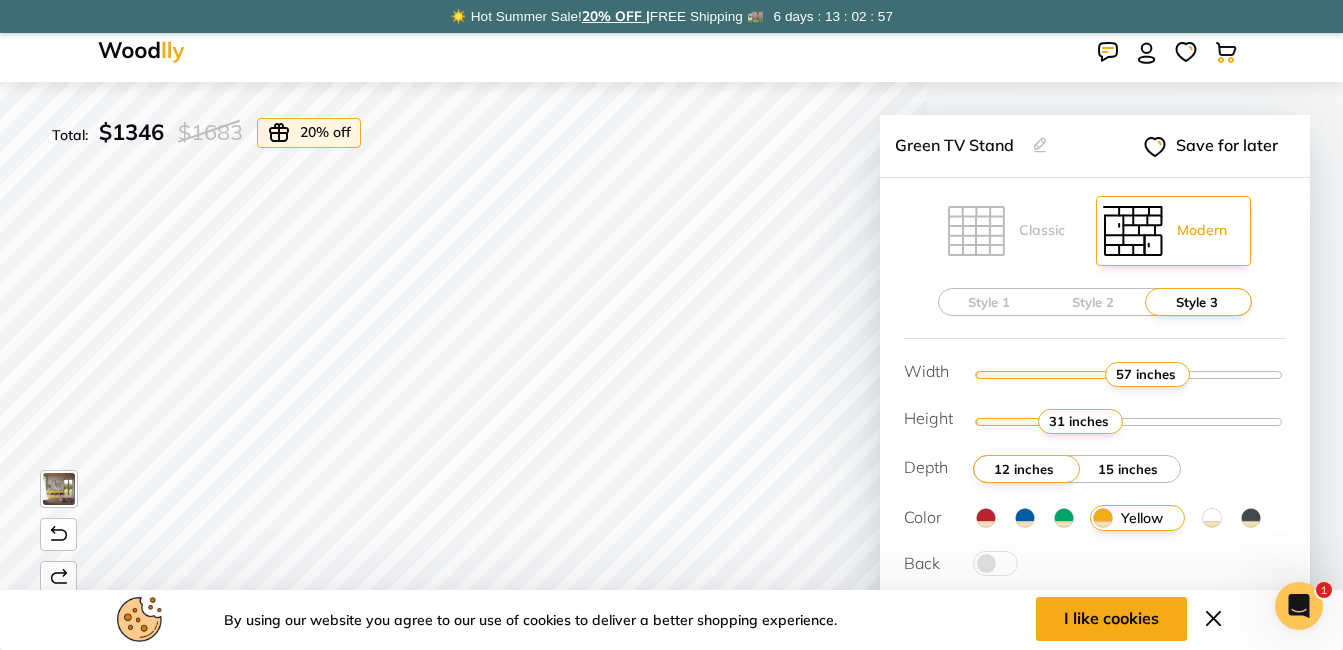 click on "15 inches" at bounding box center [1128, 469] 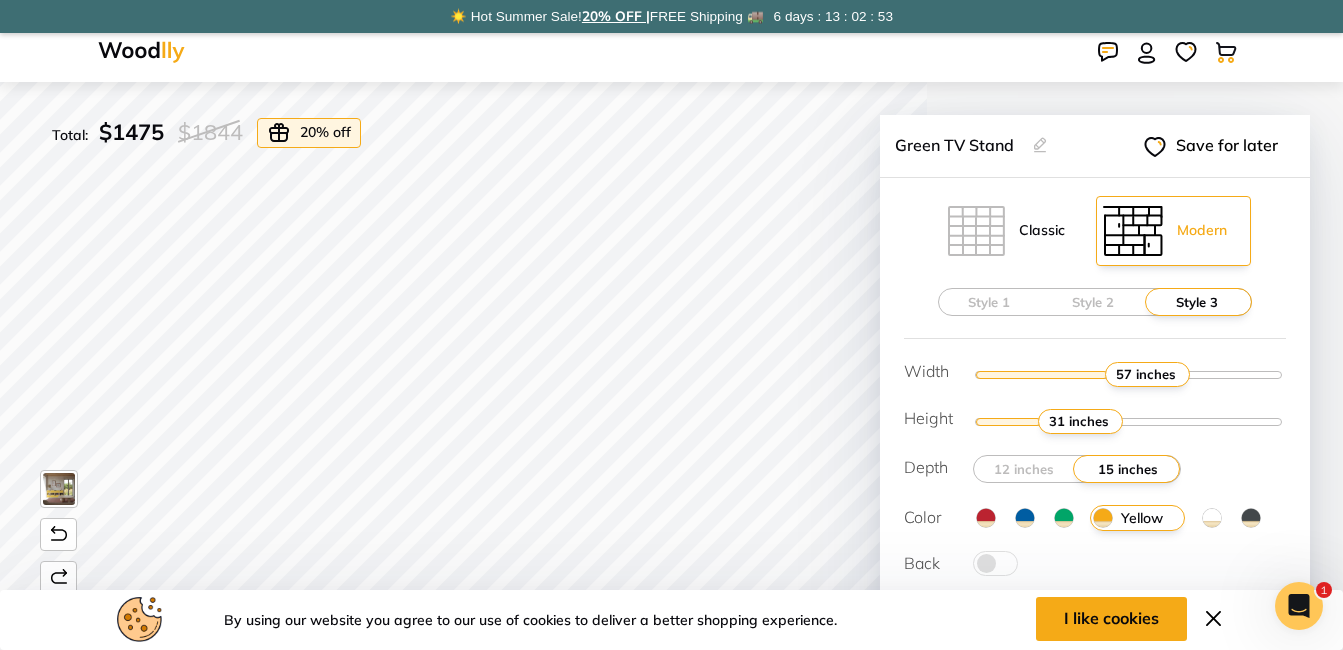click on "Classic" at bounding box center [1006, 231] 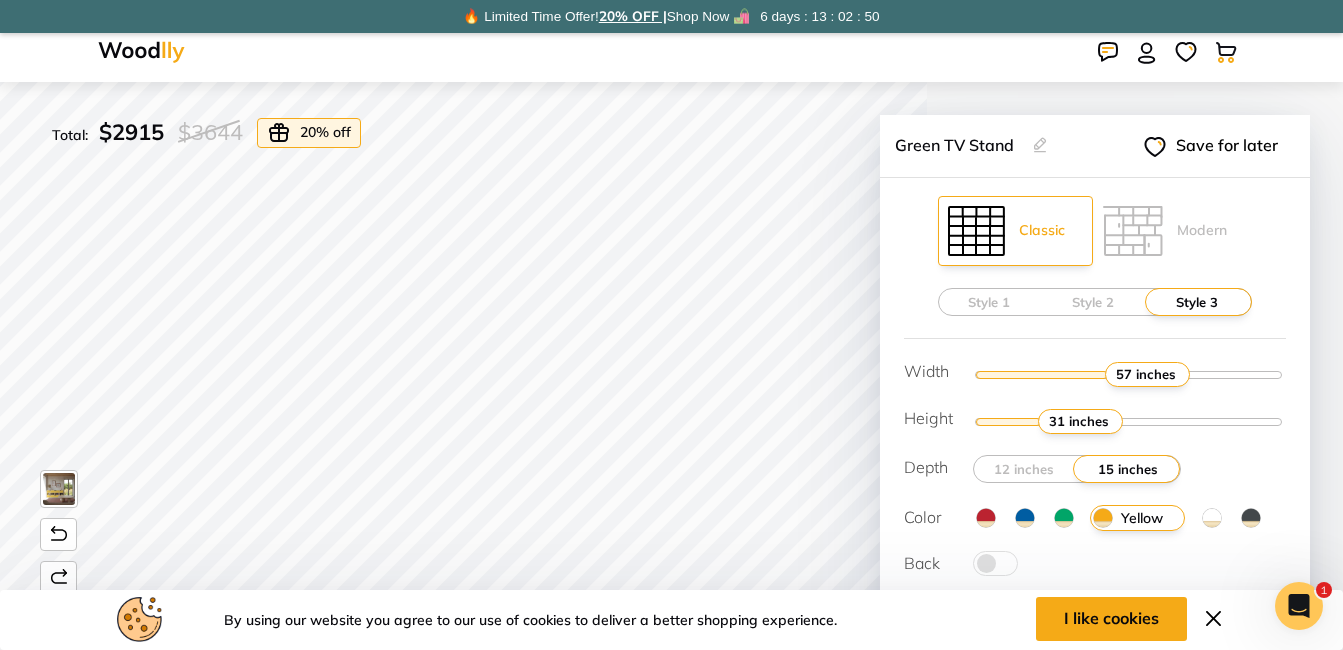 click at bounding box center (1064, 518) 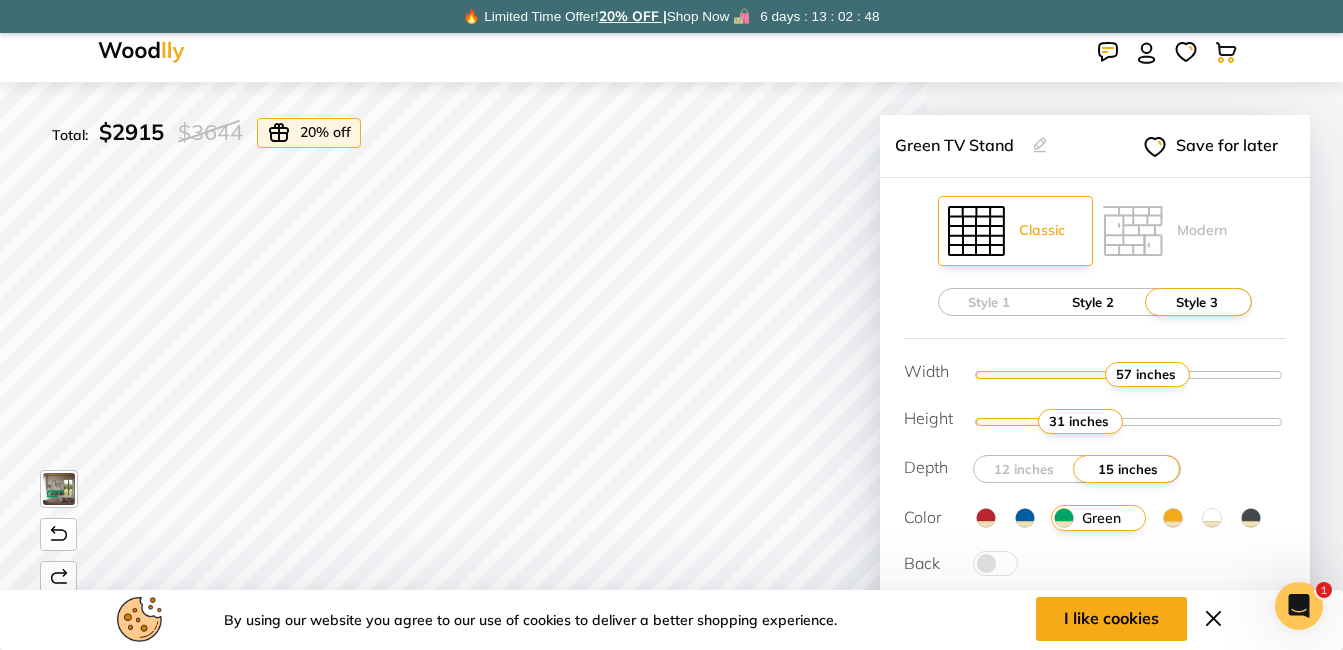 click on "Style 2" at bounding box center (1093, 302) 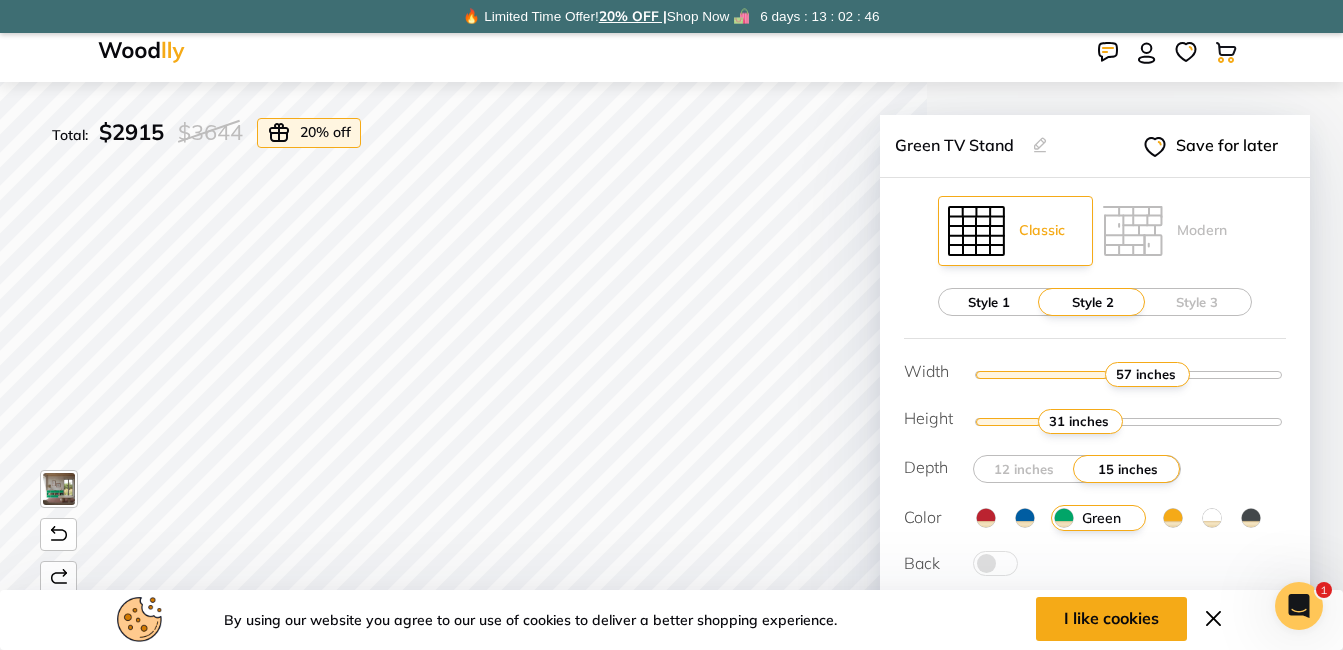 click on "Style 1" at bounding box center [989, 302] 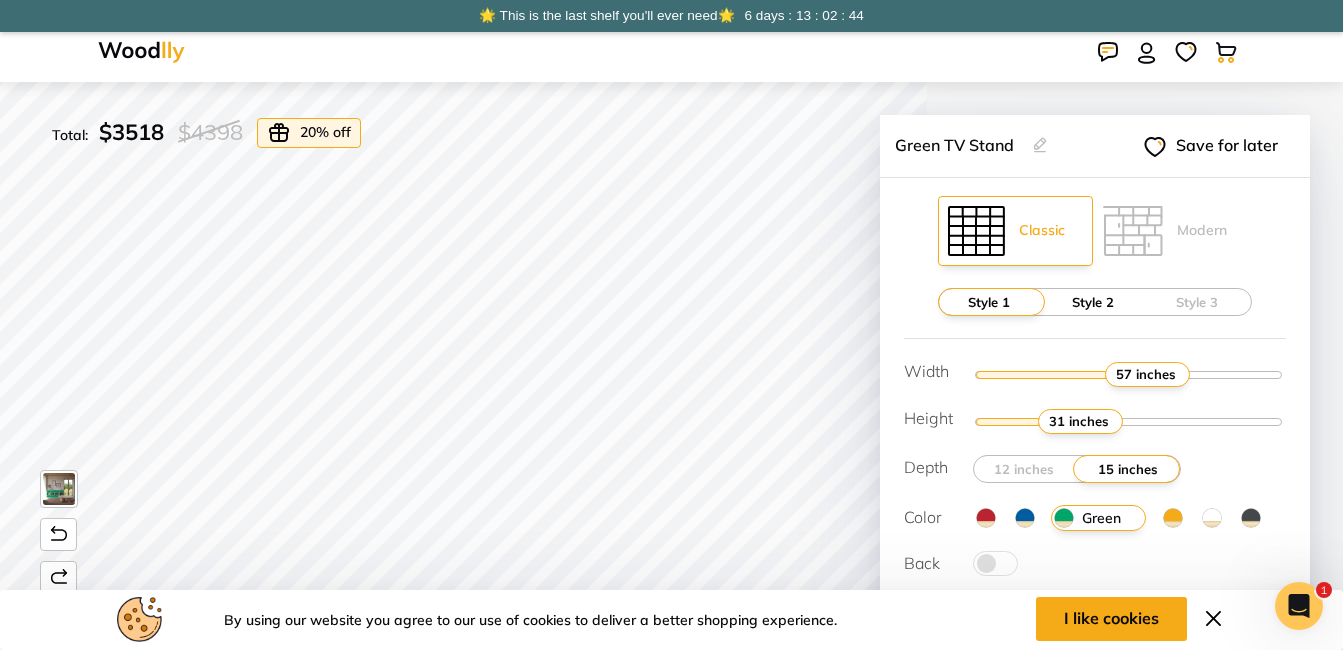 click on "Style 2" at bounding box center [1093, 302] 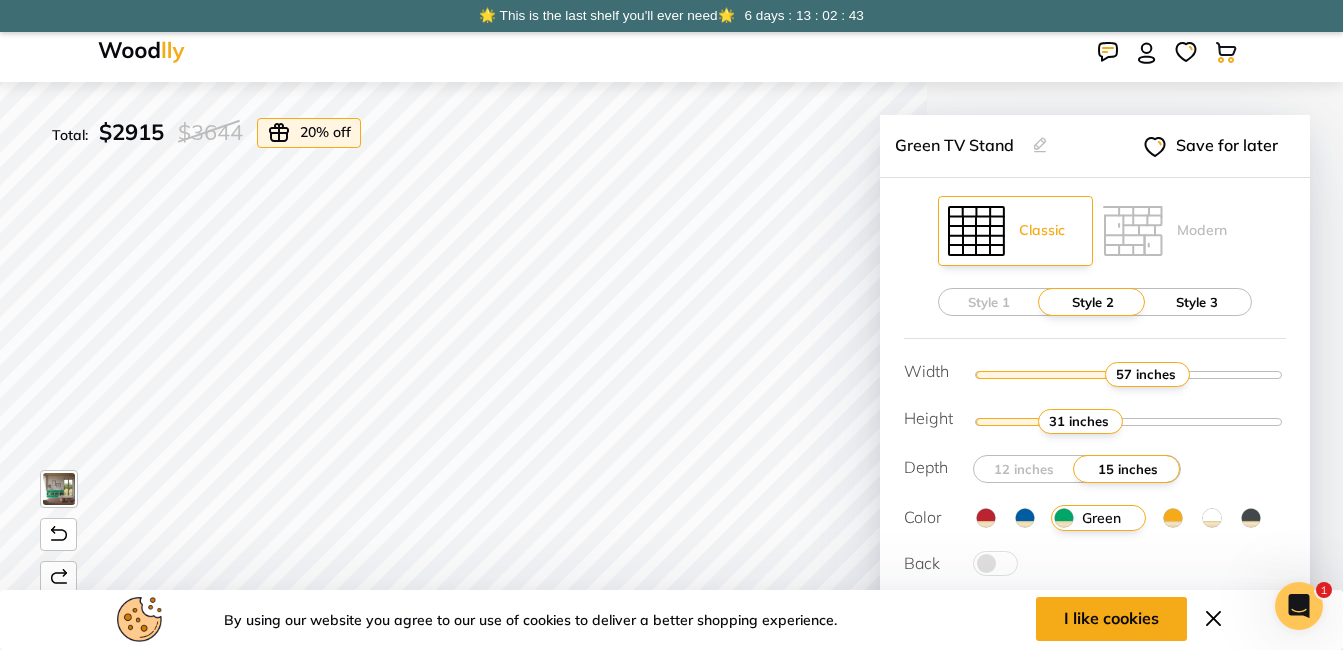 click on "Style 3" at bounding box center (1197, 302) 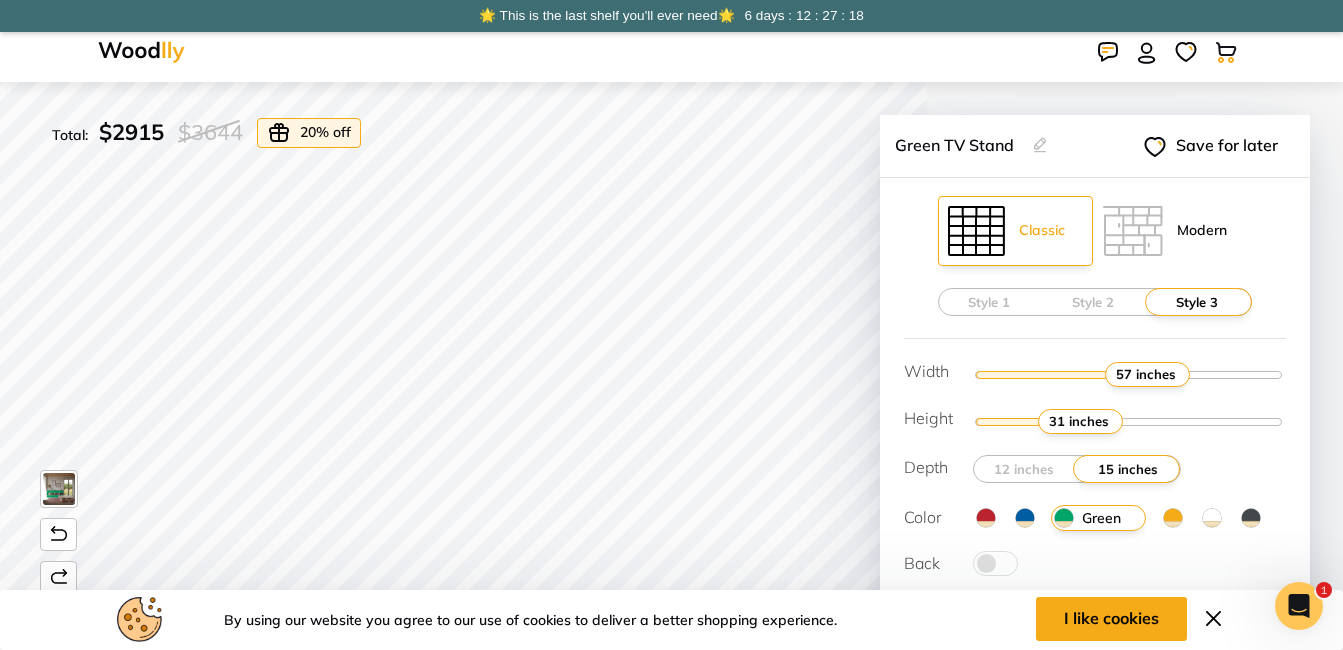 scroll, scrollTop: 0, scrollLeft: 0, axis: both 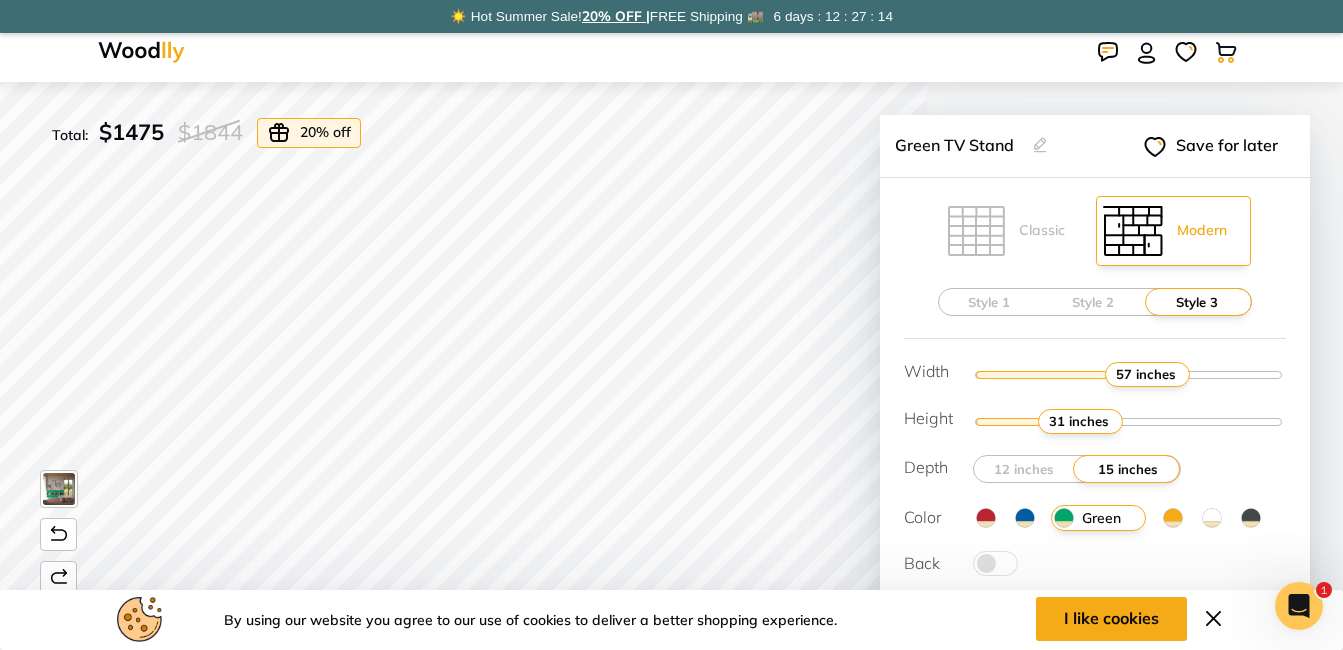 drag, startPoint x: 1157, startPoint y: 210, endPoint x: 1270, endPoint y: 188, distance: 115.12167 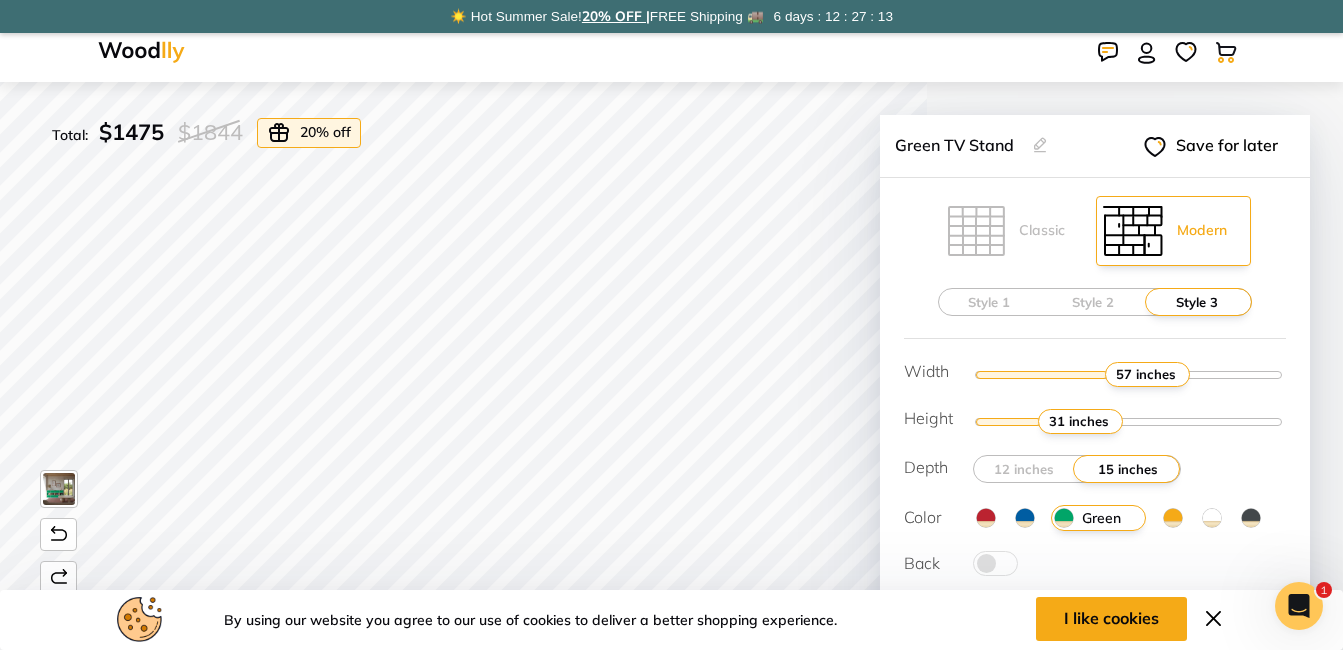 click at bounding box center [1025, 518] 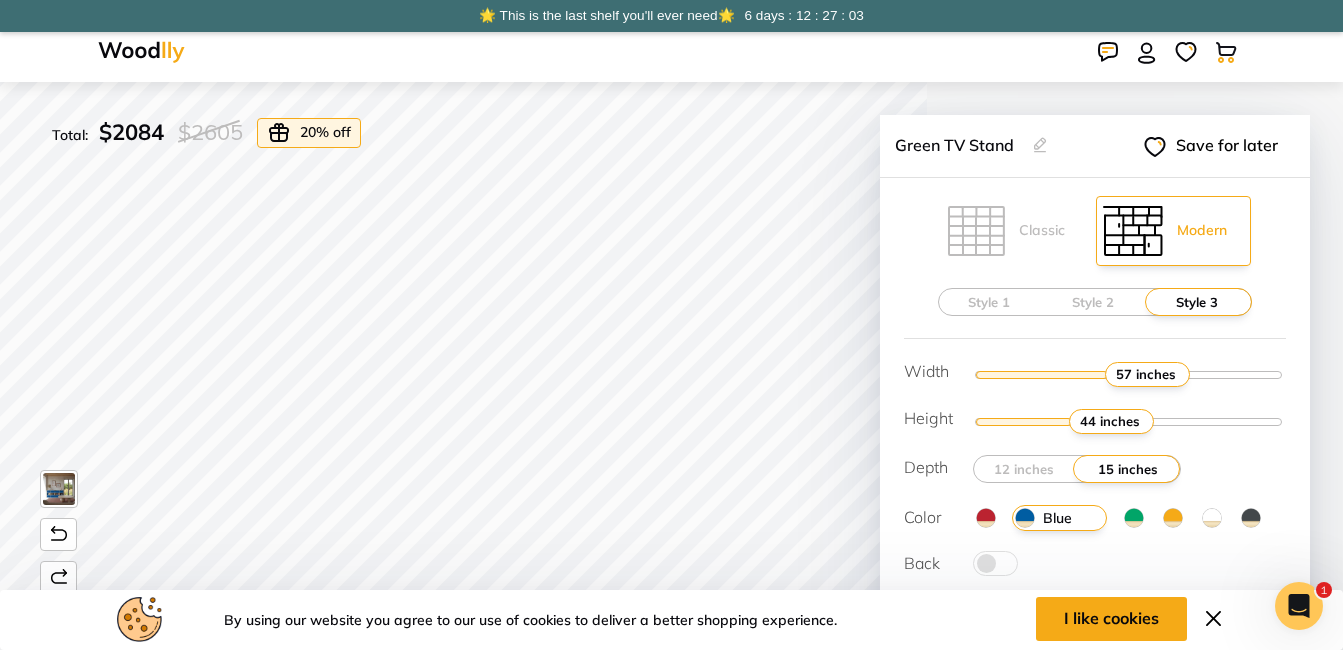 drag, startPoint x: 1099, startPoint y: 420, endPoint x: 1108, endPoint y: 425, distance: 10.29563 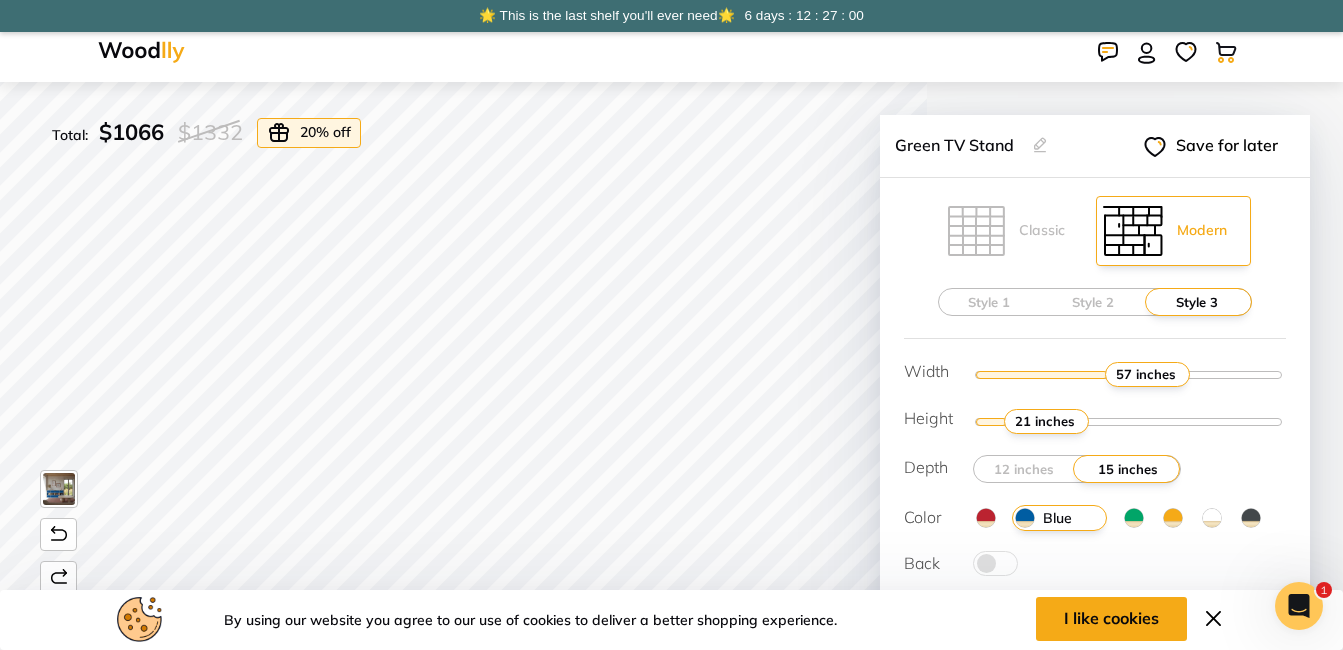 type on "2" 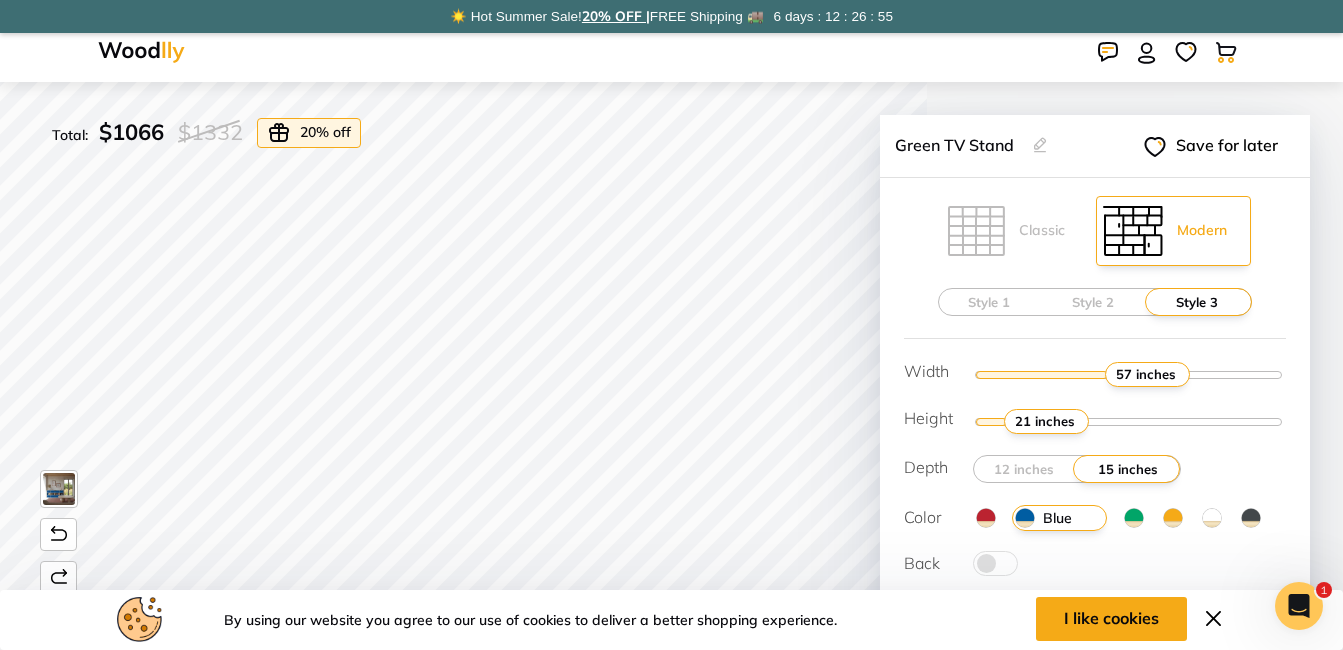 click at bounding box center (1129, 374) 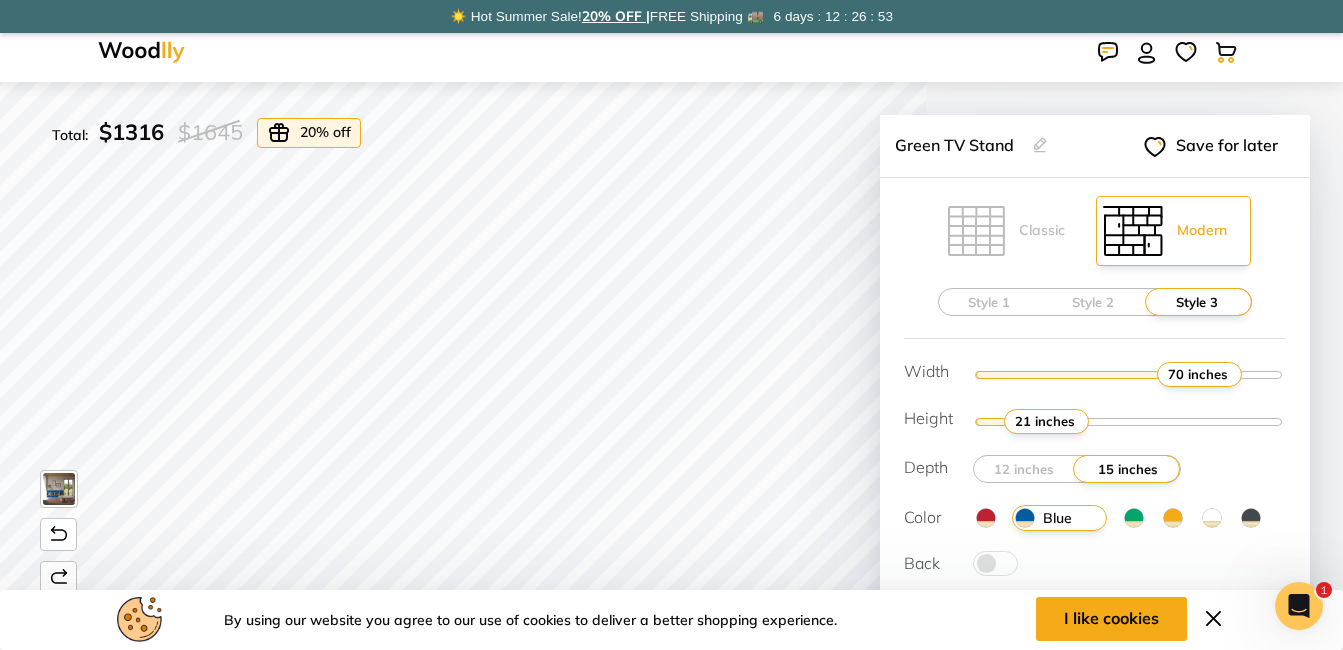 type on "54" 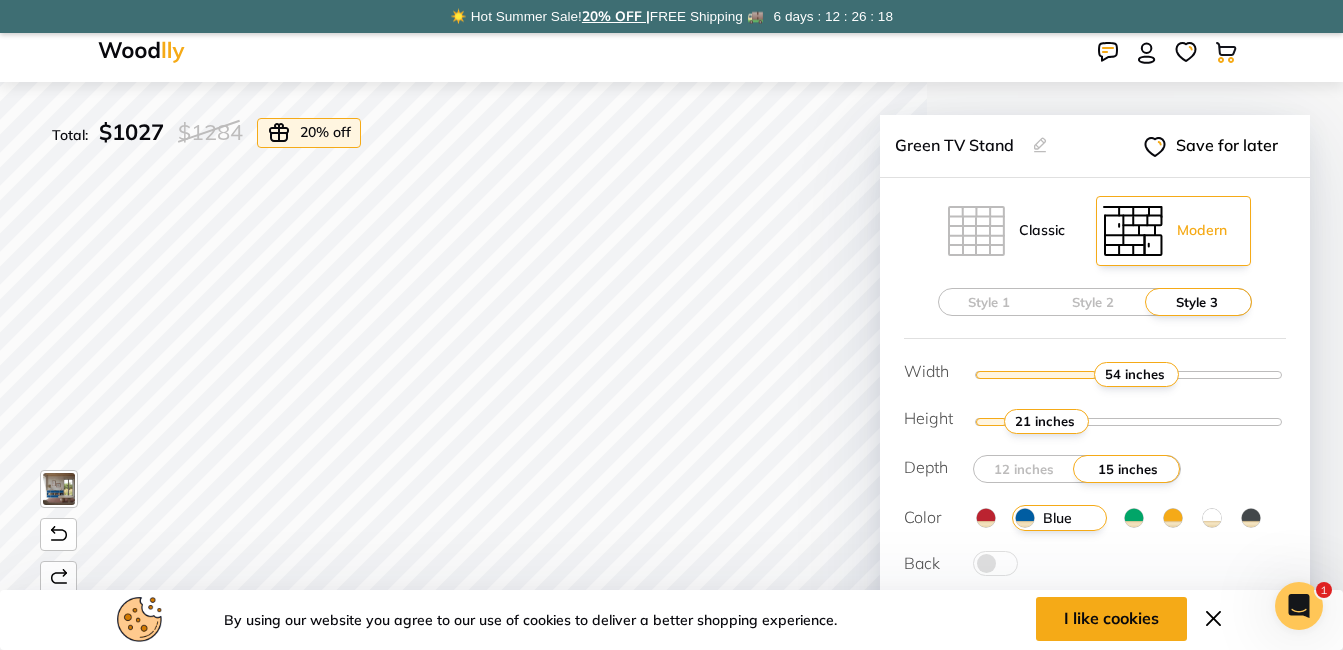 click on "Classic" at bounding box center (1006, 231) 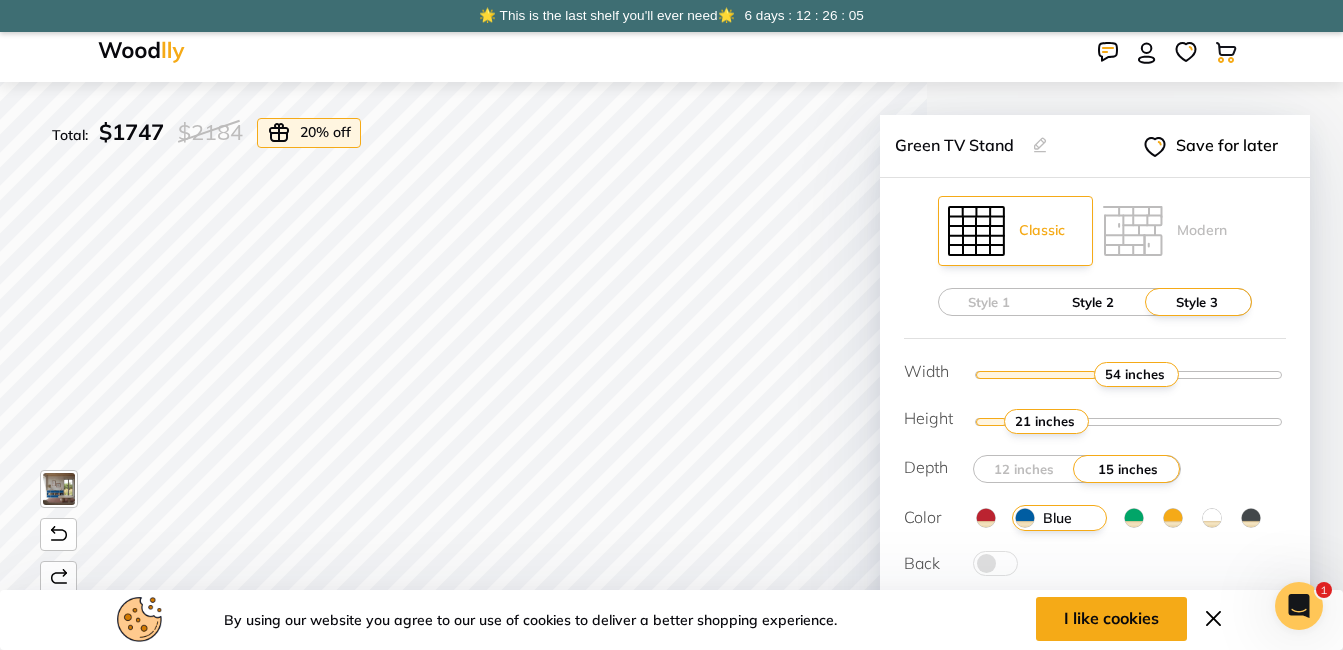 click on "Style 2" at bounding box center (1093, 302) 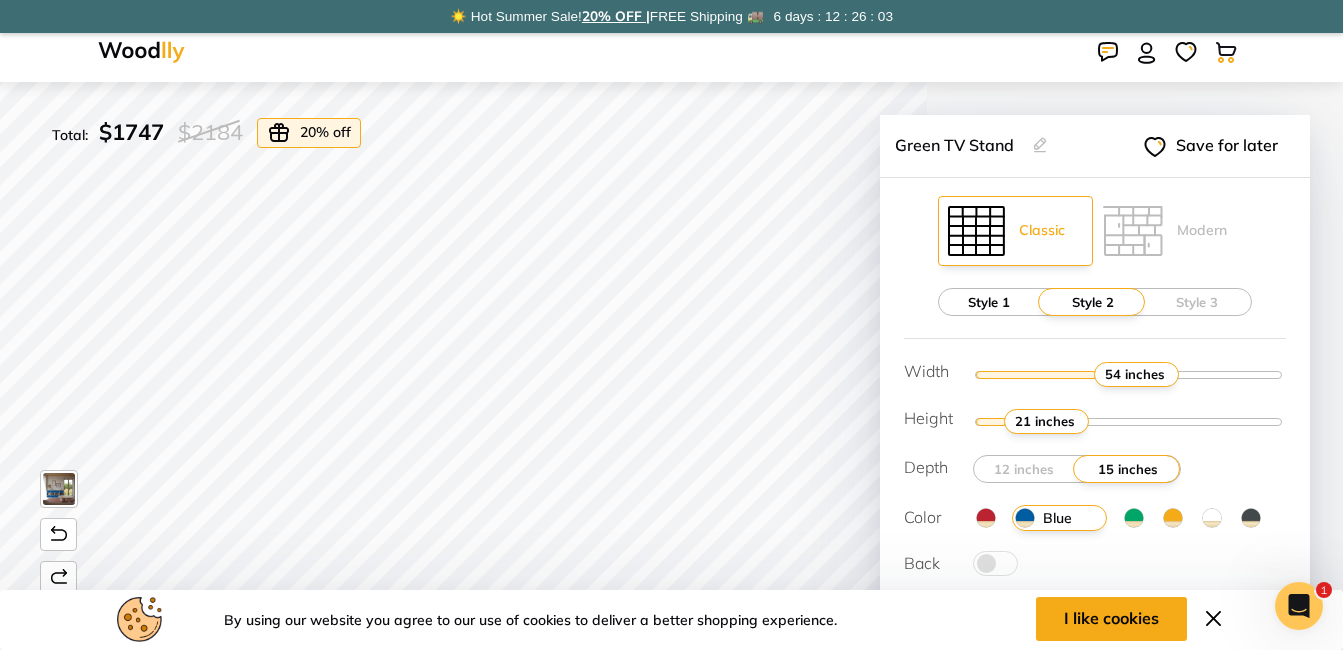 click on "Style 1" at bounding box center (989, 302) 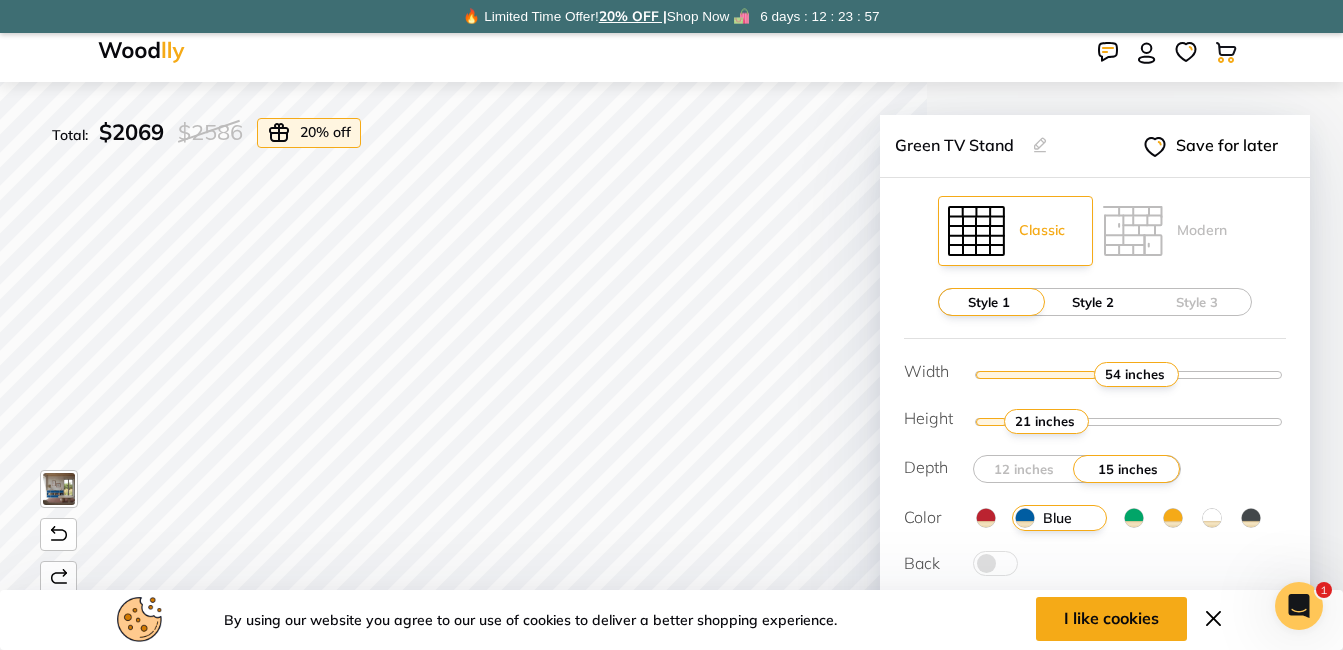 click on "Style 2" at bounding box center (1093, 302) 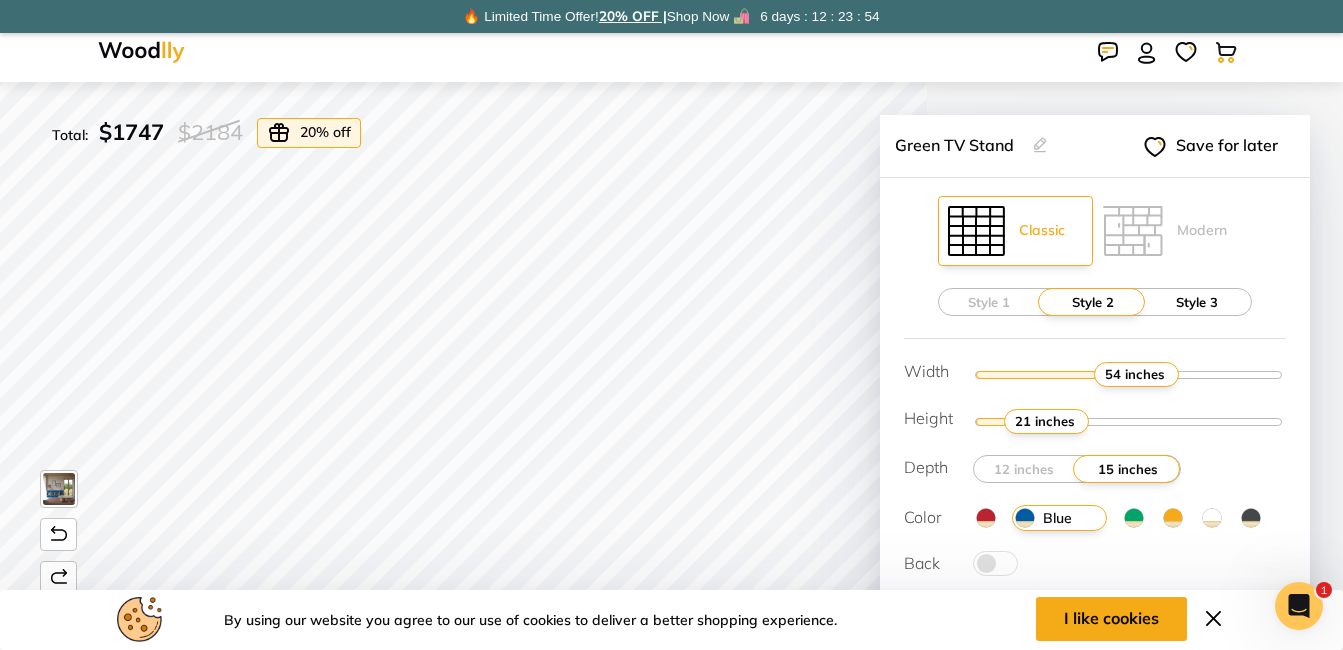 click on "Style 3" at bounding box center (1197, 302) 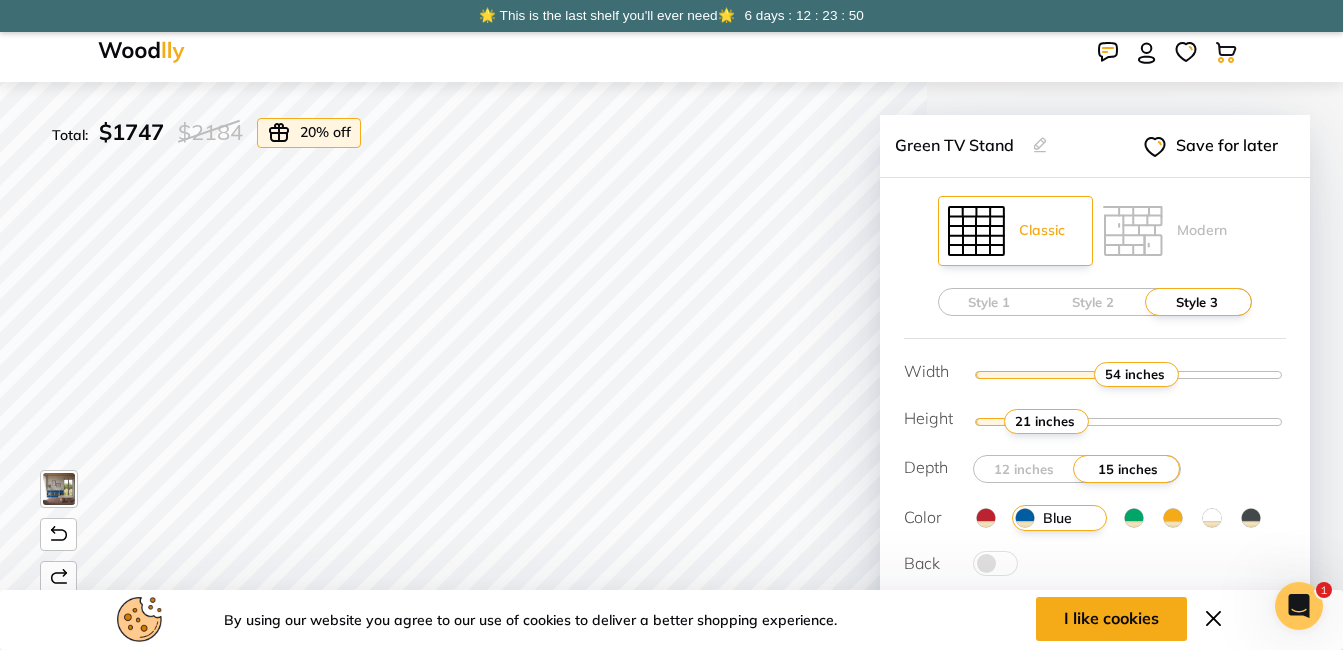 type on "4" 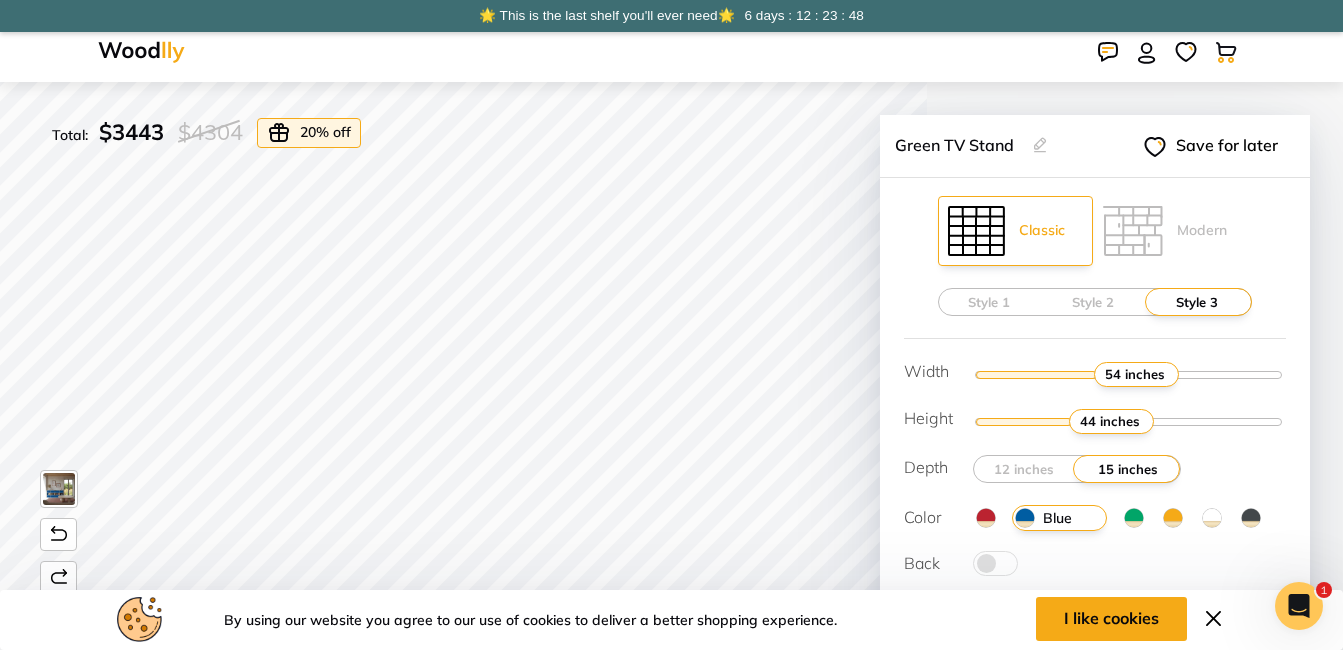 click at bounding box center (1129, 374) 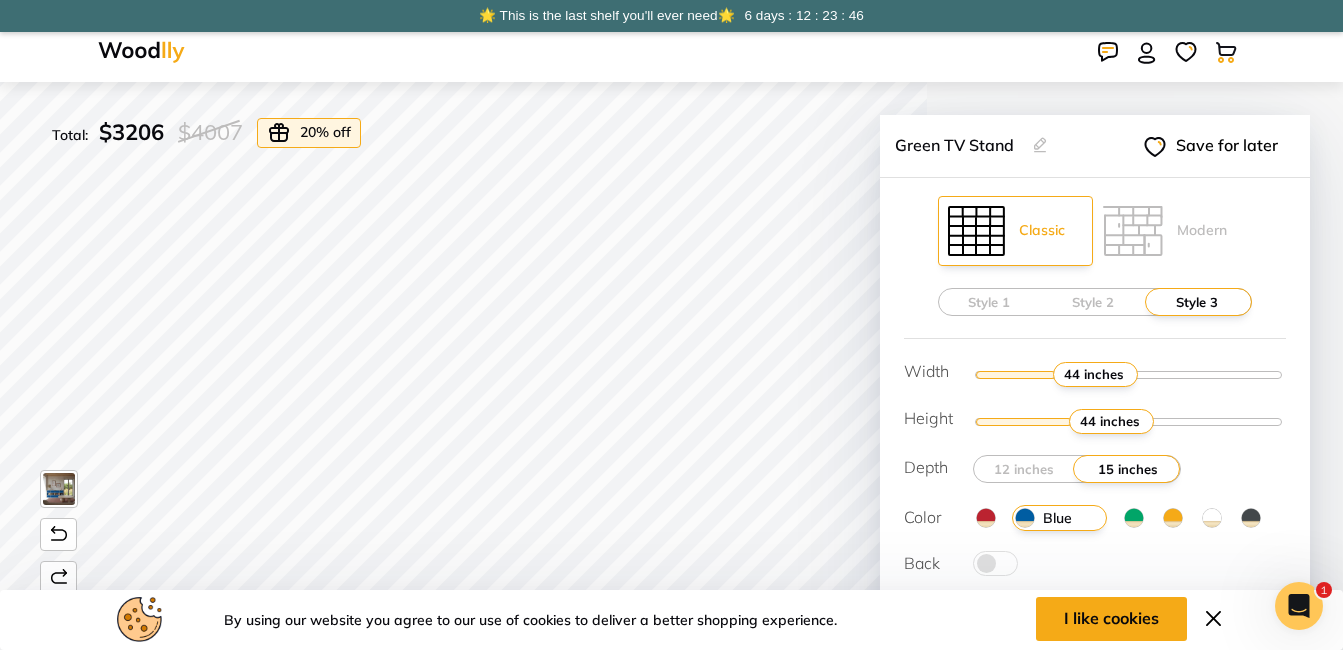 click at bounding box center (1129, 374) 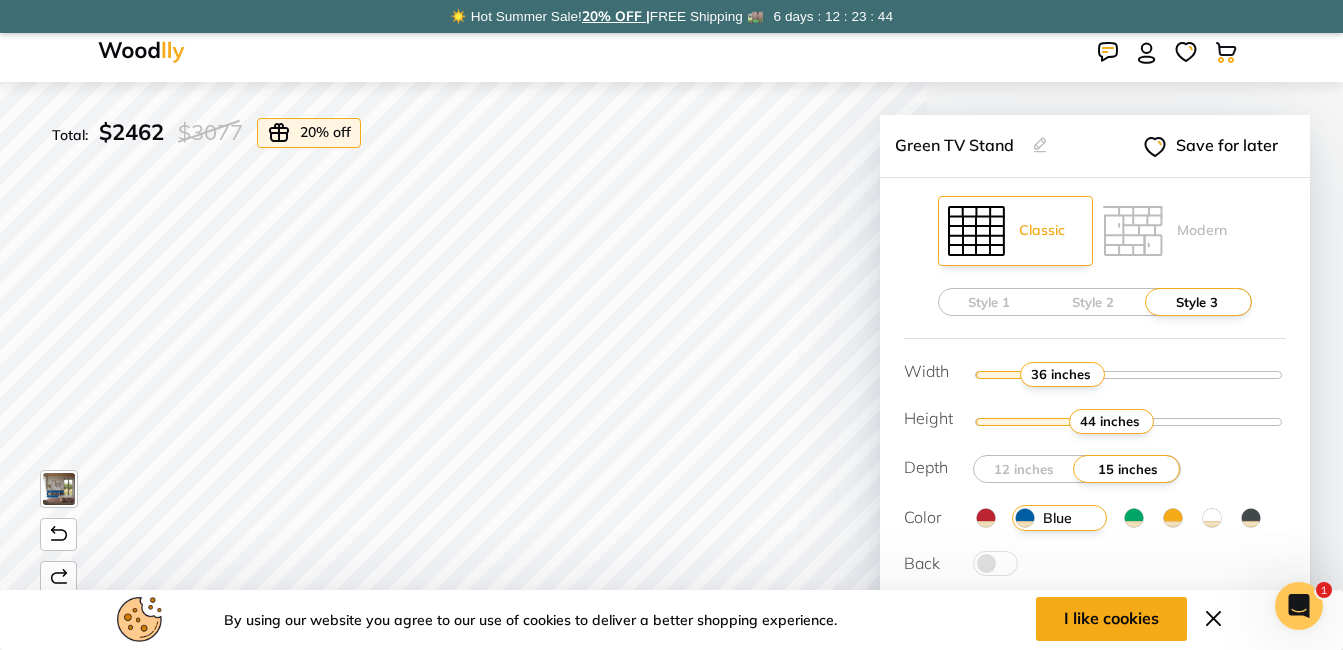 click at bounding box center (1129, 374) 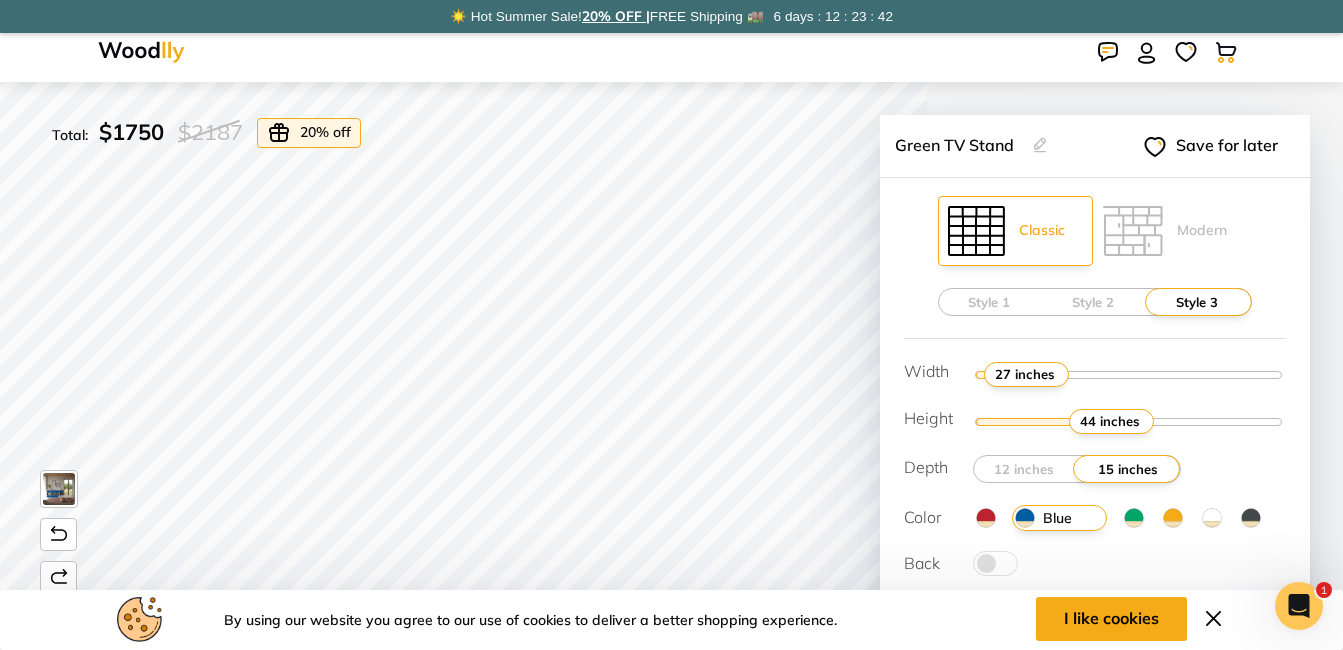 click at bounding box center [1129, 374] 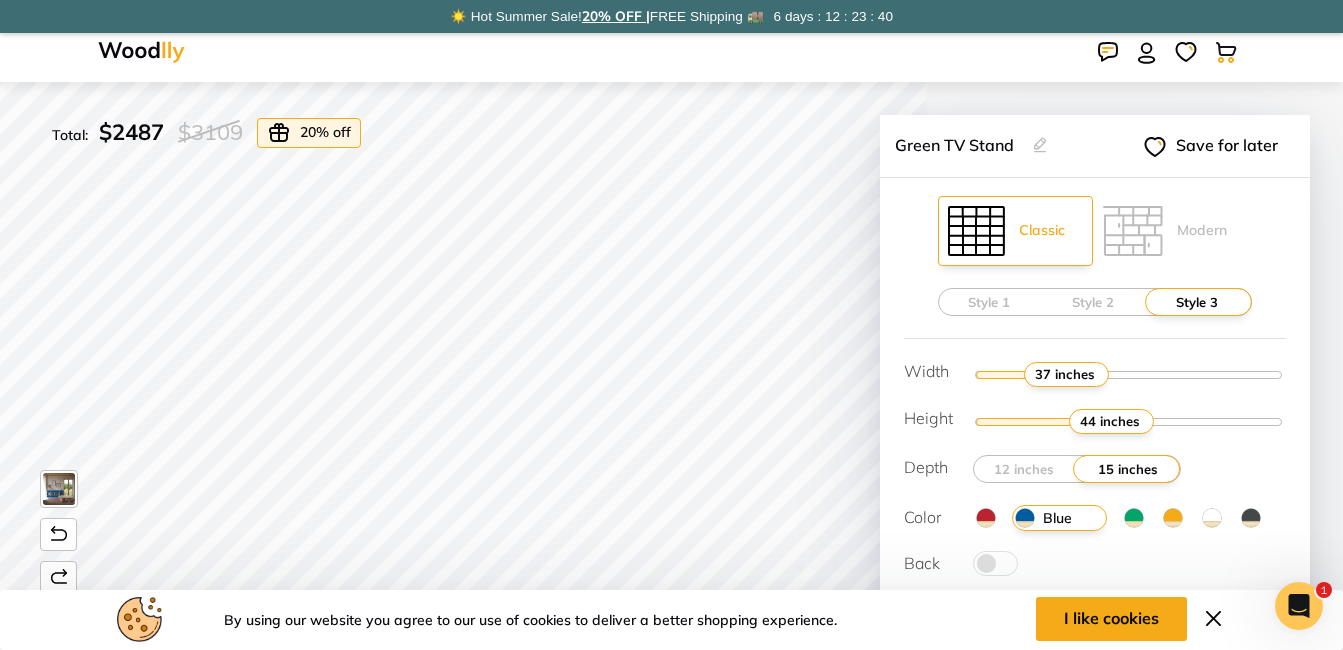 click at bounding box center [1129, 374] 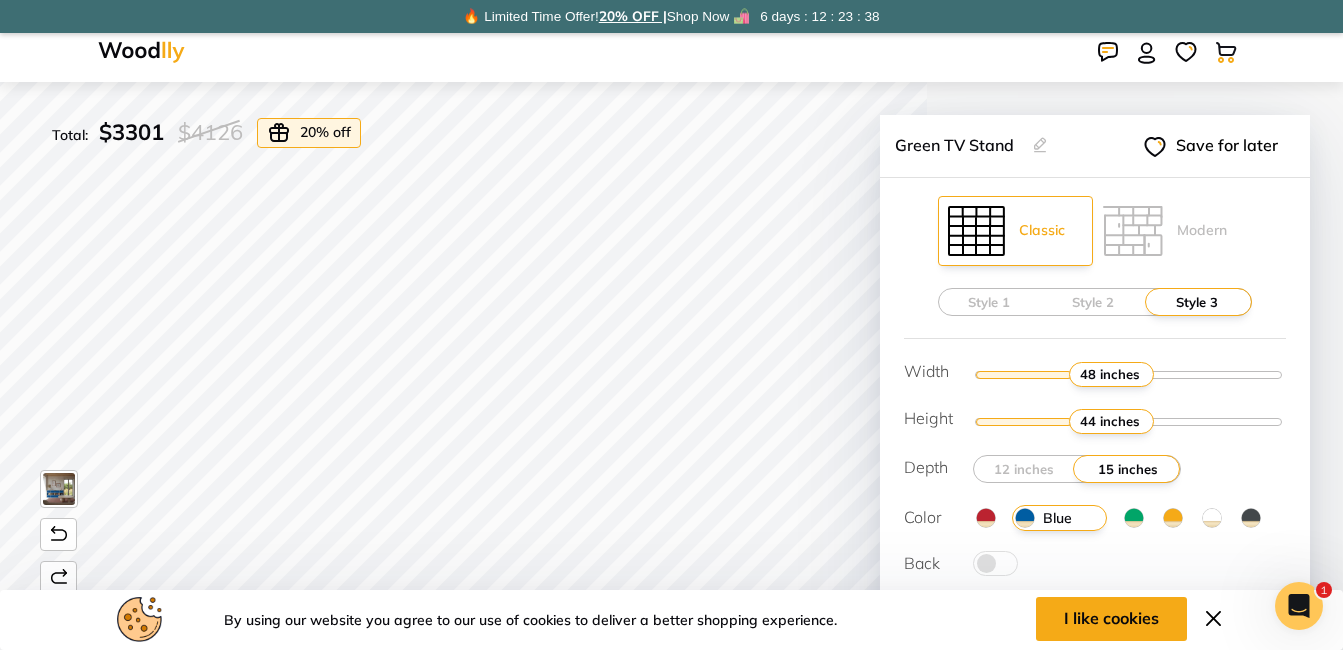 click at bounding box center (1129, 374) 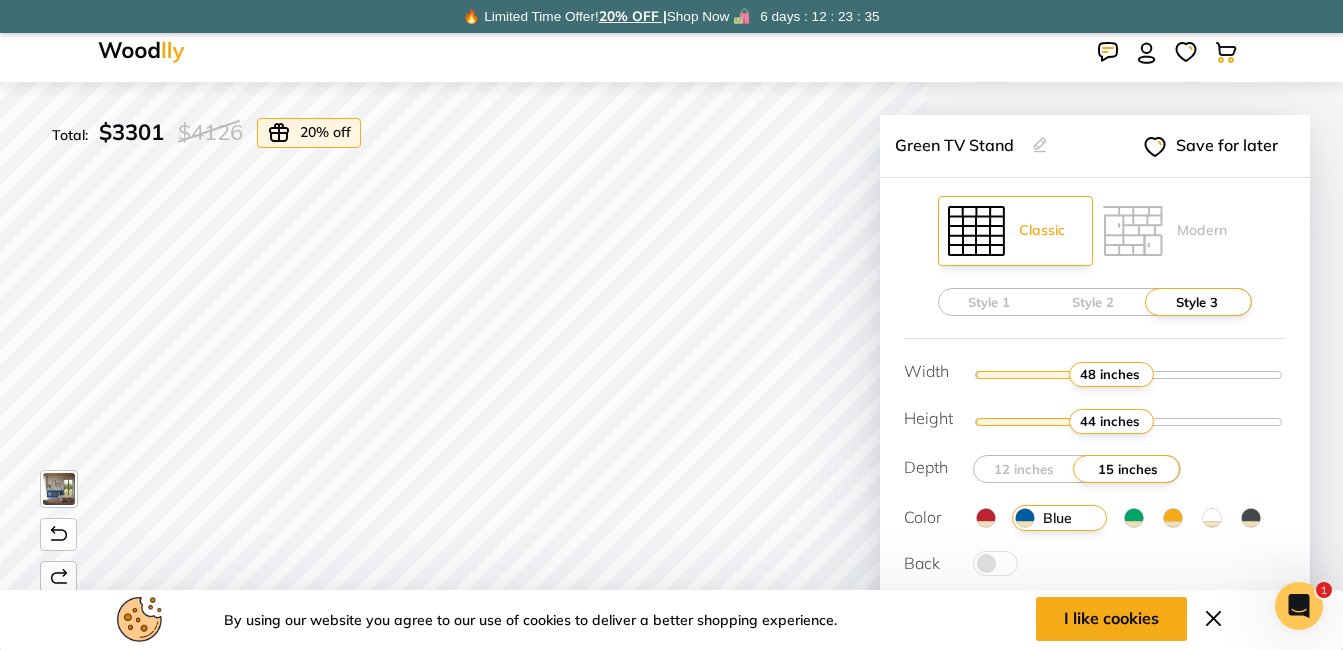 type on "57" 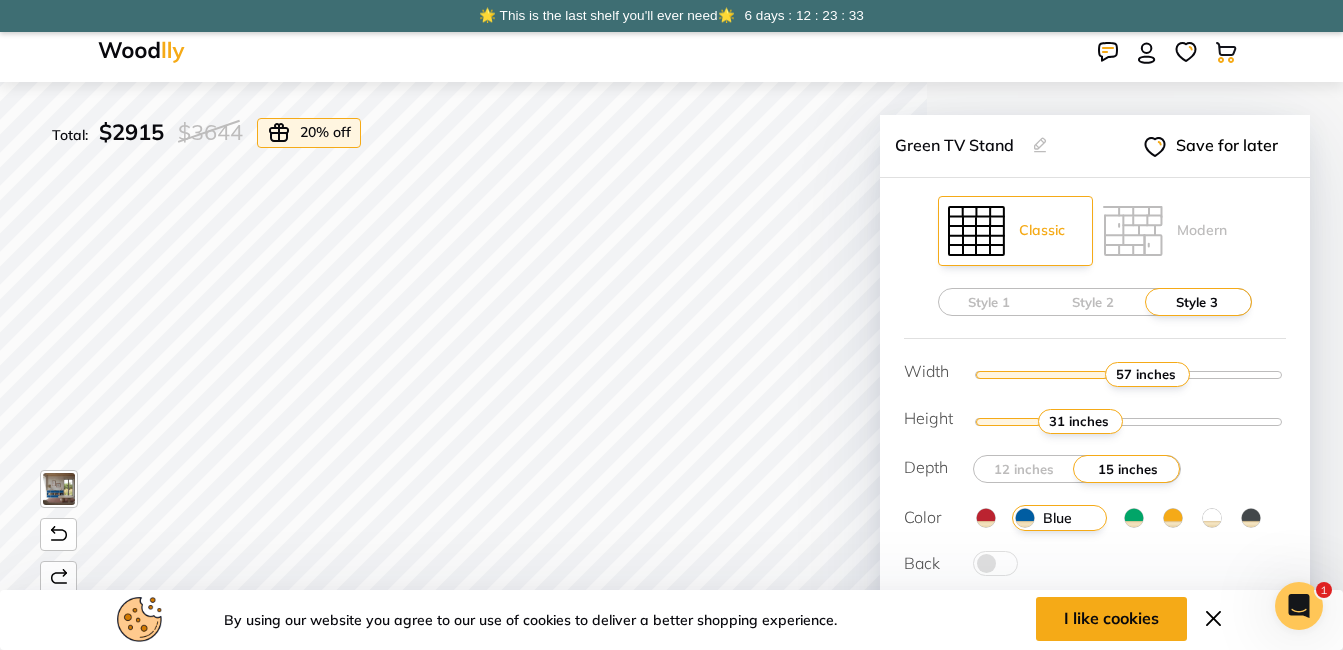 click at bounding box center (1129, 421) 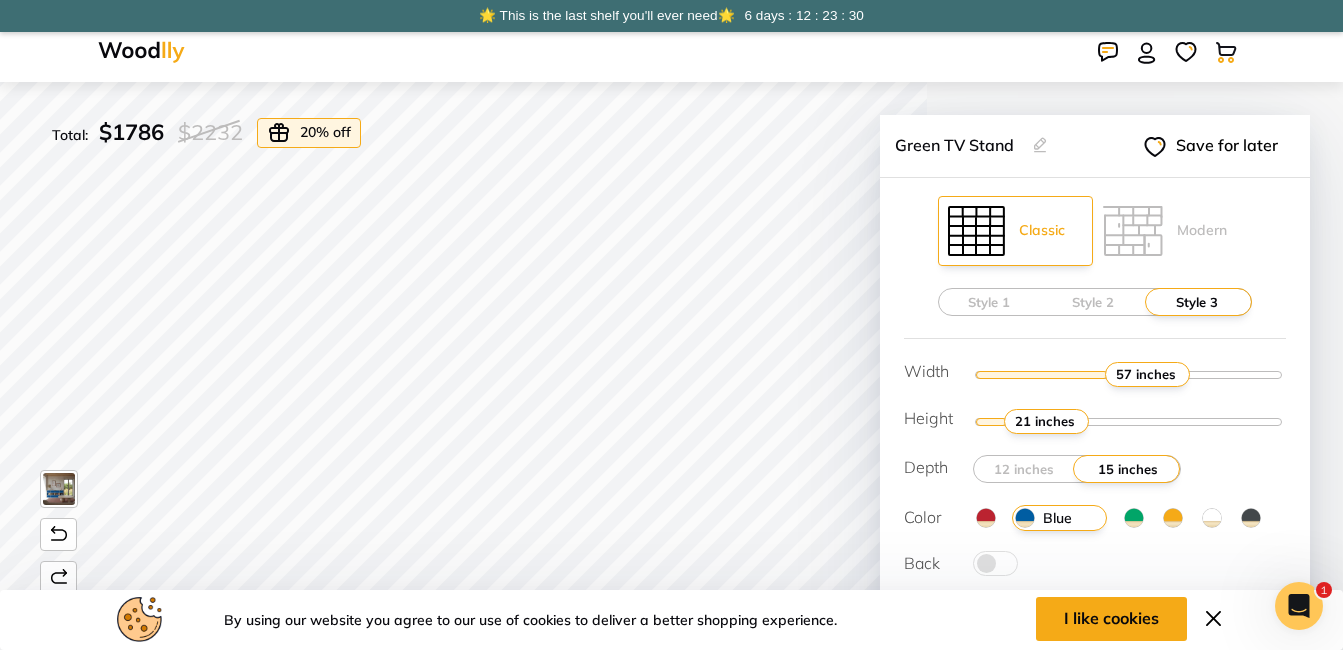 type on "2" 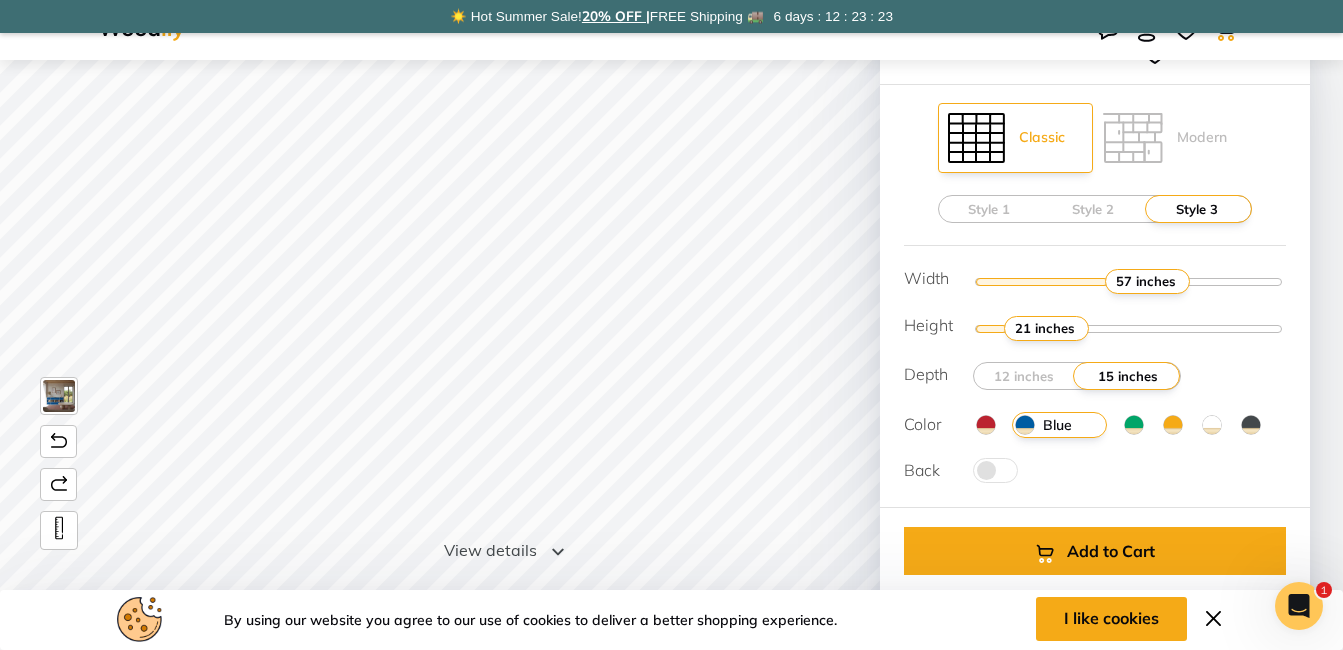 scroll, scrollTop: 0, scrollLeft: 0, axis: both 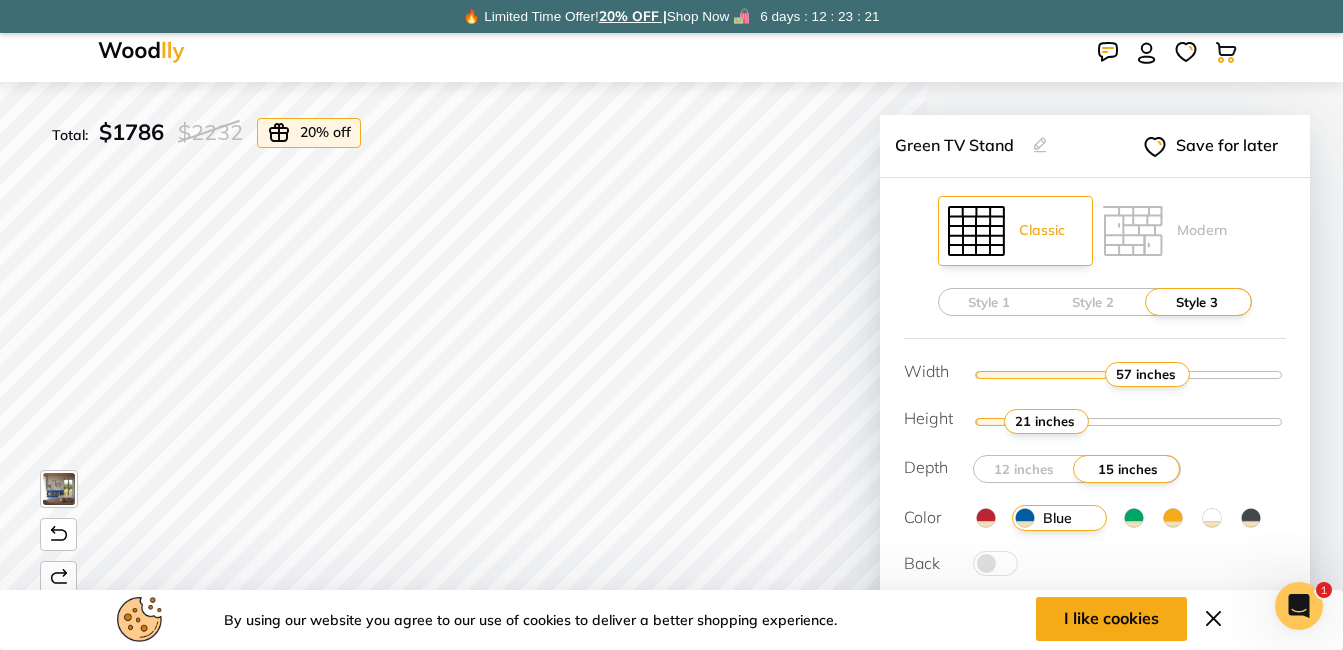click at bounding box center [1134, 518] 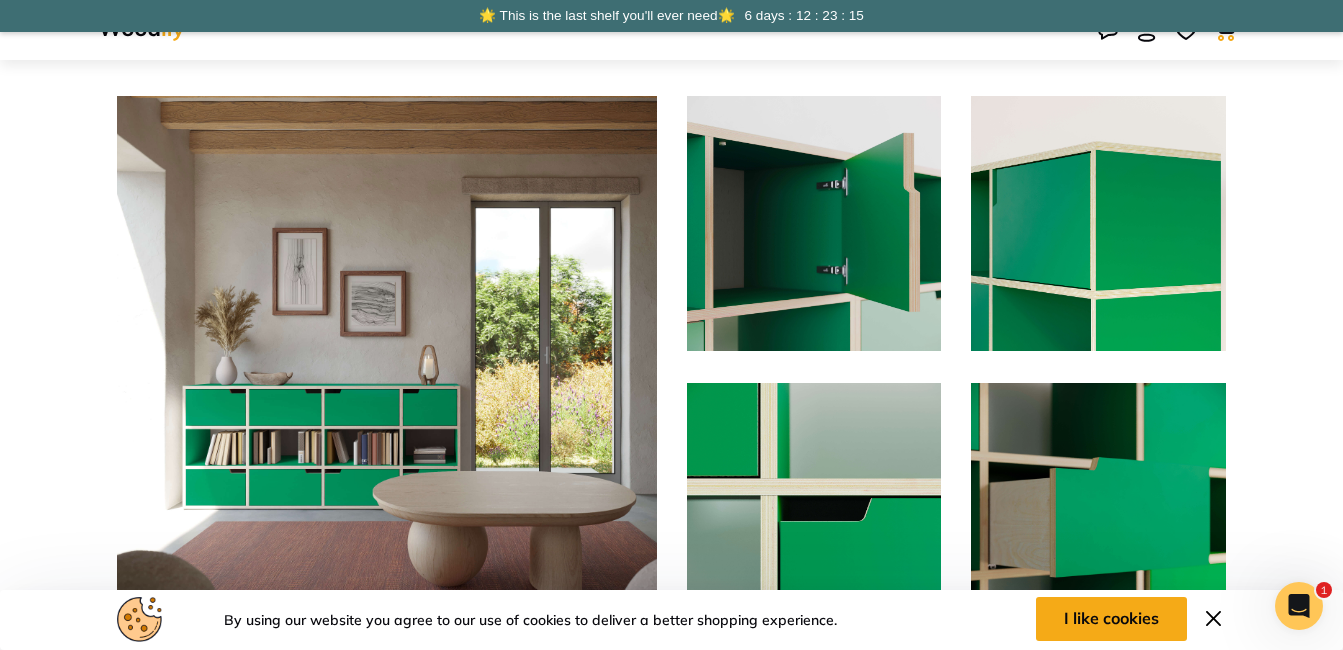 scroll, scrollTop: 899, scrollLeft: 0, axis: vertical 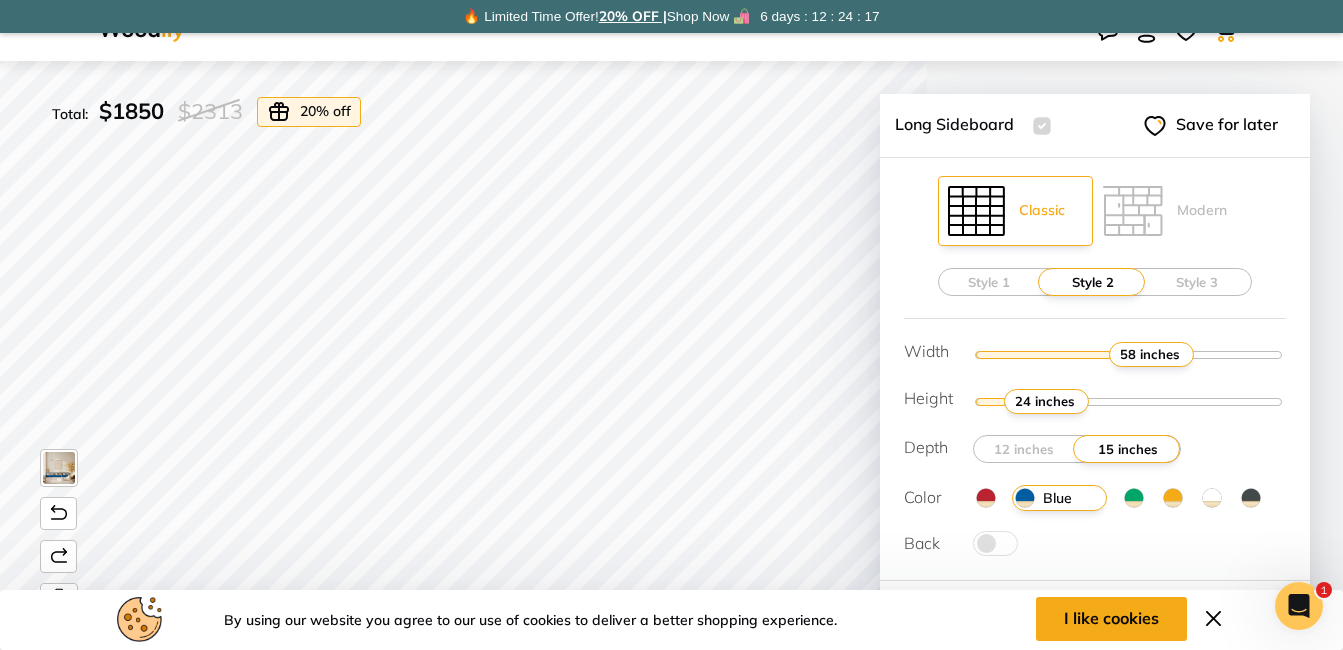 click at bounding box center [1129, 401] 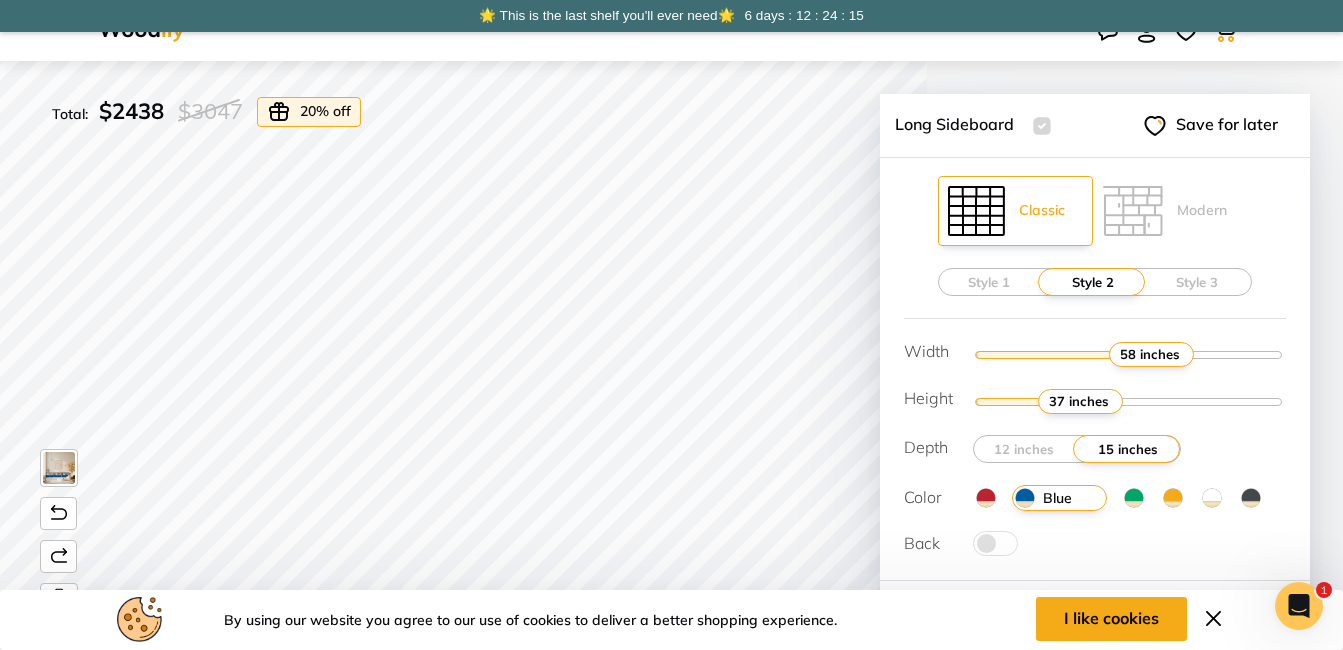 type on "2" 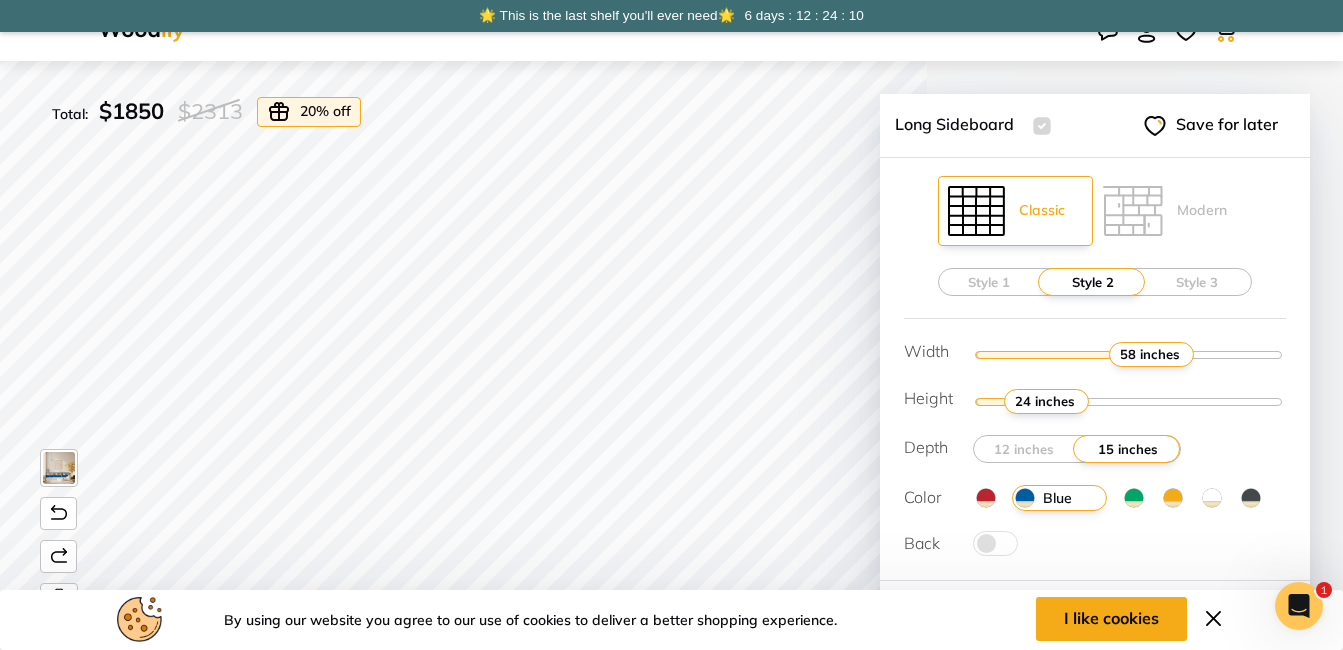 click at bounding box center (1129, 354) 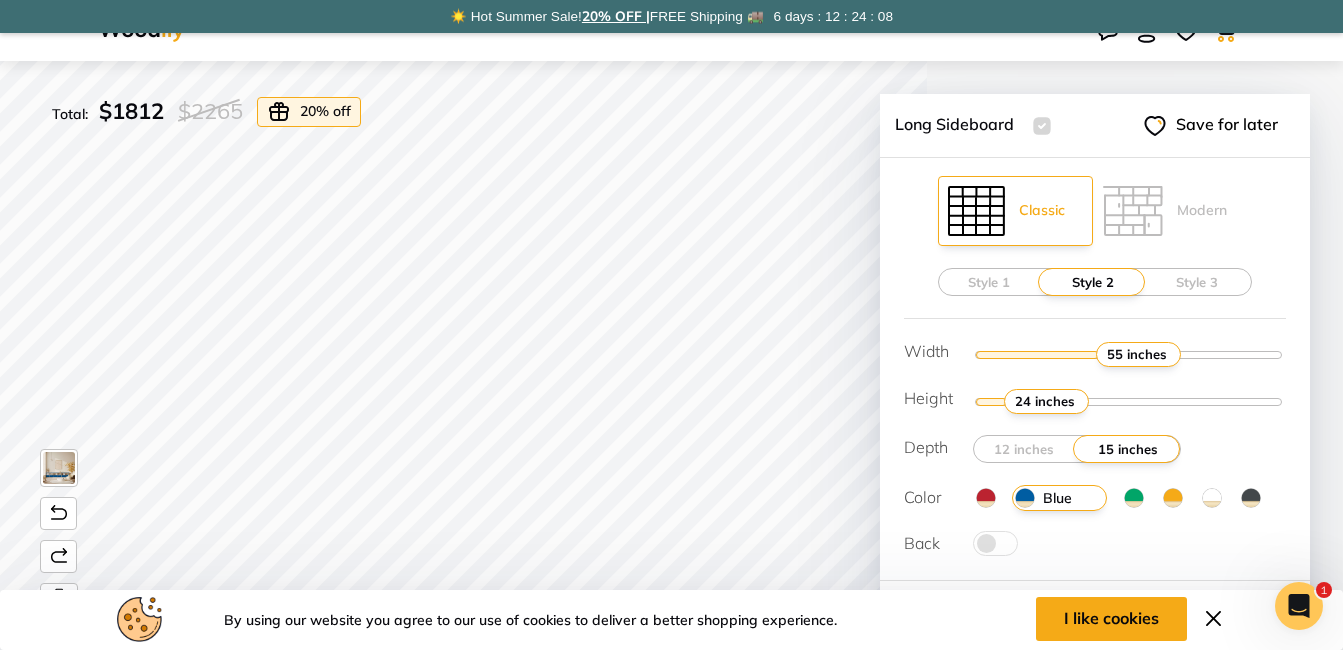 type on "55" 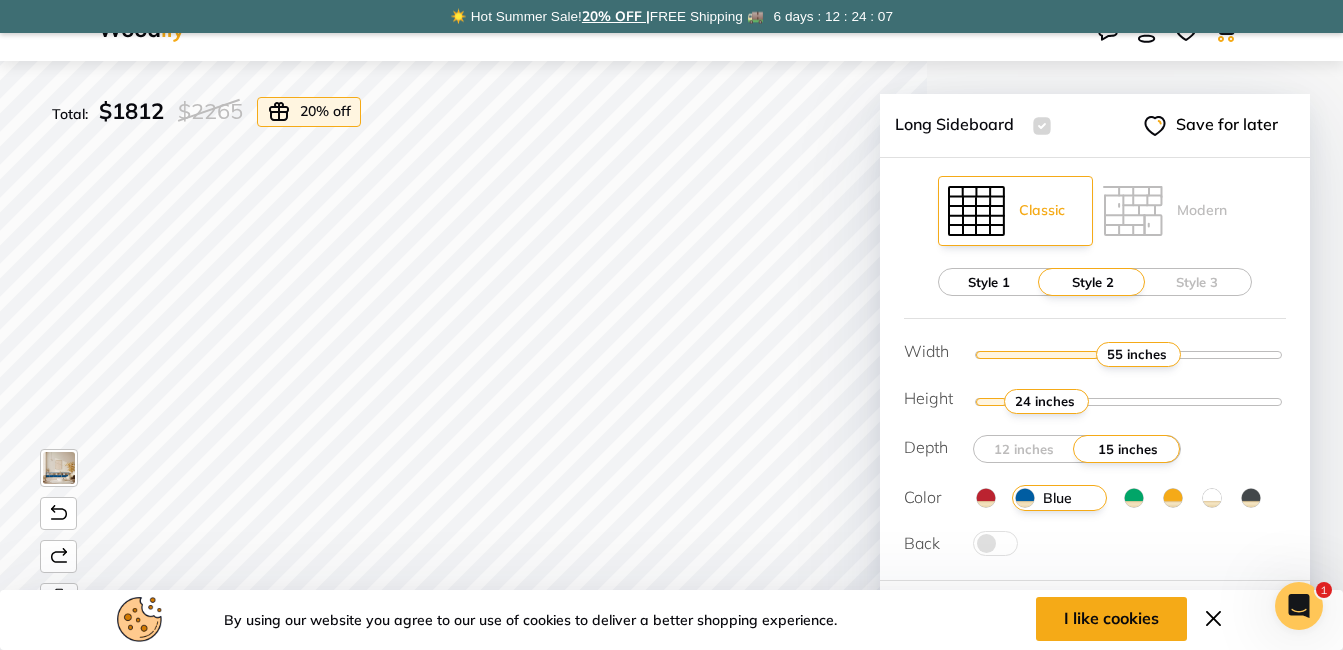 click on "Style 1" at bounding box center (989, 282) 